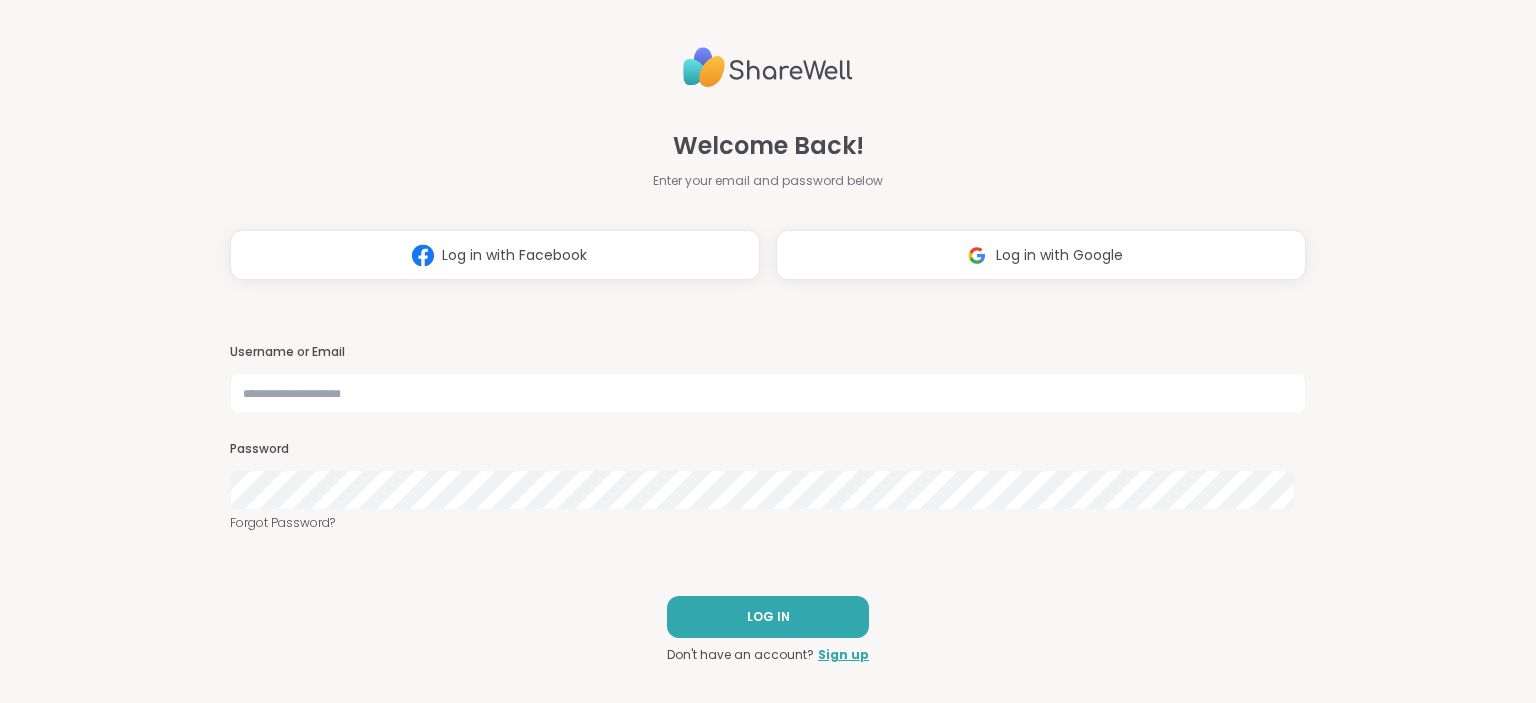 scroll, scrollTop: 0, scrollLeft: 0, axis: both 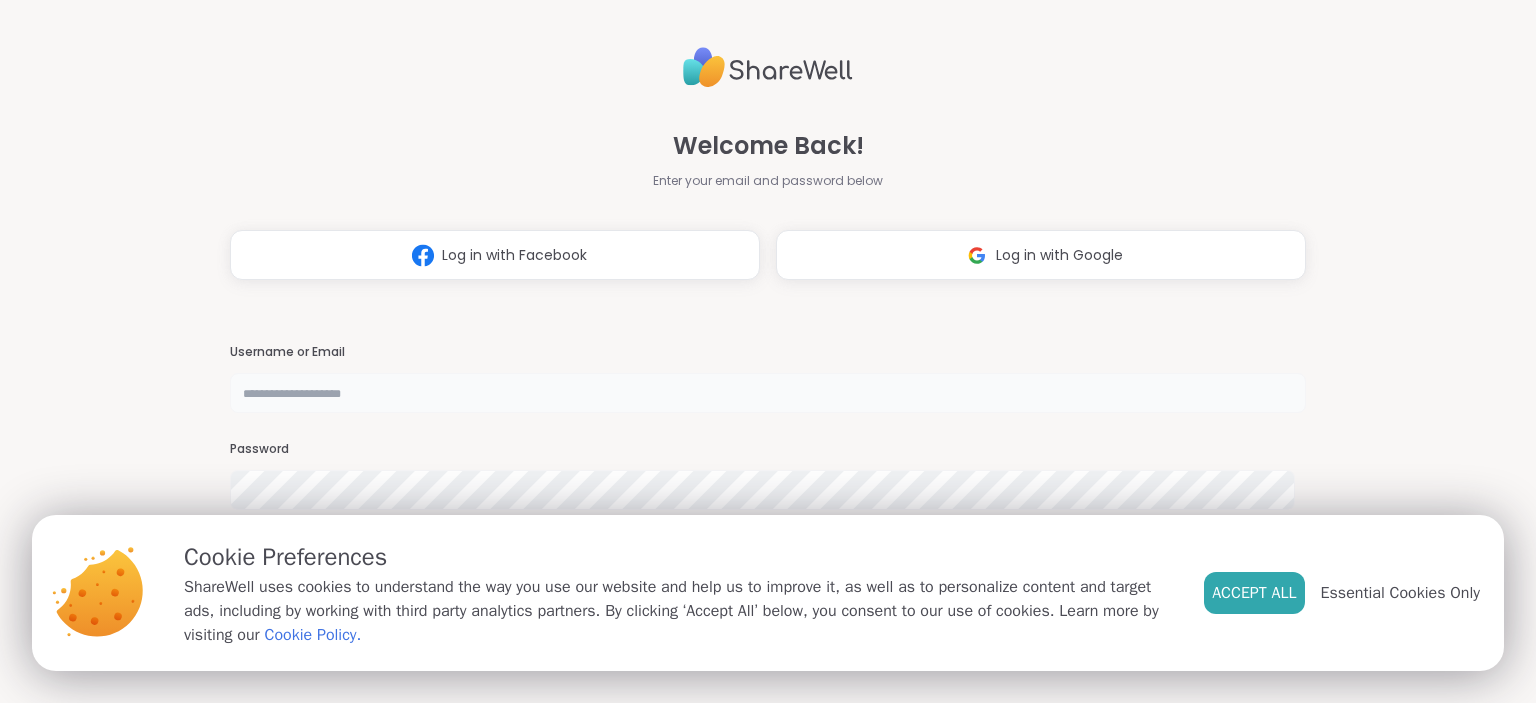 click at bounding box center (767, 393) 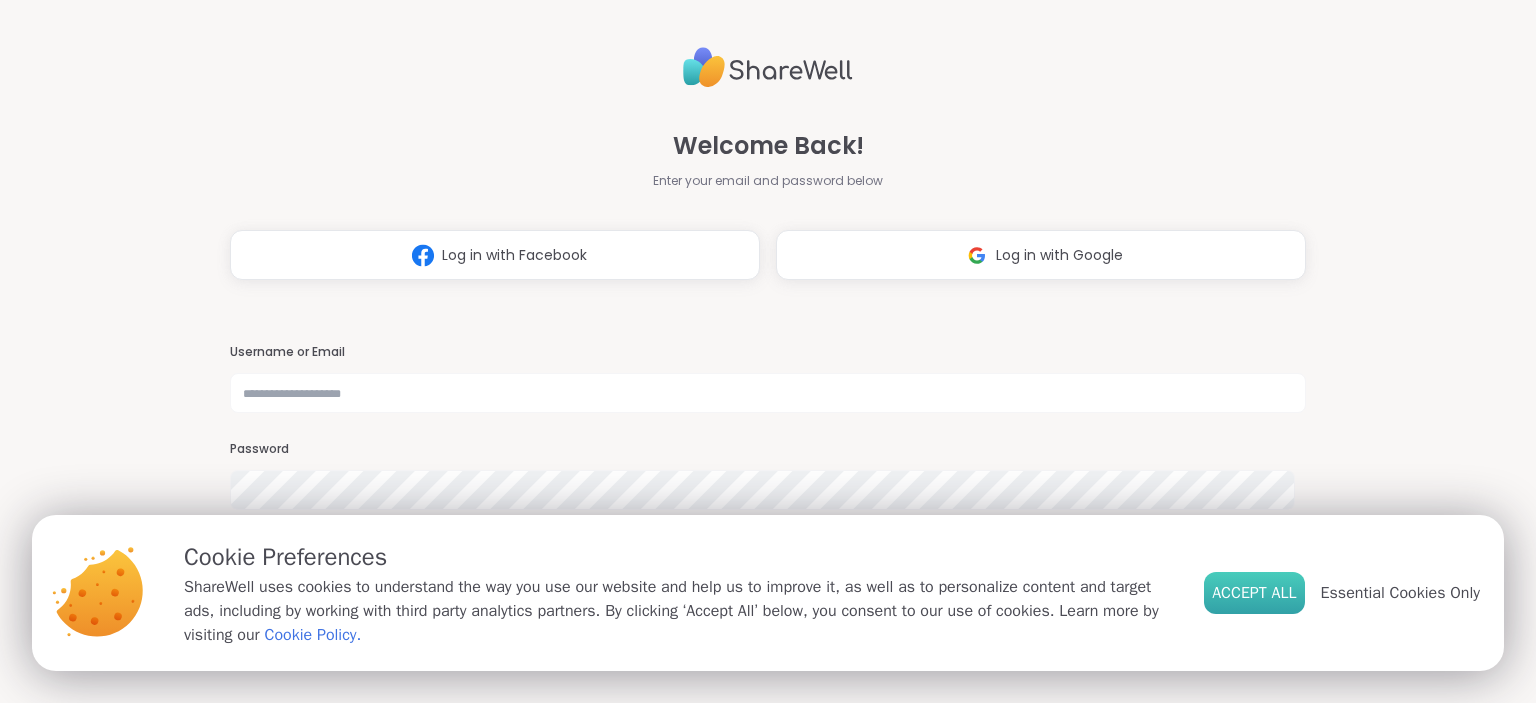 click on "Accept All" at bounding box center (1254, 593) 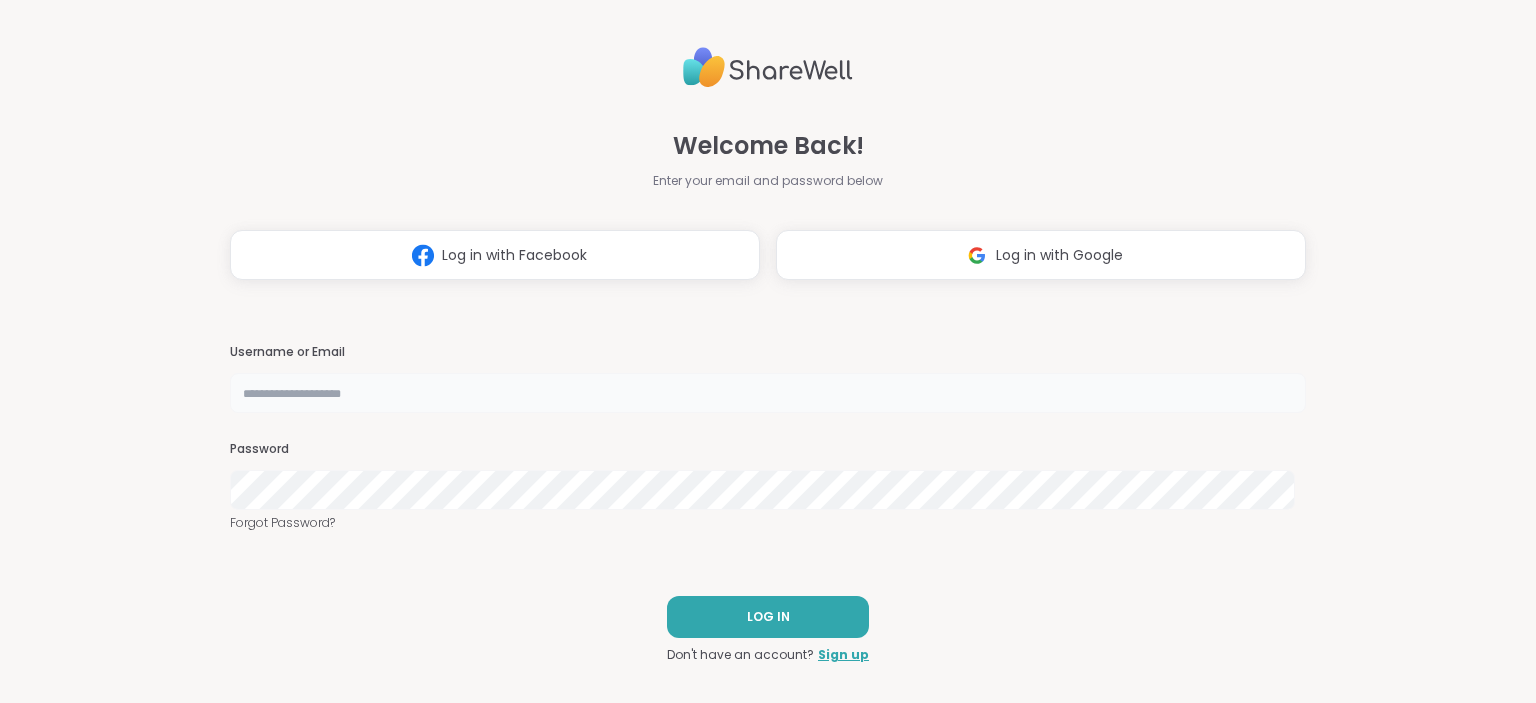 click at bounding box center (767, 393) 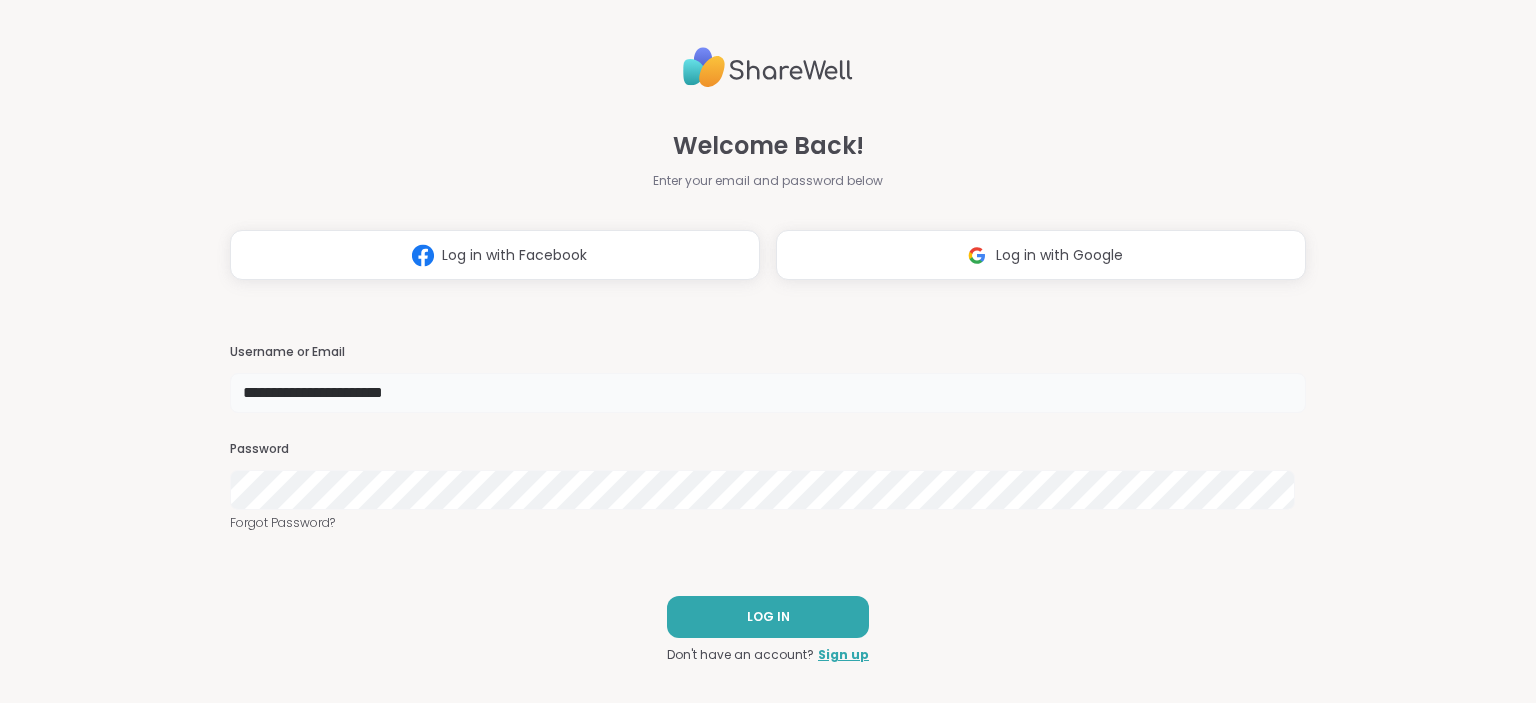 type on "**********" 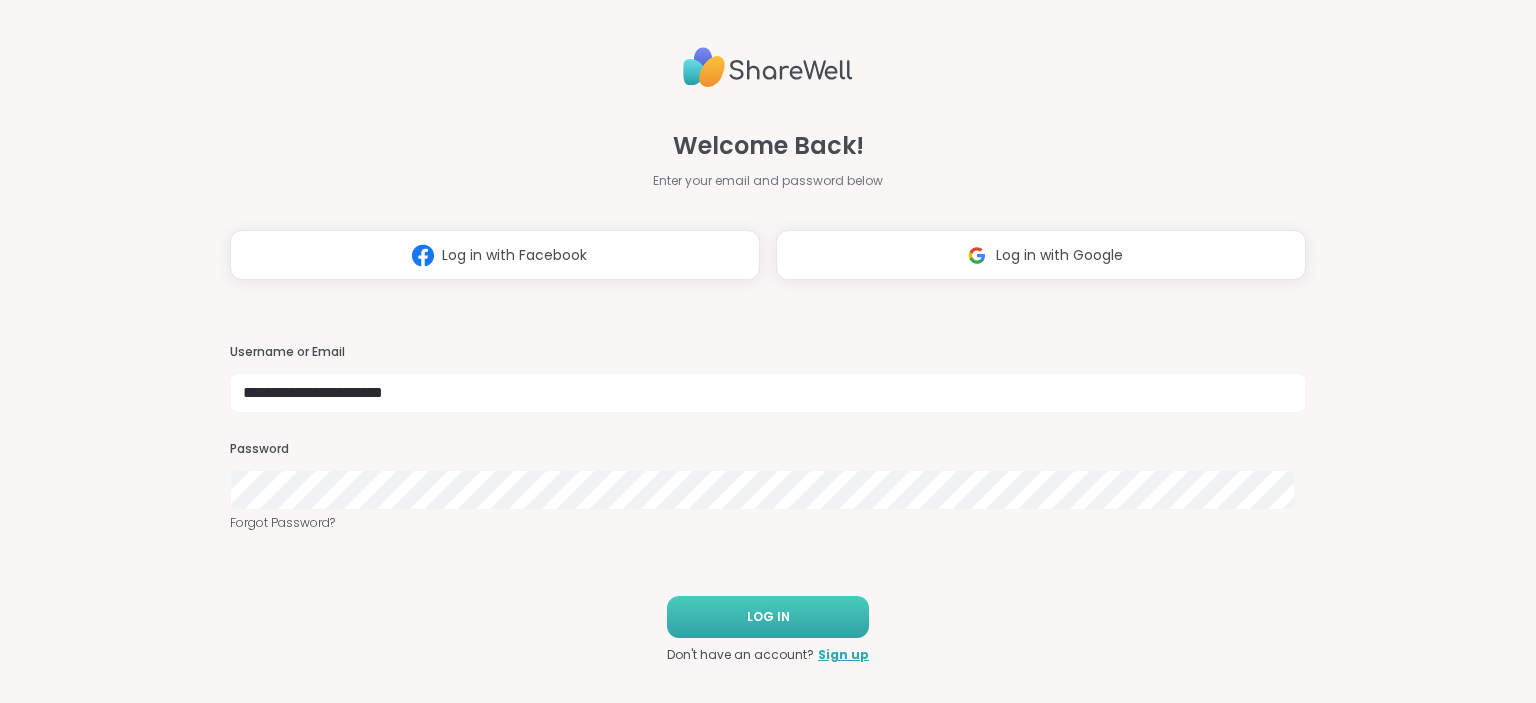 click on "LOG IN" at bounding box center (768, 617) 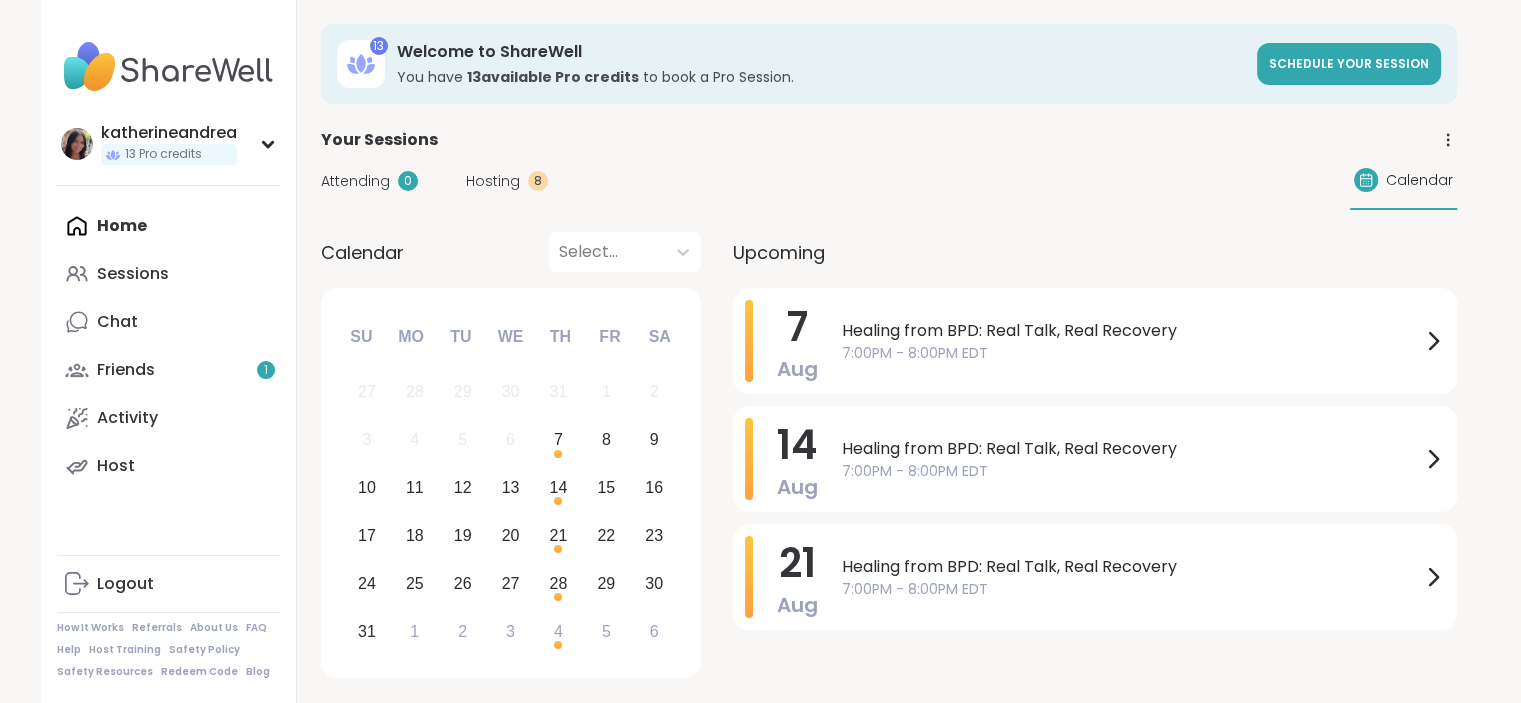 click on "Calendar" at bounding box center (1419, 180) 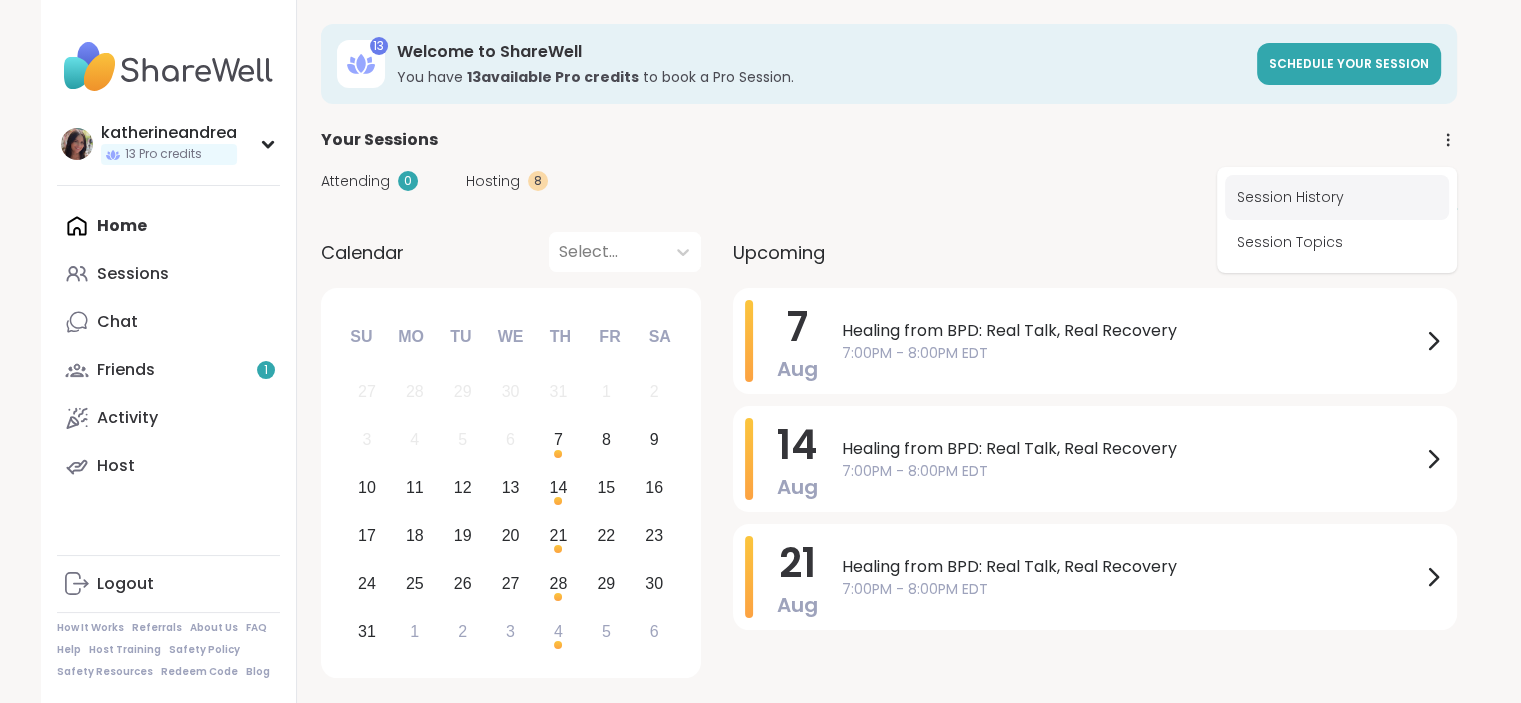 click on "Session History" at bounding box center (1337, 197) 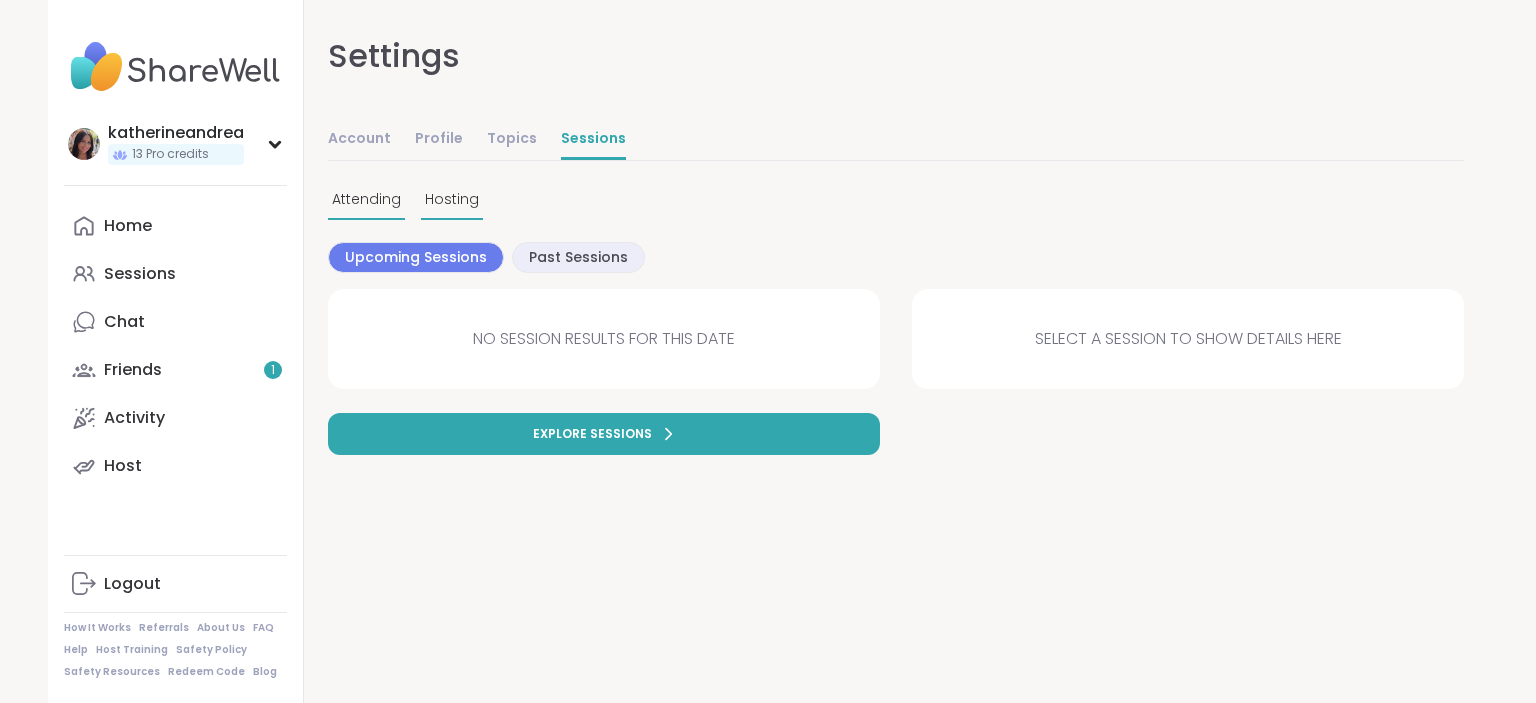 click on "Hosting" at bounding box center [452, 199] 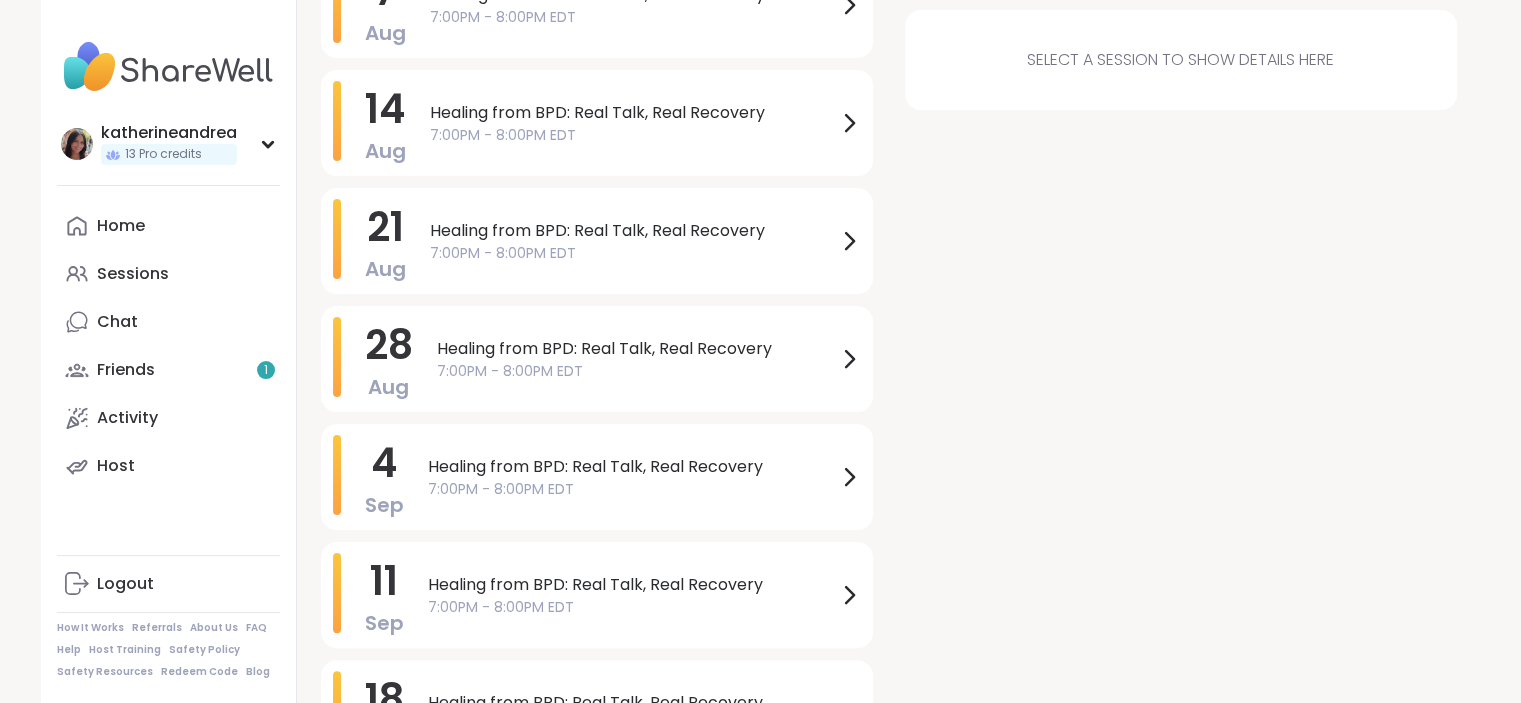 scroll, scrollTop: 340, scrollLeft: 0, axis: vertical 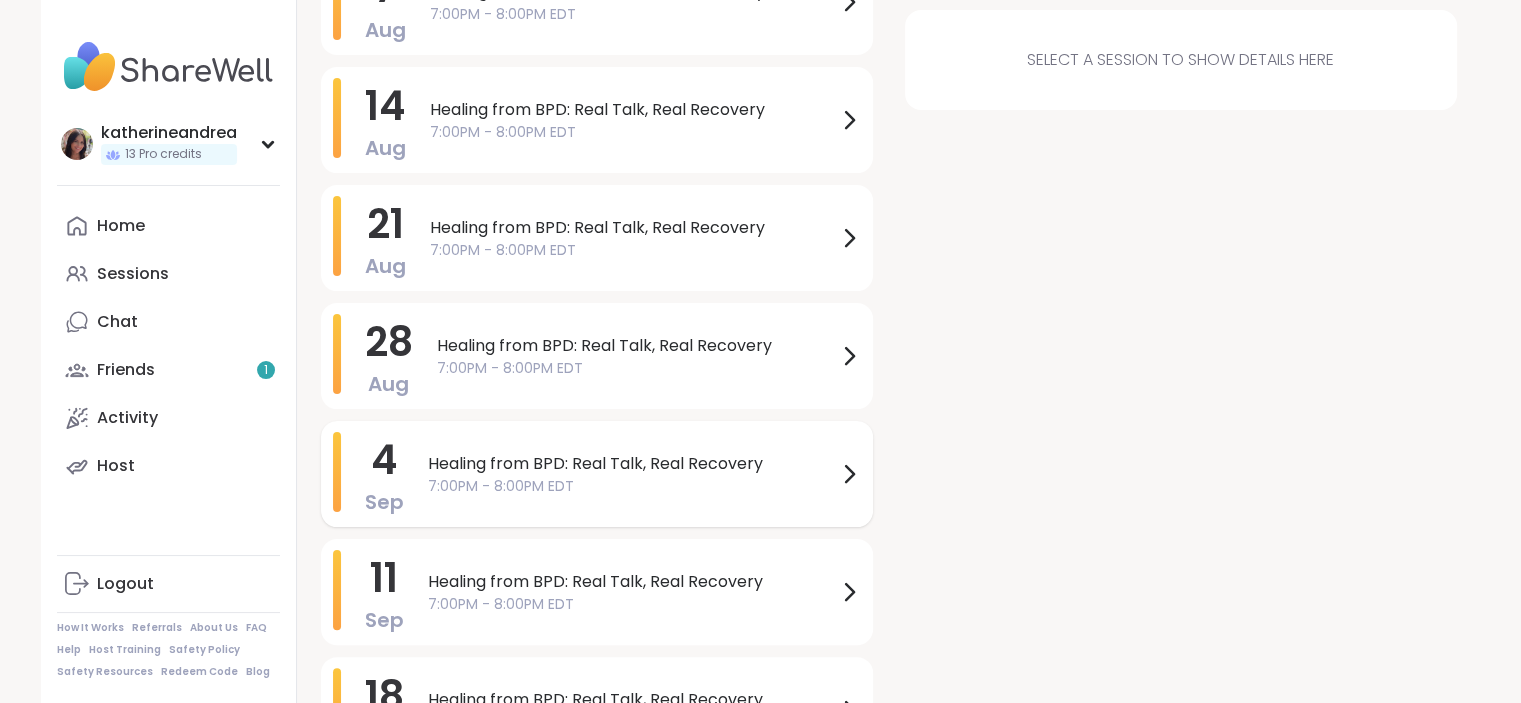 click on "Healing from BPD: Real Talk, Real Recovery" at bounding box center [632, 464] 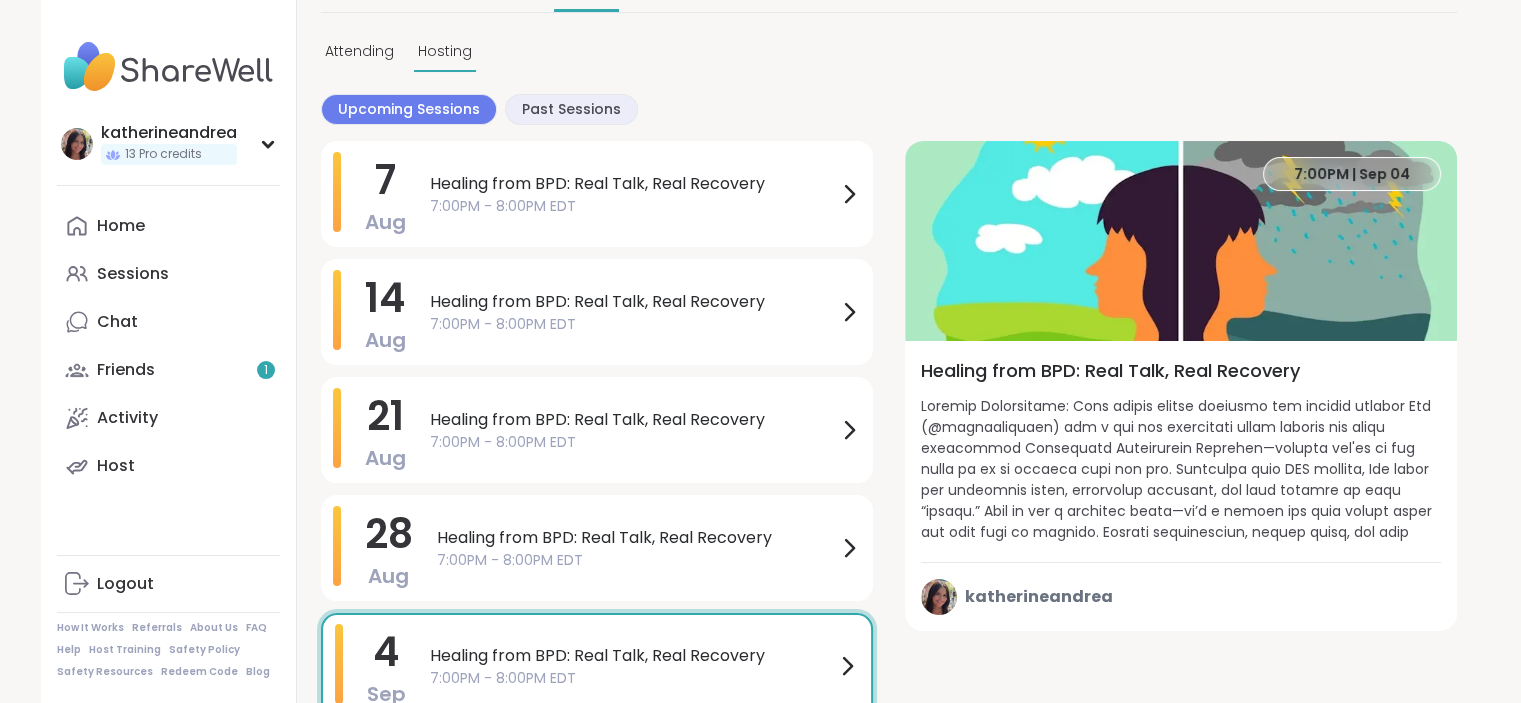 scroll, scrollTop: 172, scrollLeft: 0, axis: vertical 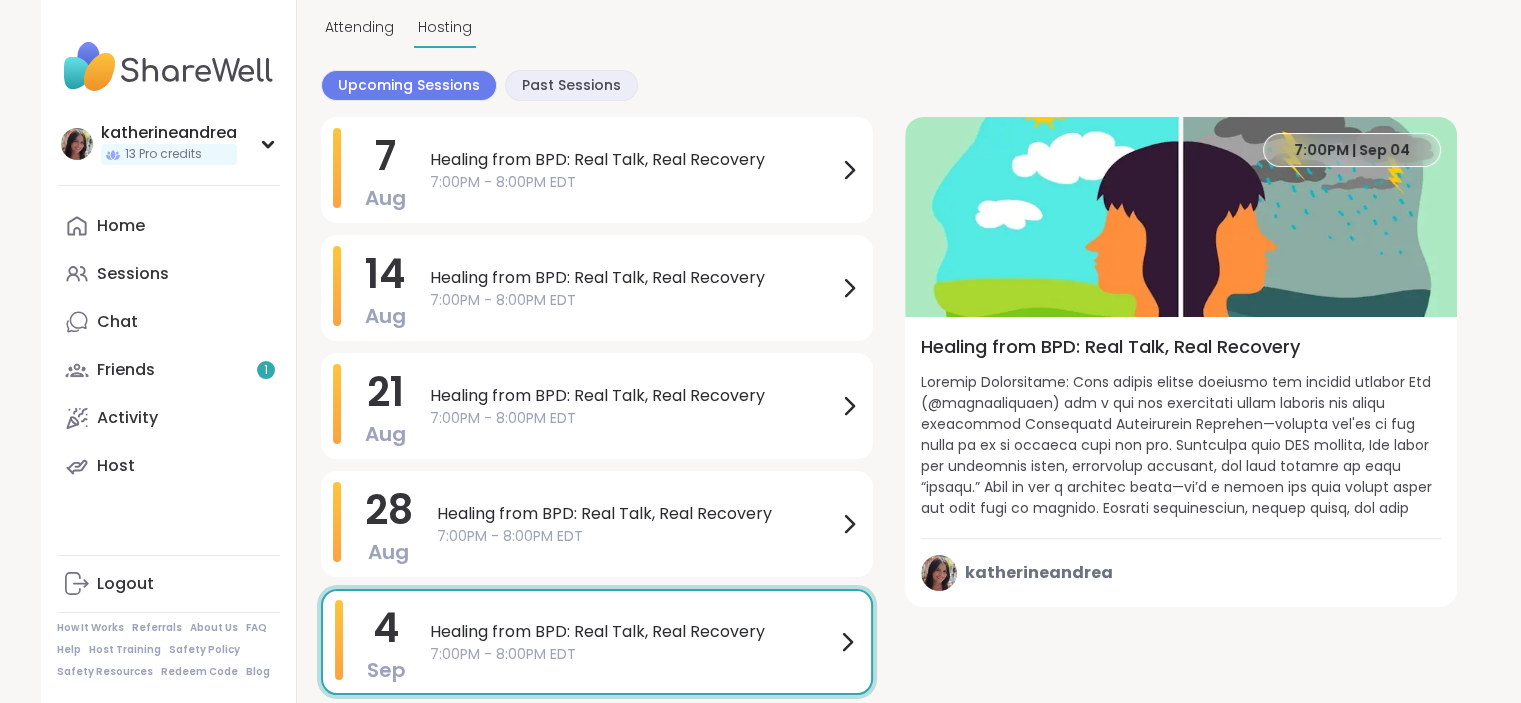click at bounding box center (1181, 447) 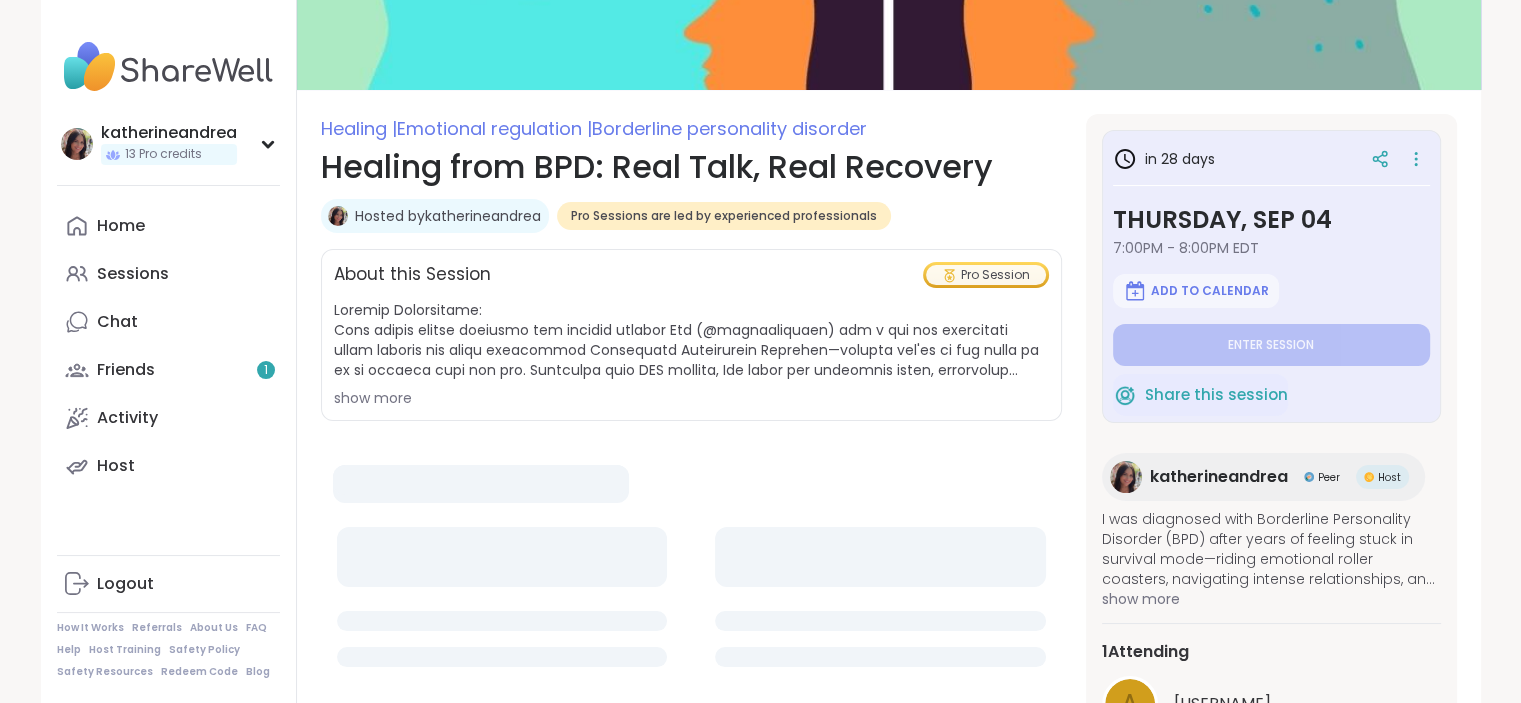 scroll, scrollTop: 0, scrollLeft: 0, axis: both 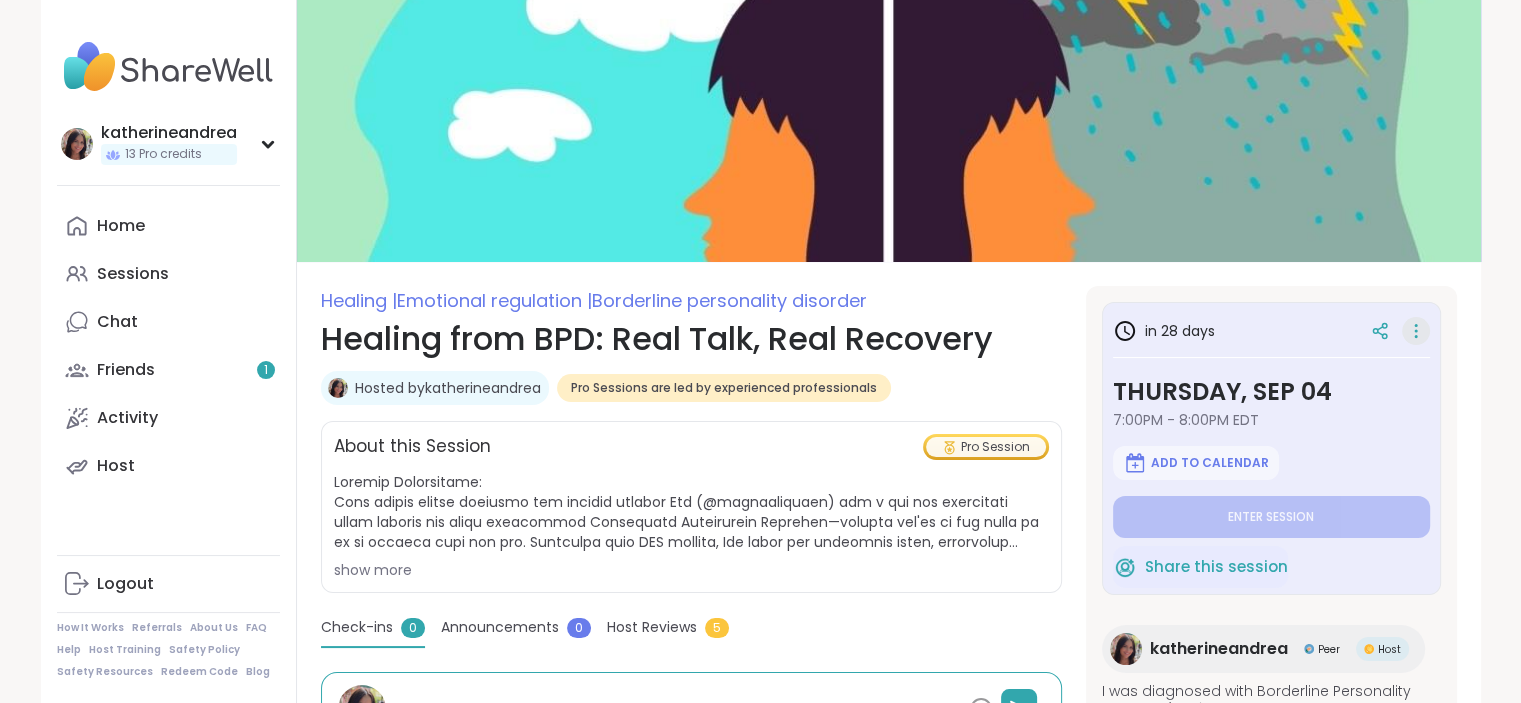 click 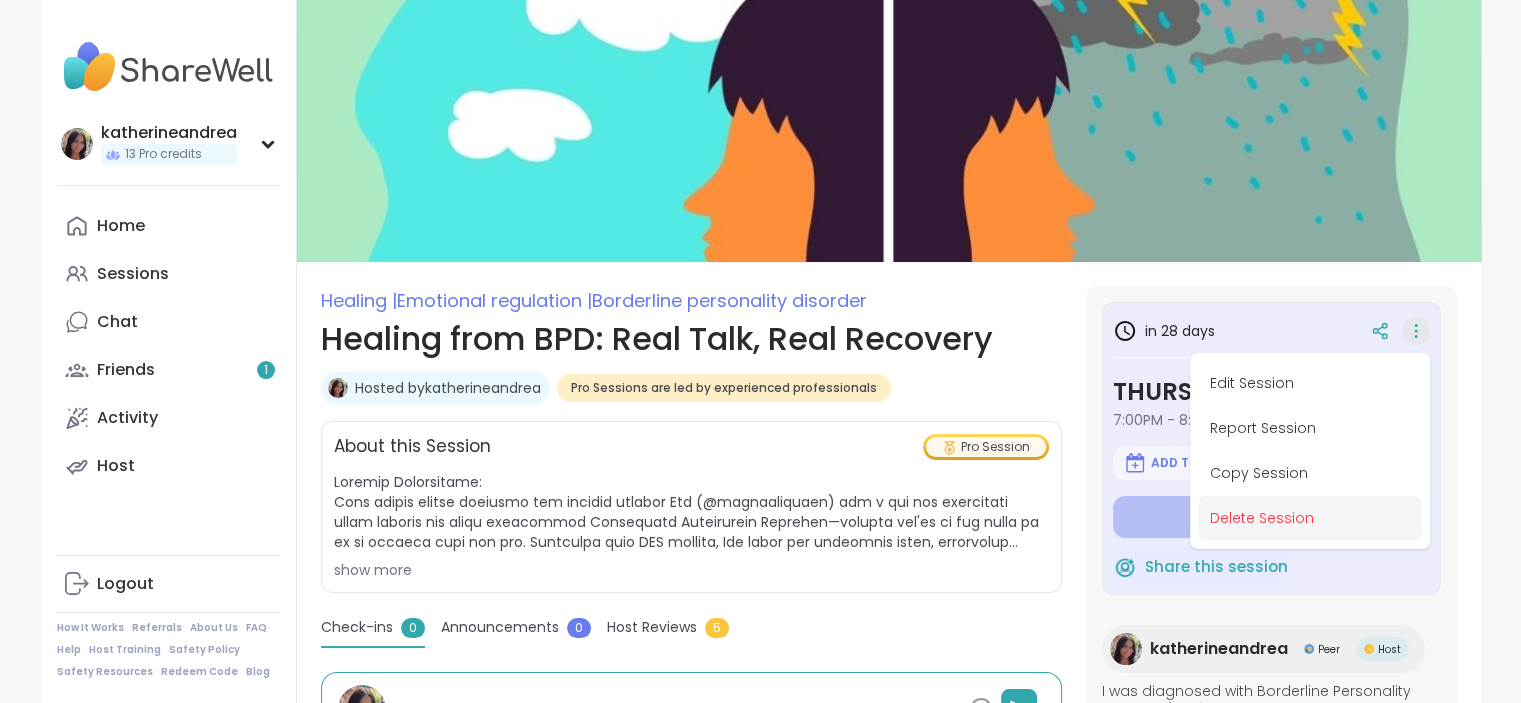 click on "Delete Session" at bounding box center (1310, 518) 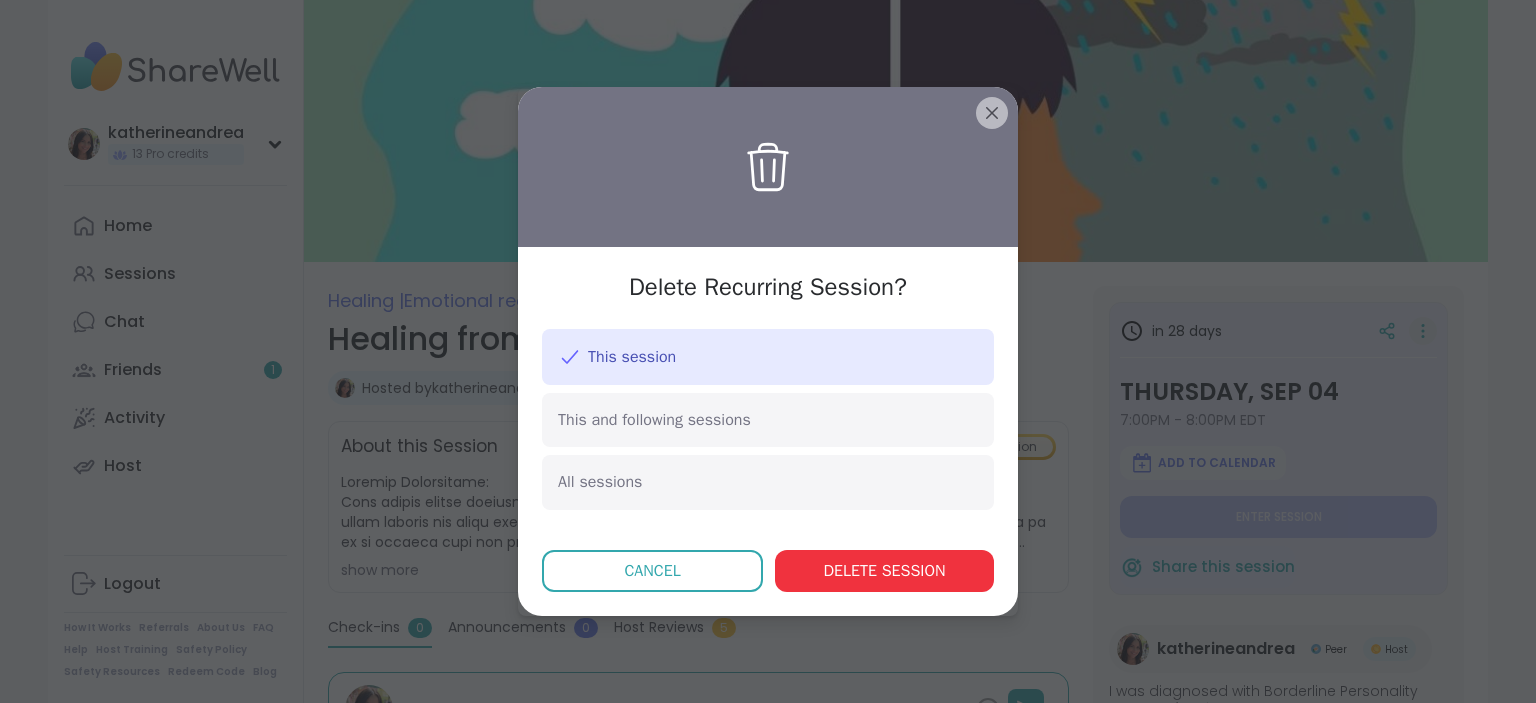 click on "Delete session" at bounding box center (884, 571) 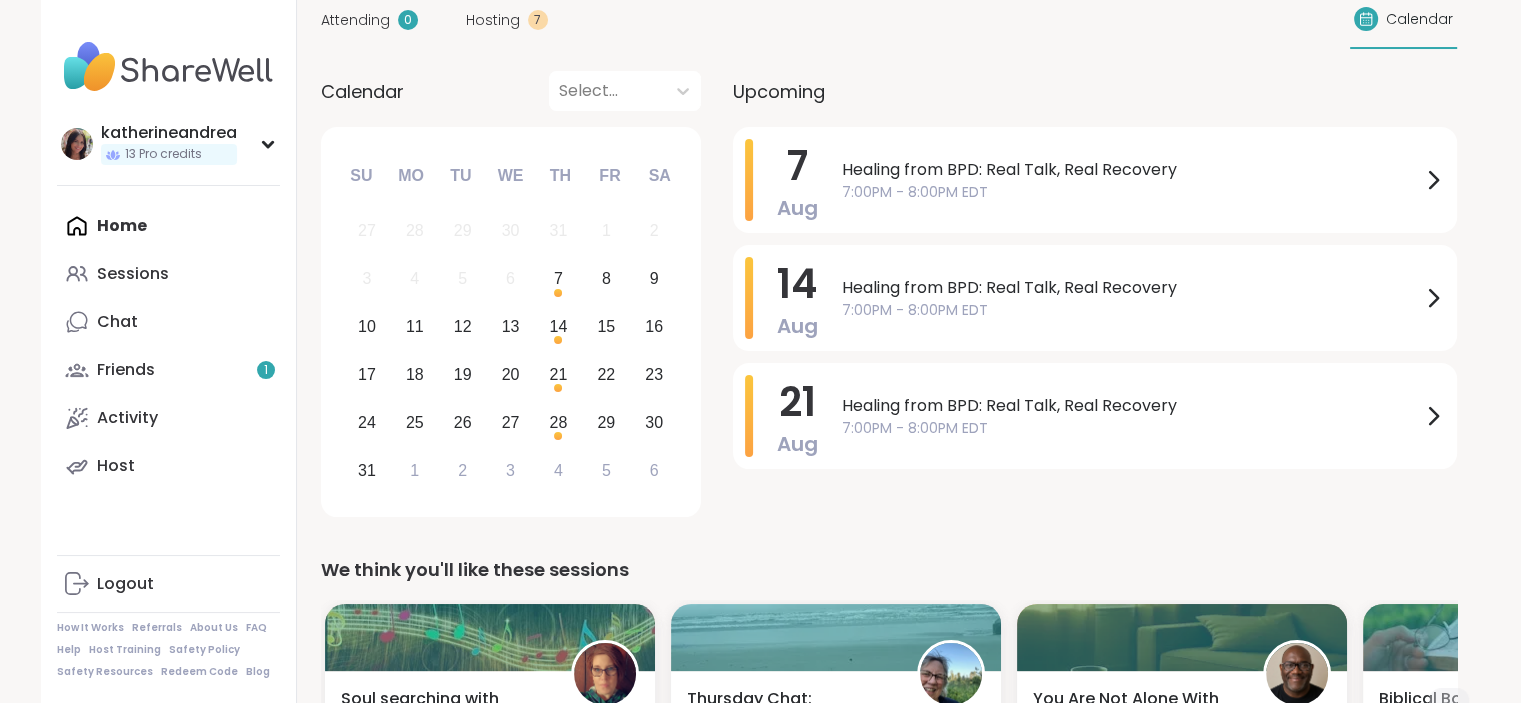 scroll, scrollTop: 147, scrollLeft: 0, axis: vertical 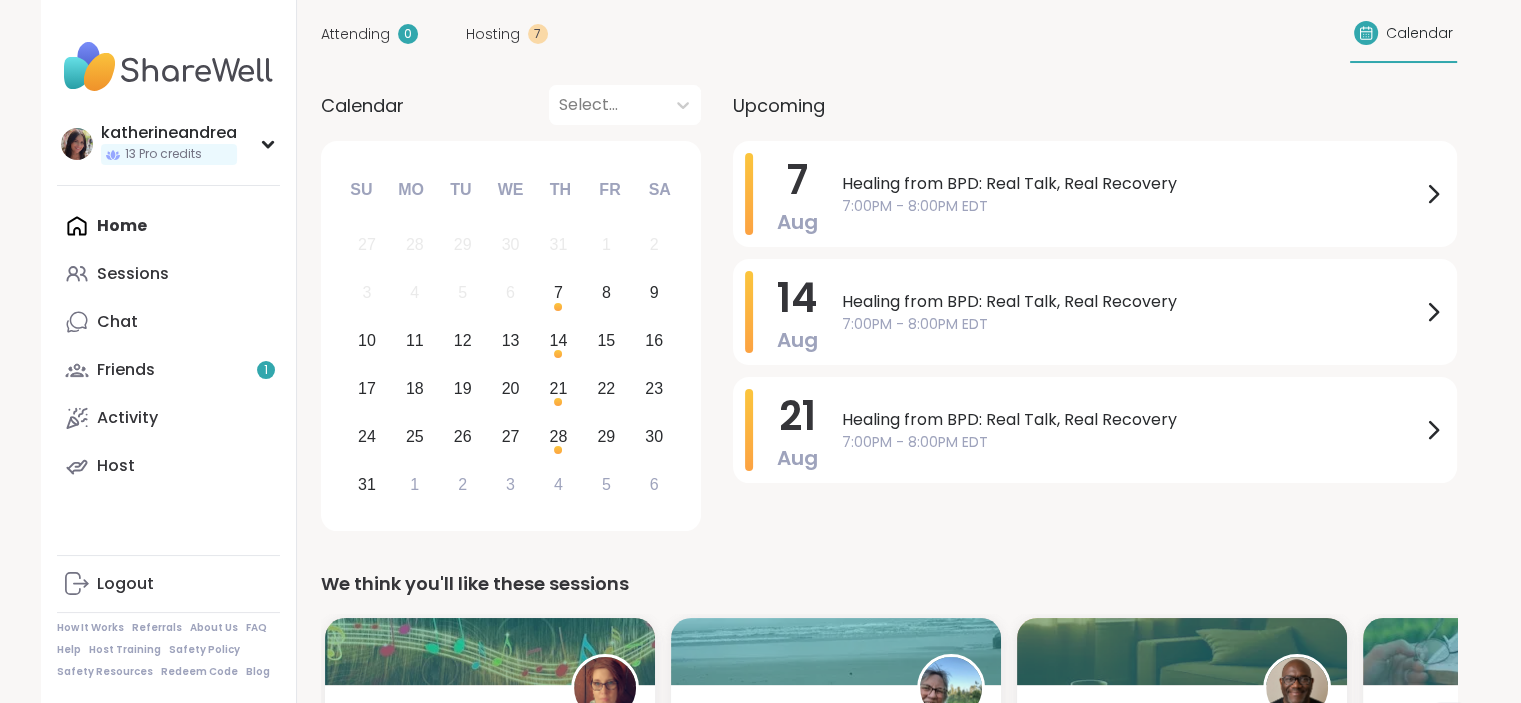 click on "Calendar" at bounding box center (1419, 33) 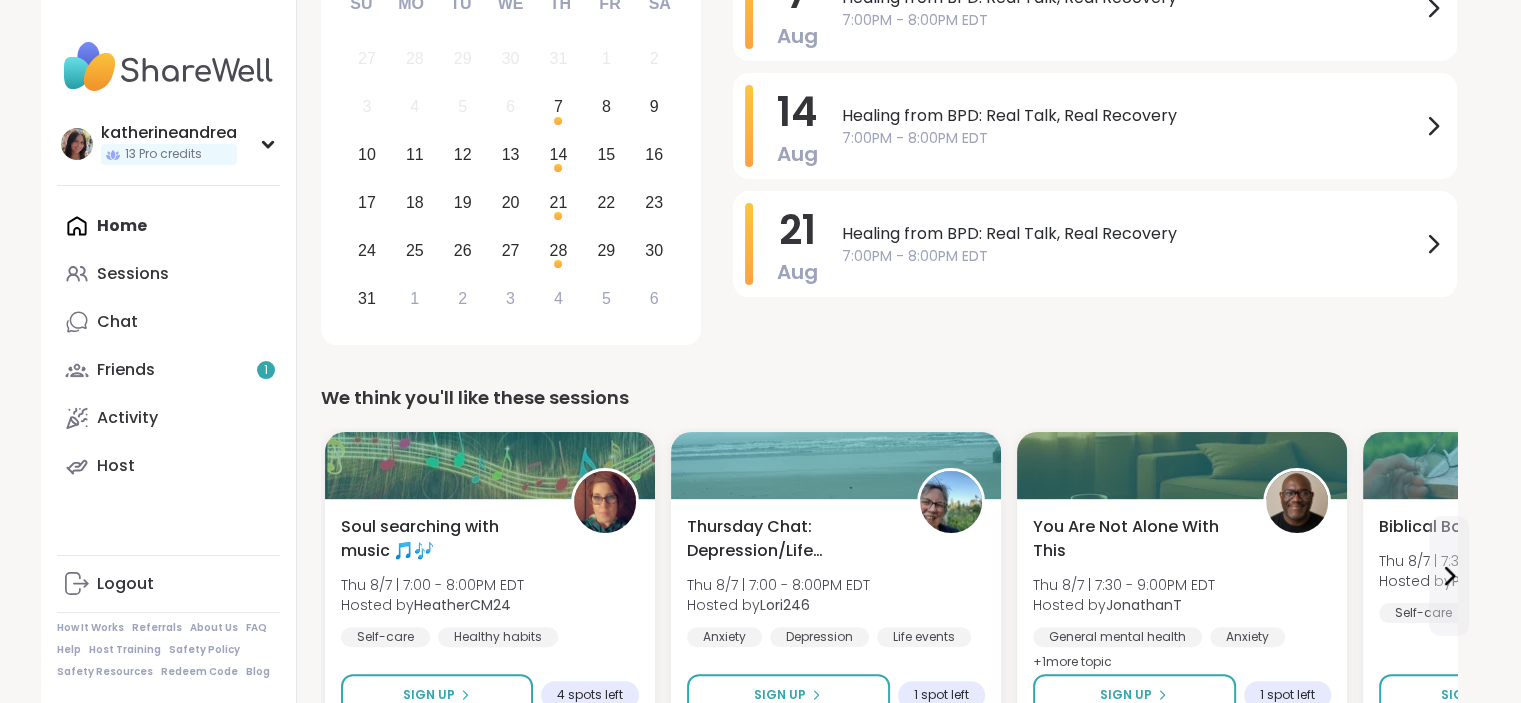 scroll, scrollTop: 176, scrollLeft: 0, axis: vertical 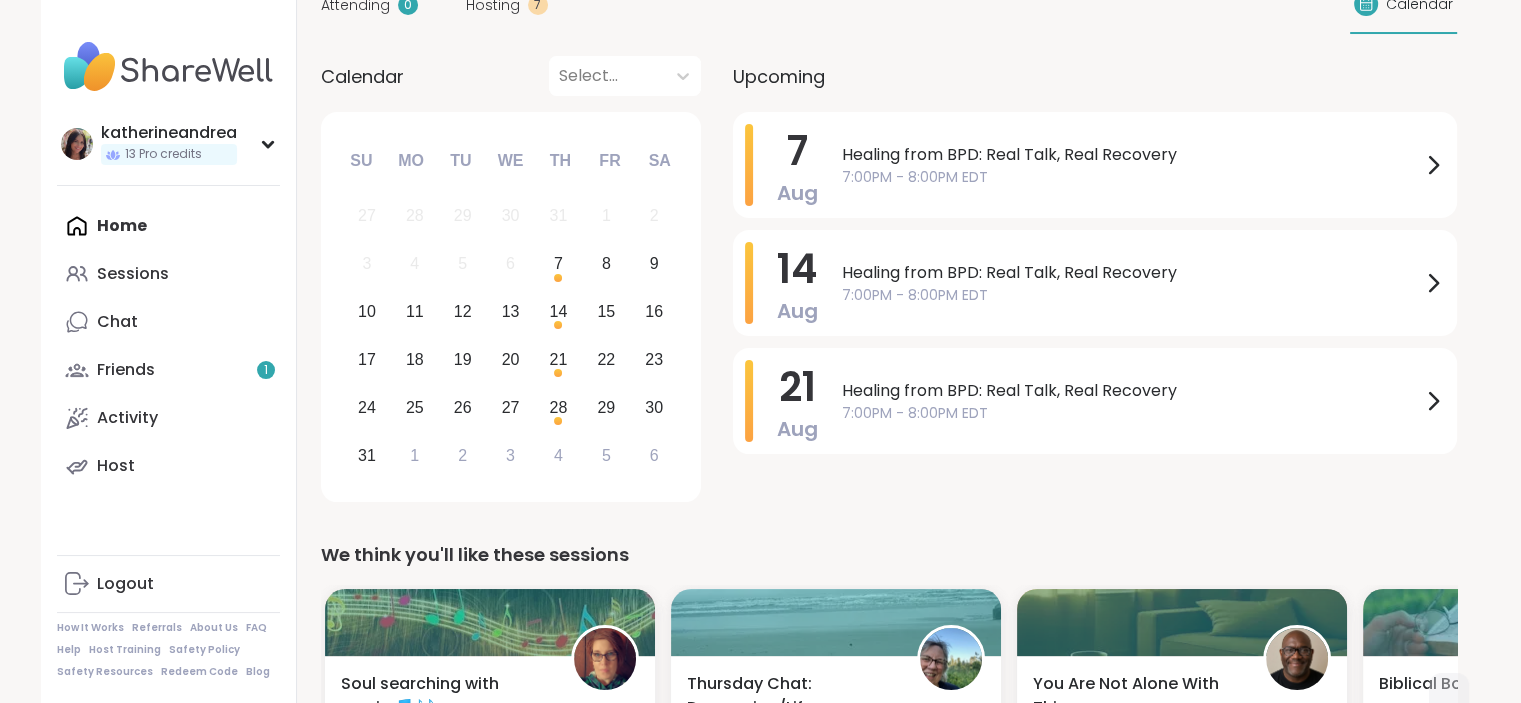 click on "Calendar Select... Previous Month Next Month August 2025 Su Mo Tu We Th Fr Sa 27 28 29 30 31 1 2 3 4 5 6 7 8 9 10 11 12 13 14 15 16 17 18 19 20 21 22 23 24 25 26 27 28 29 30 31 1 2 3 4 5 6" at bounding box center (511, 282) 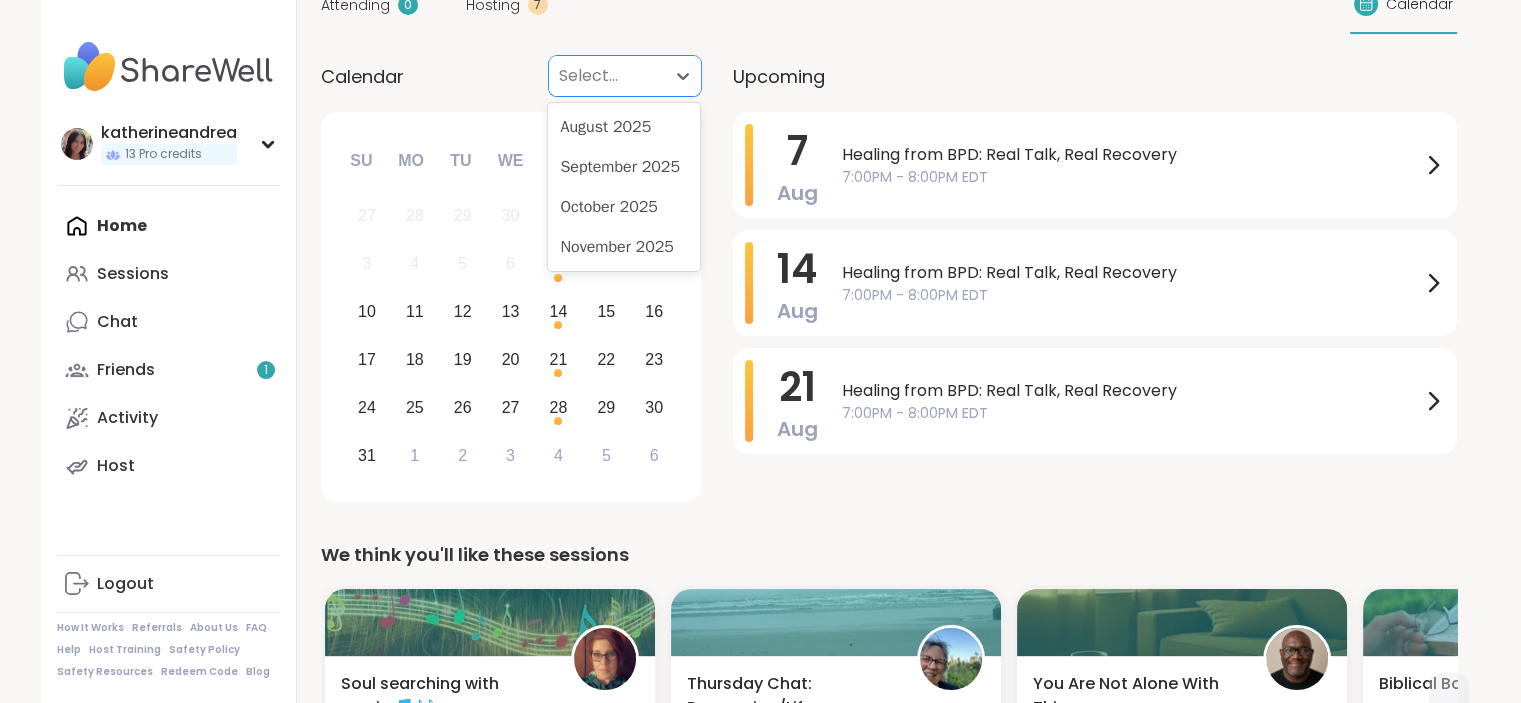click at bounding box center (607, 76) 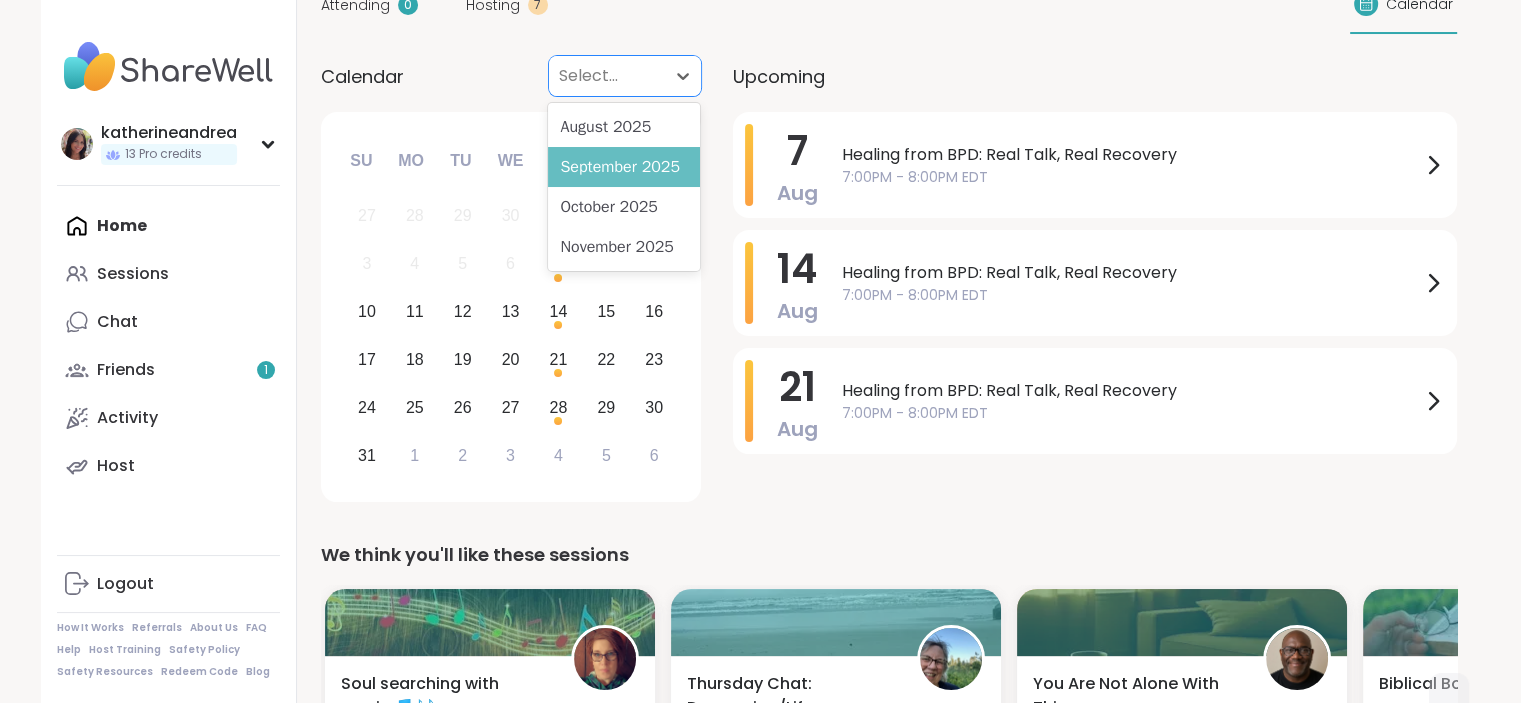 click on "September 2025" at bounding box center (624, 167) 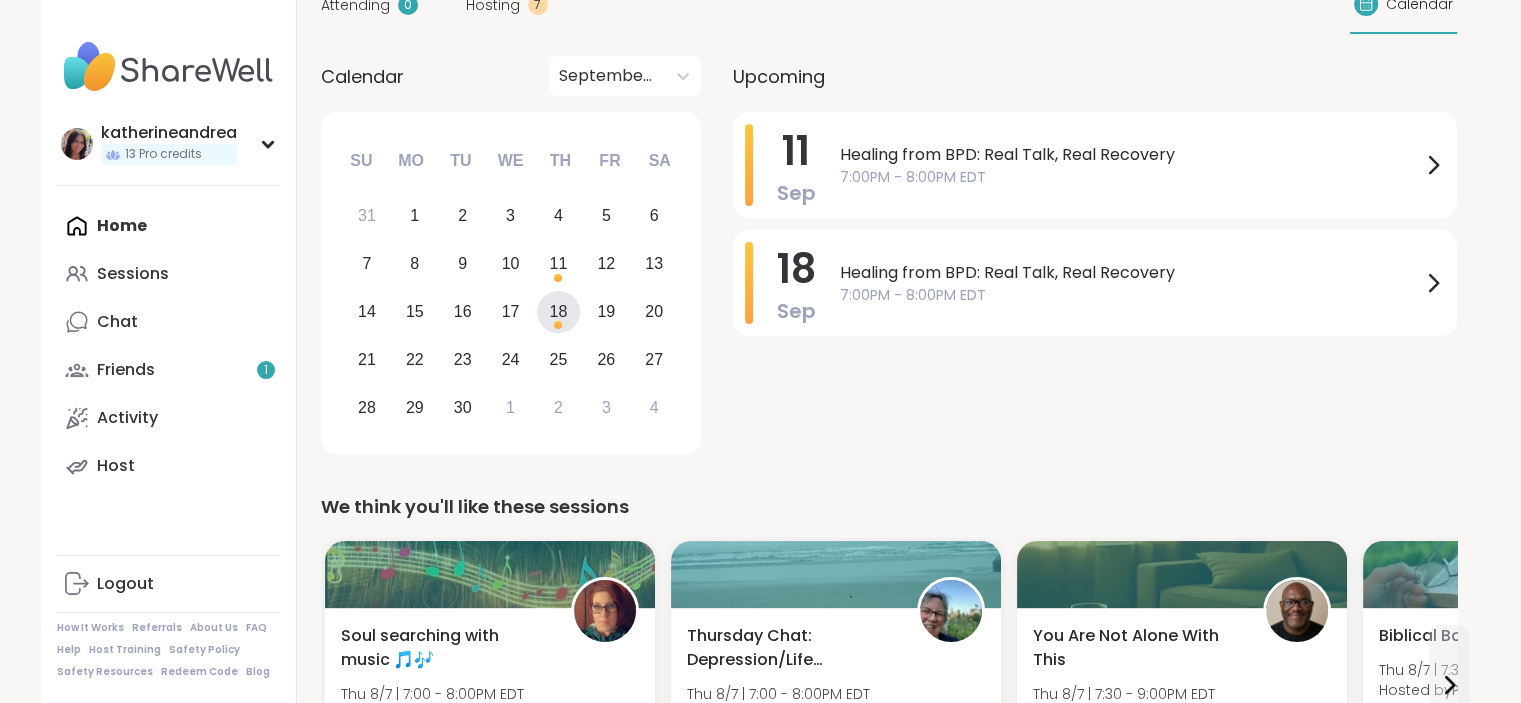 click on "18" at bounding box center (558, 312) 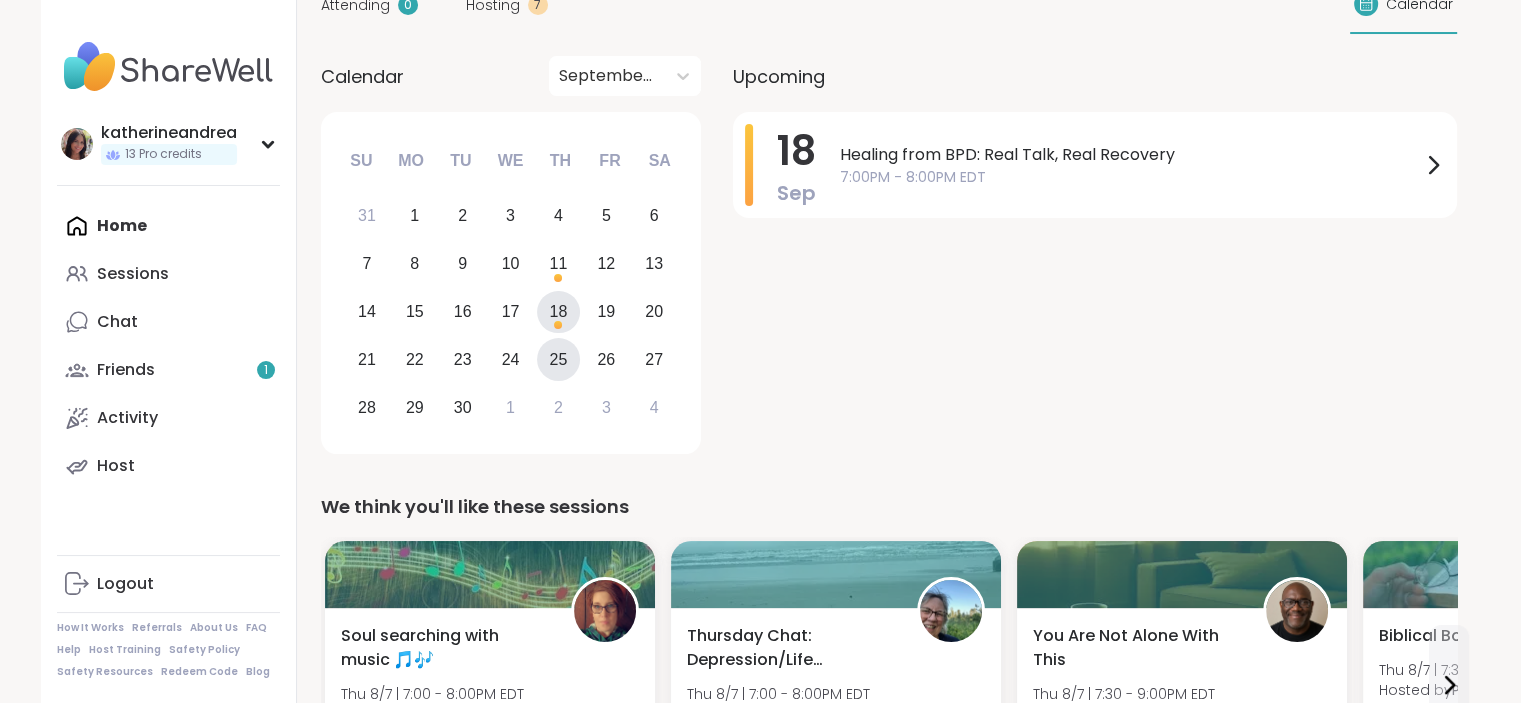 click on "25" at bounding box center (559, 359) 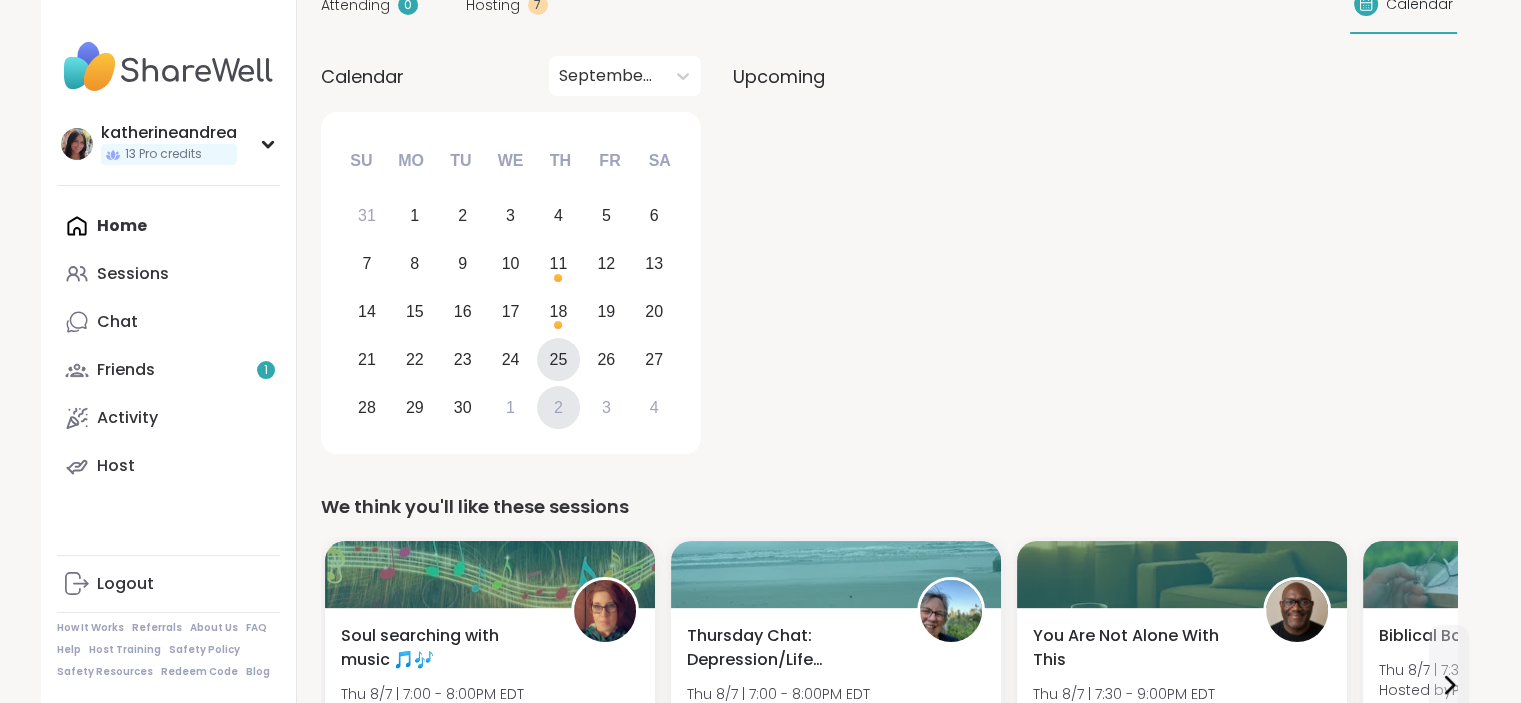 click on "2" at bounding box center [558, 407] 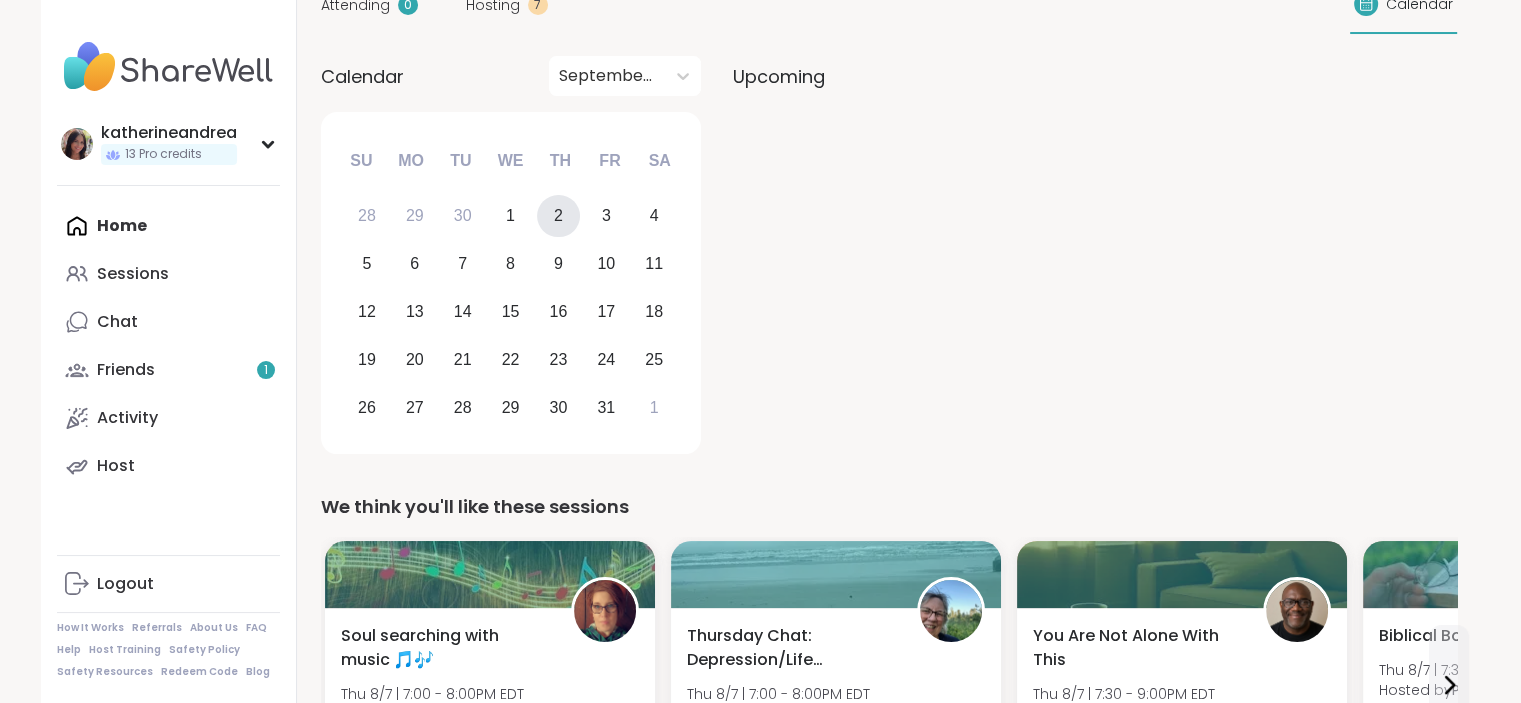 click on "2" at bounding box center [558, 215] 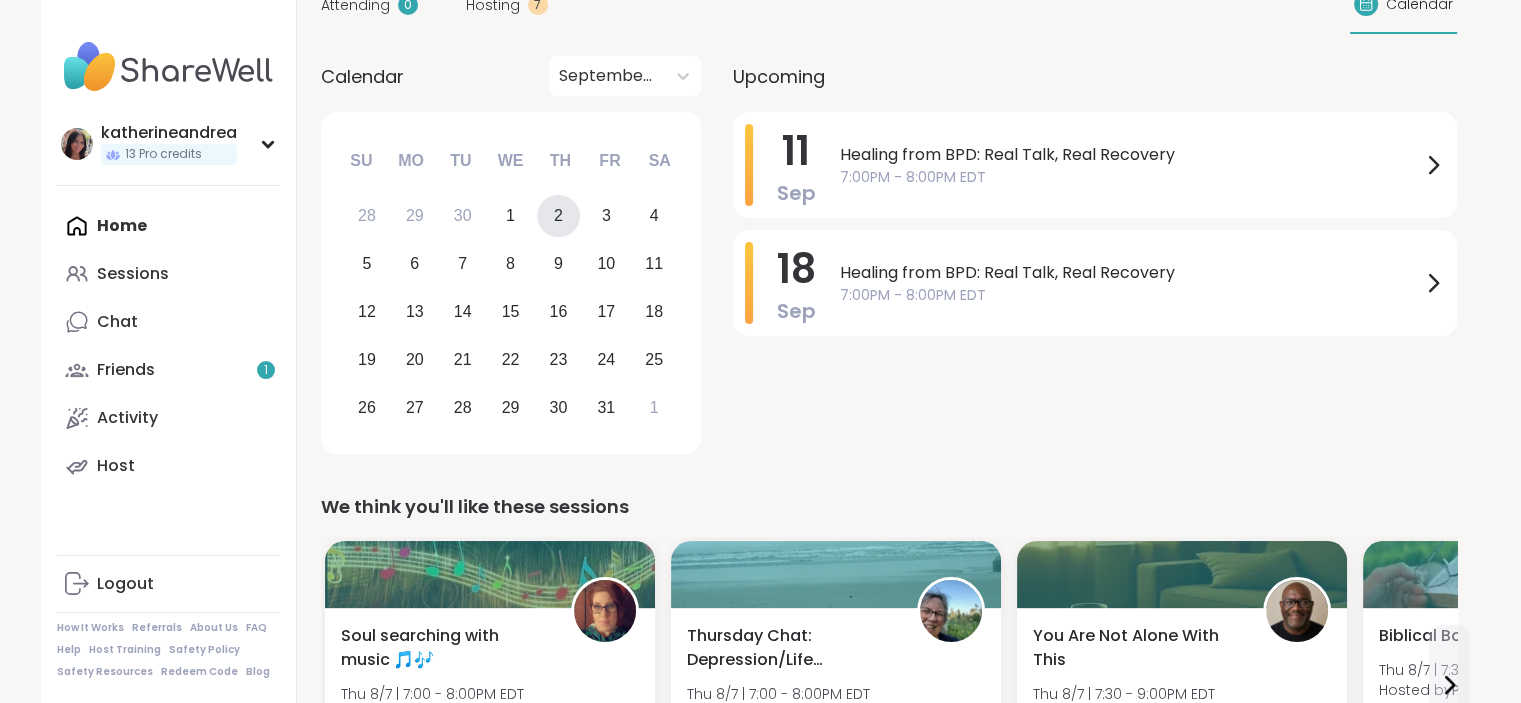 click on "2" at bounding box center (558, 215) 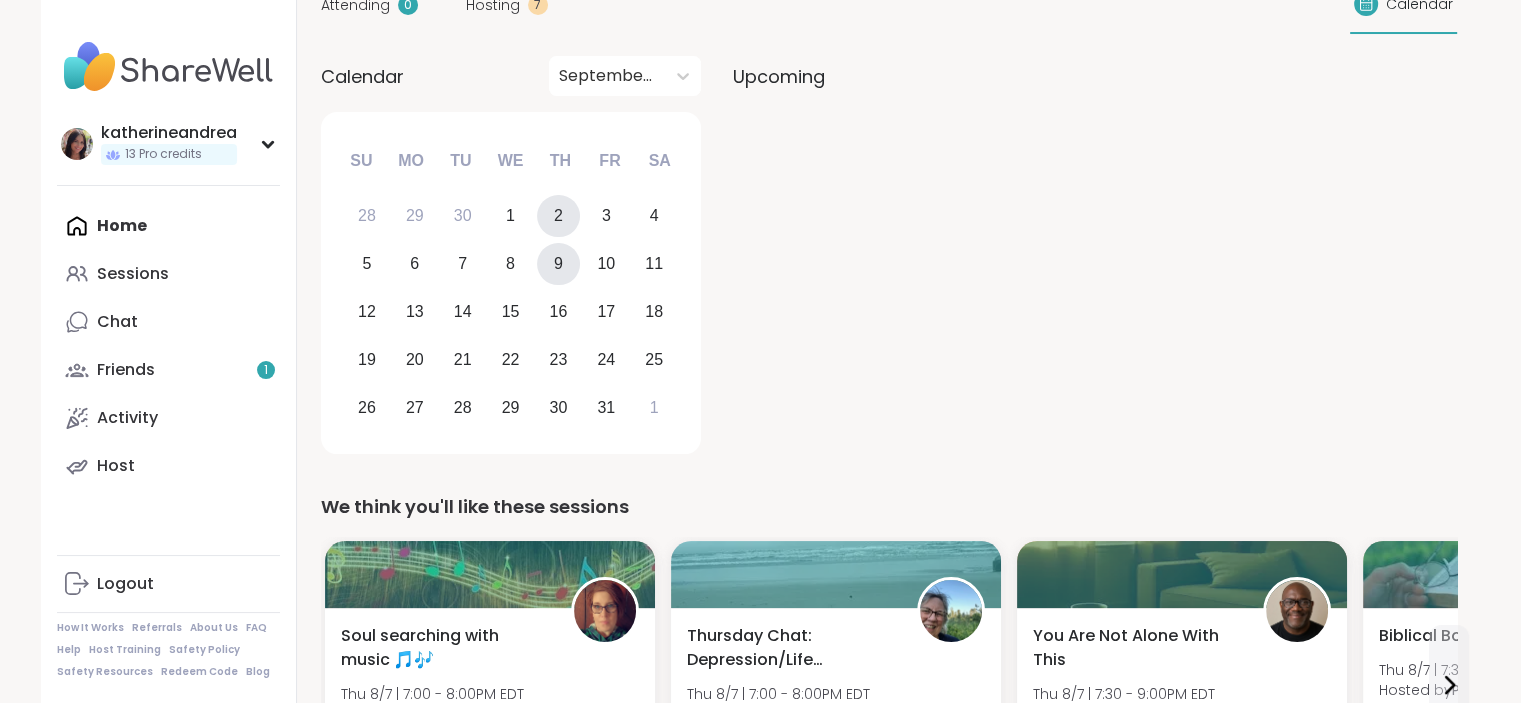 click on "9" at bounding box center (558, 263) 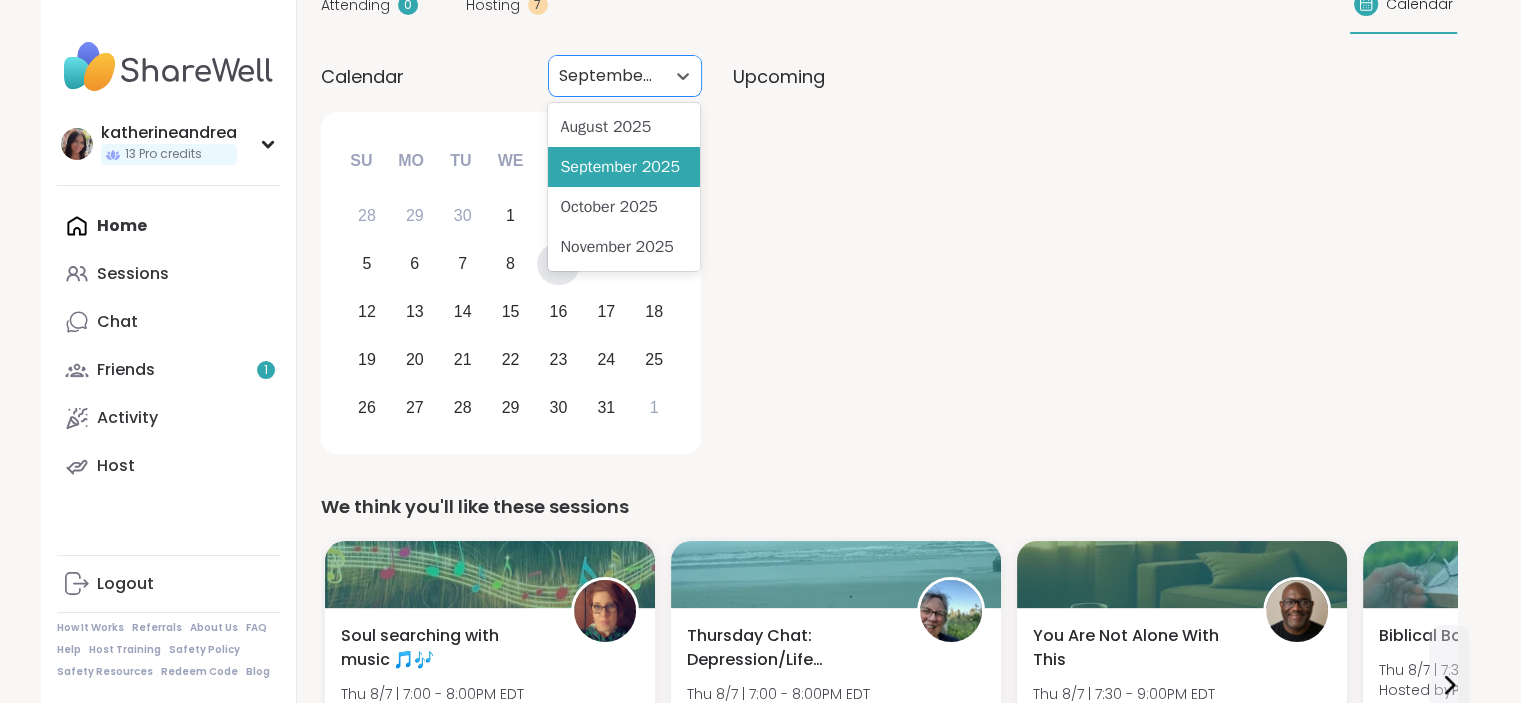 click on "September 2025" at bounding box center (607, 76) 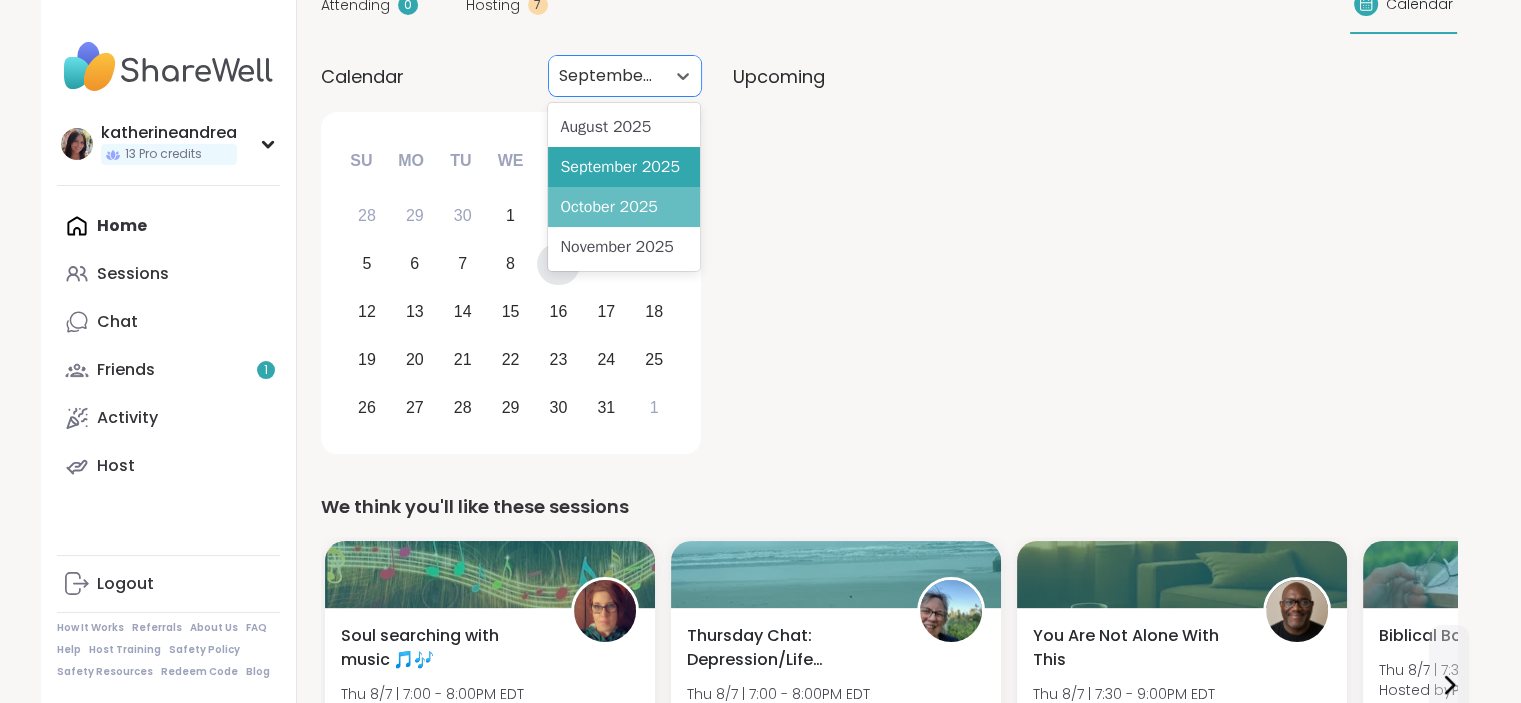 click on "October 2025" at bounding box center [624, 207] 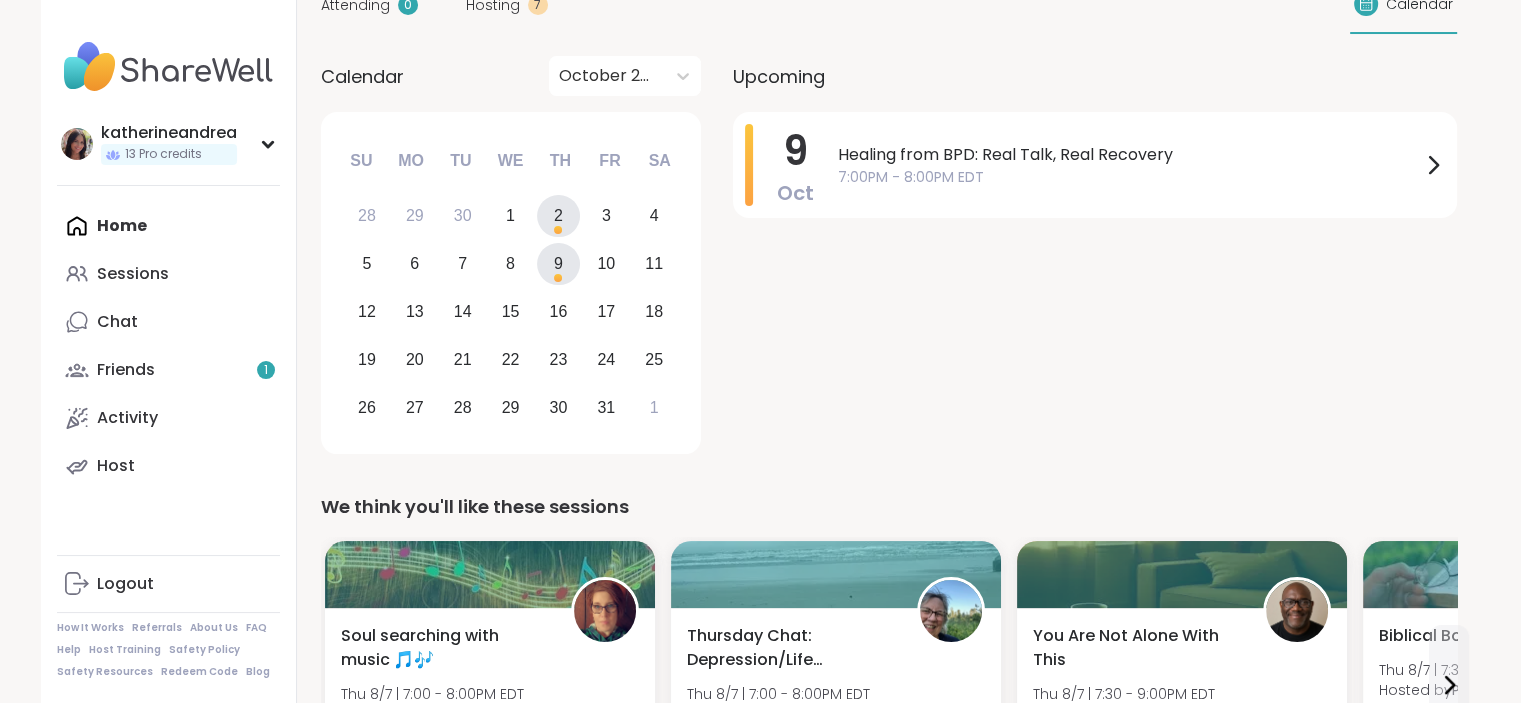click on "2" at bounding box center [558, 216] 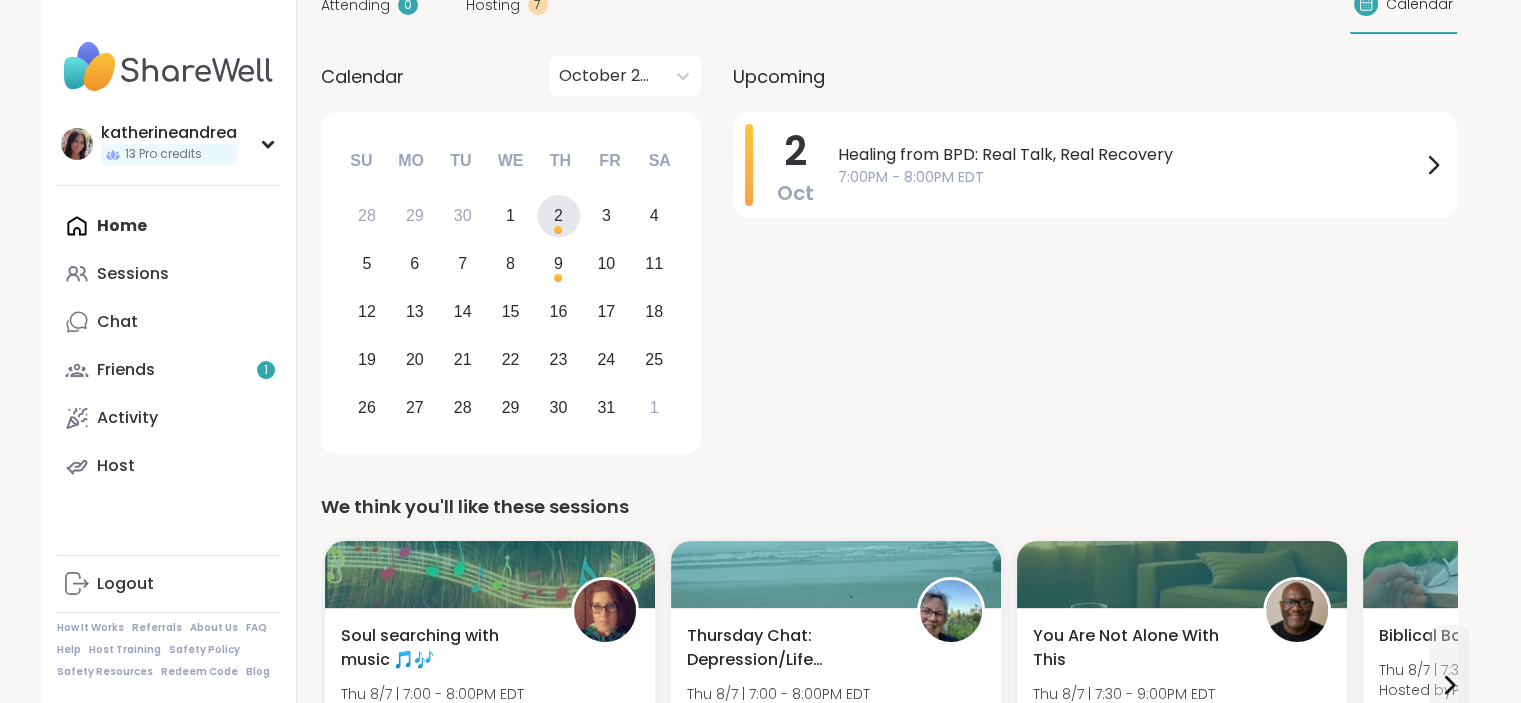 click at bounding box center (607, 76) 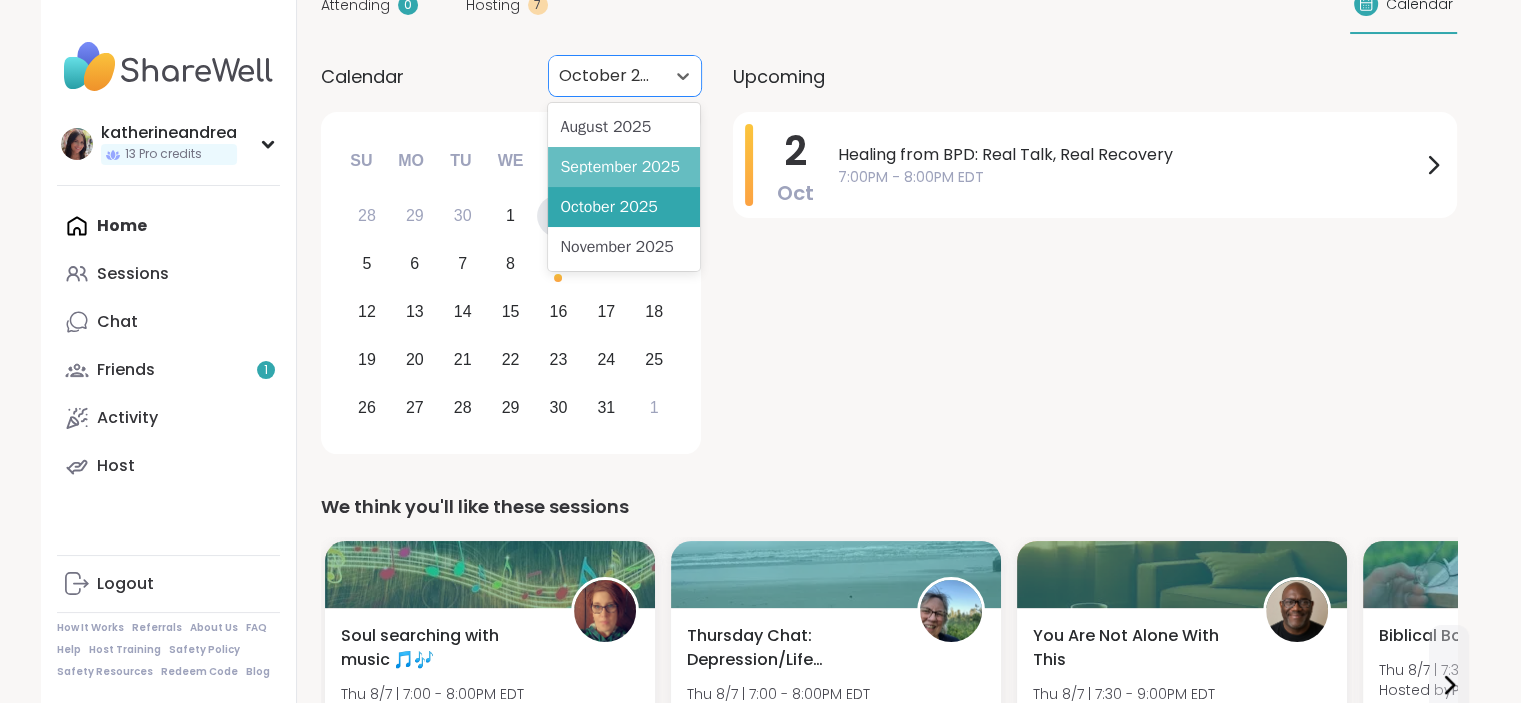 click on "September 2025" at bounding box center [624, 167] 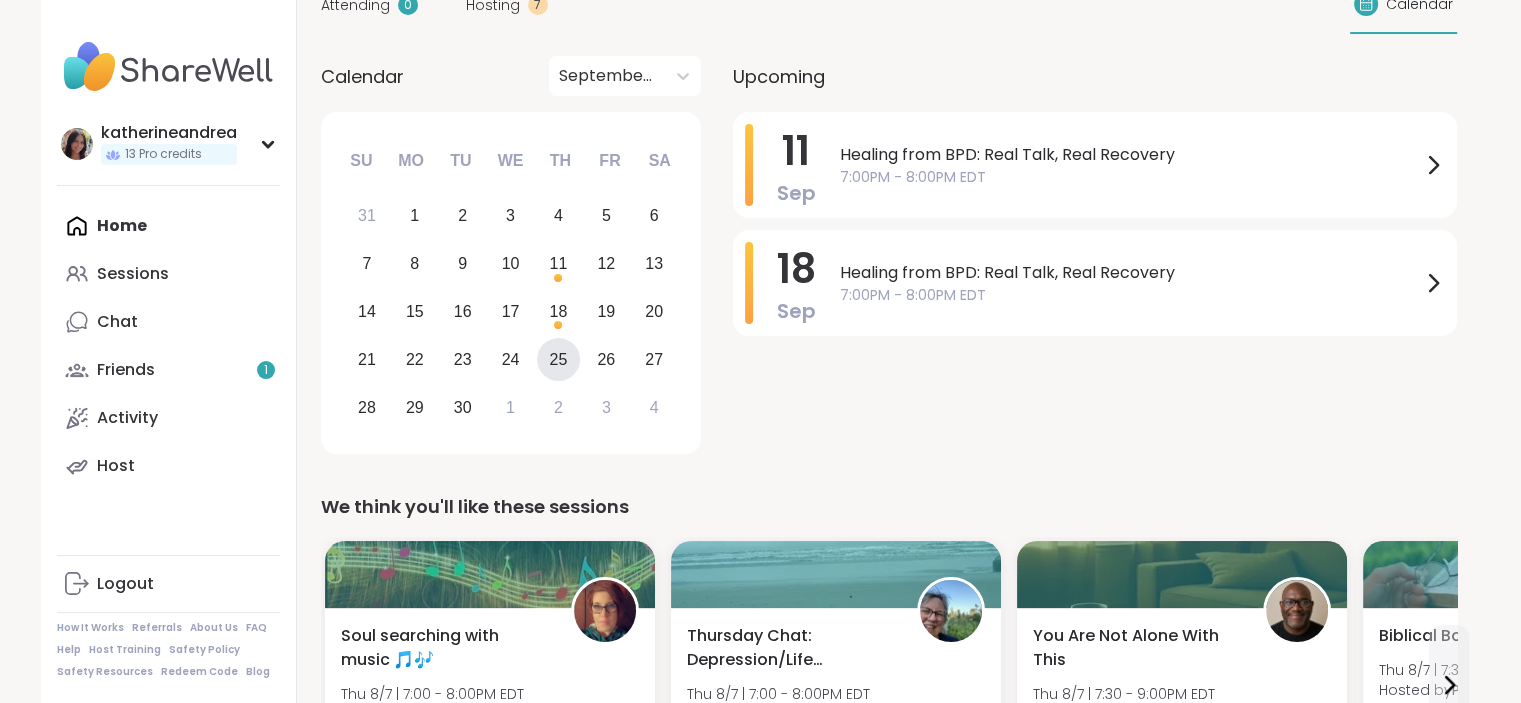 click on "25" at bounding box center (558, 359) 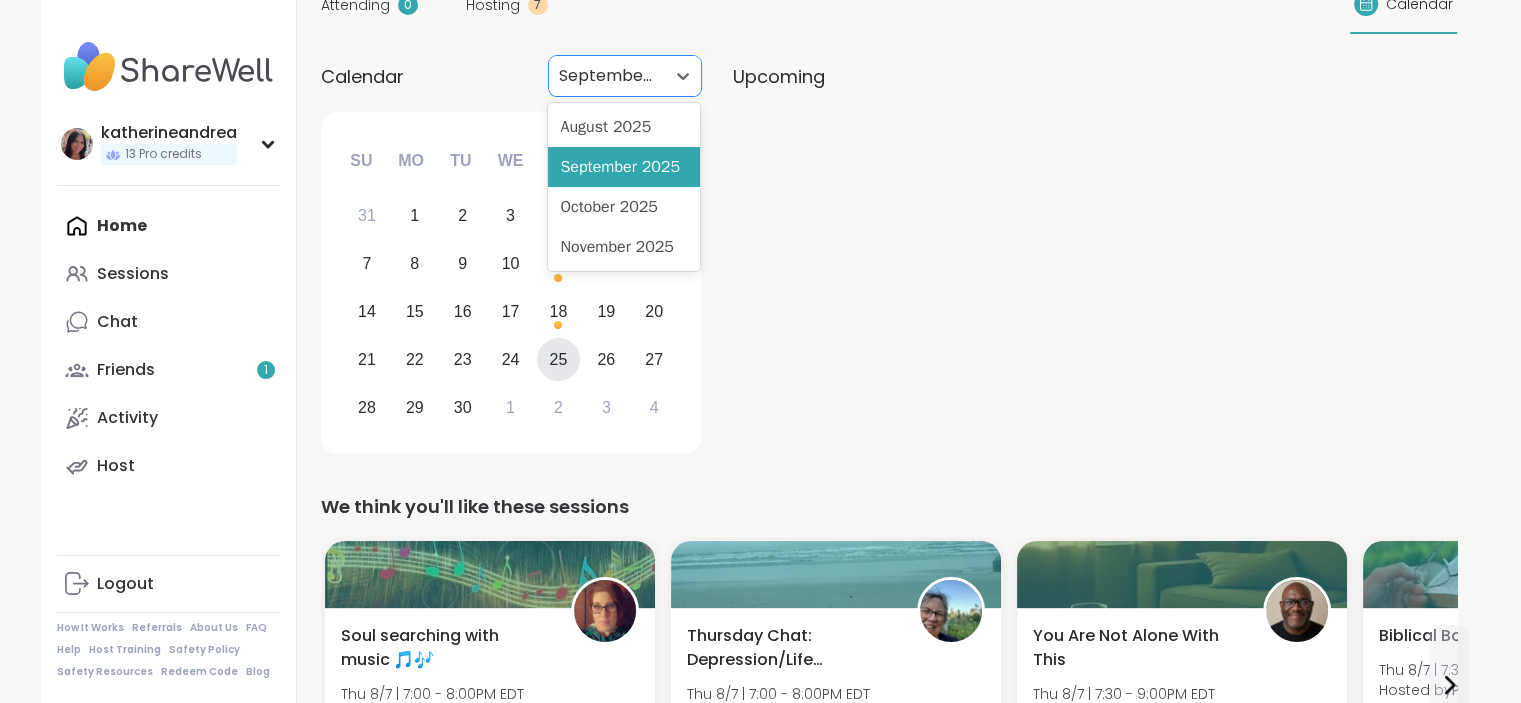 click on "September 2025" at bounding box center [607, 76] 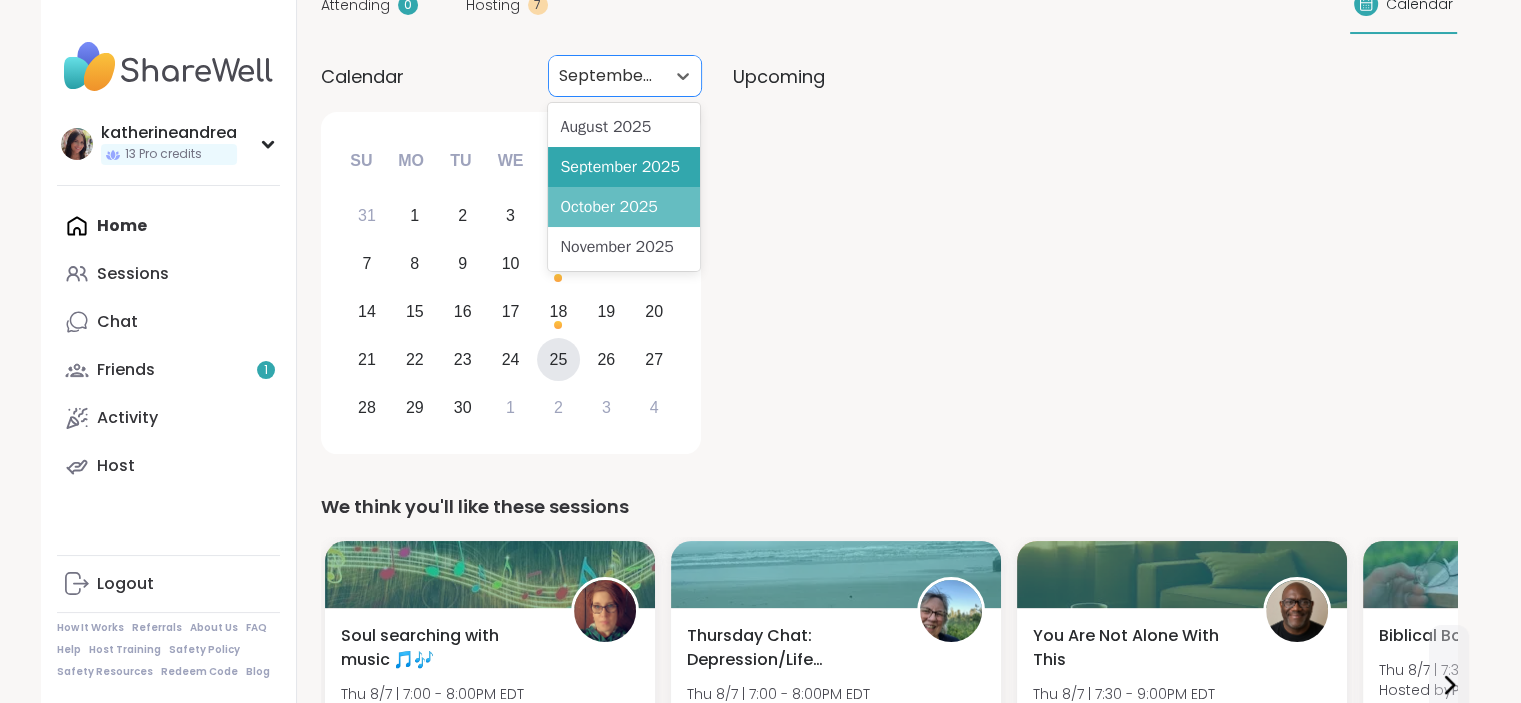 click on "October 2025" at bounding box center (624, 207) 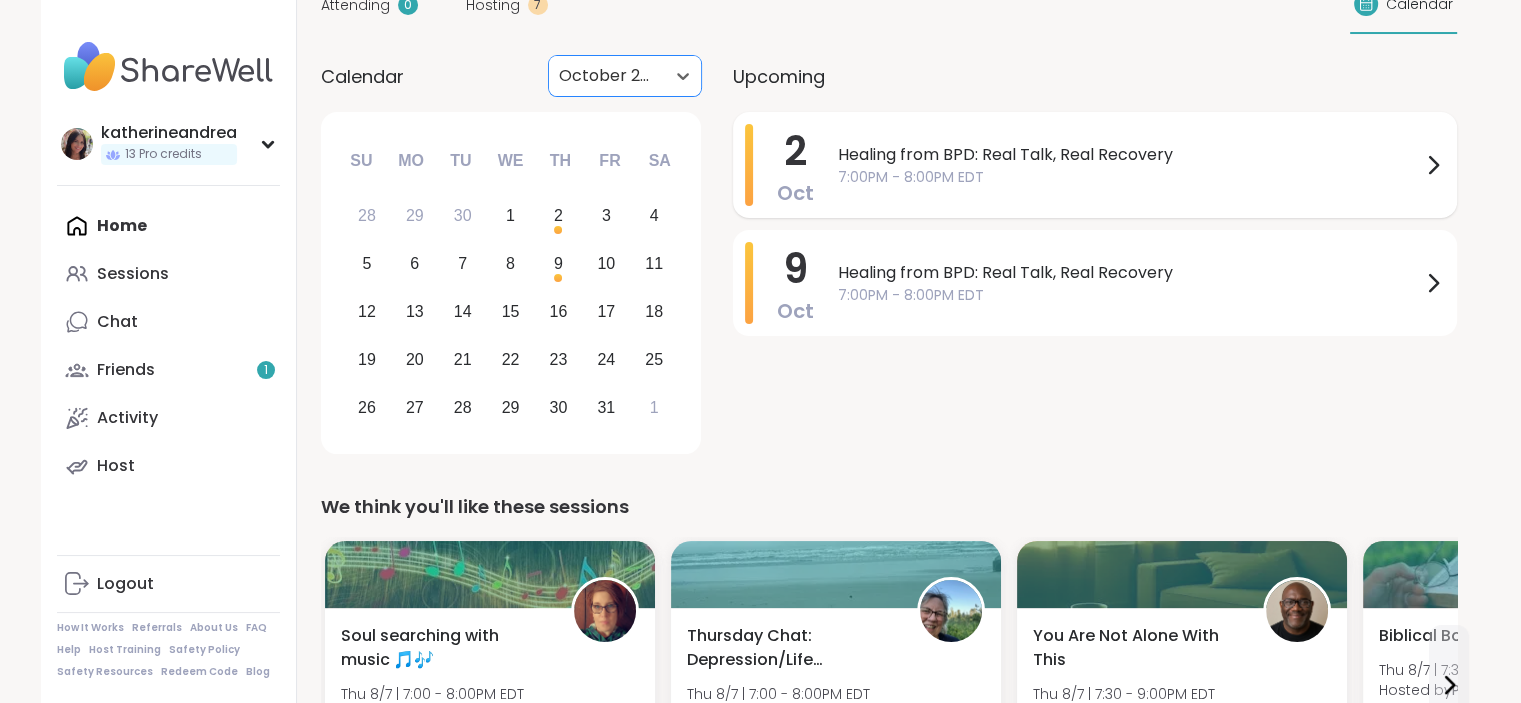 click on "Healing from BPD: Real Talk, Real Recovery" at bounding box center [1129, 155] 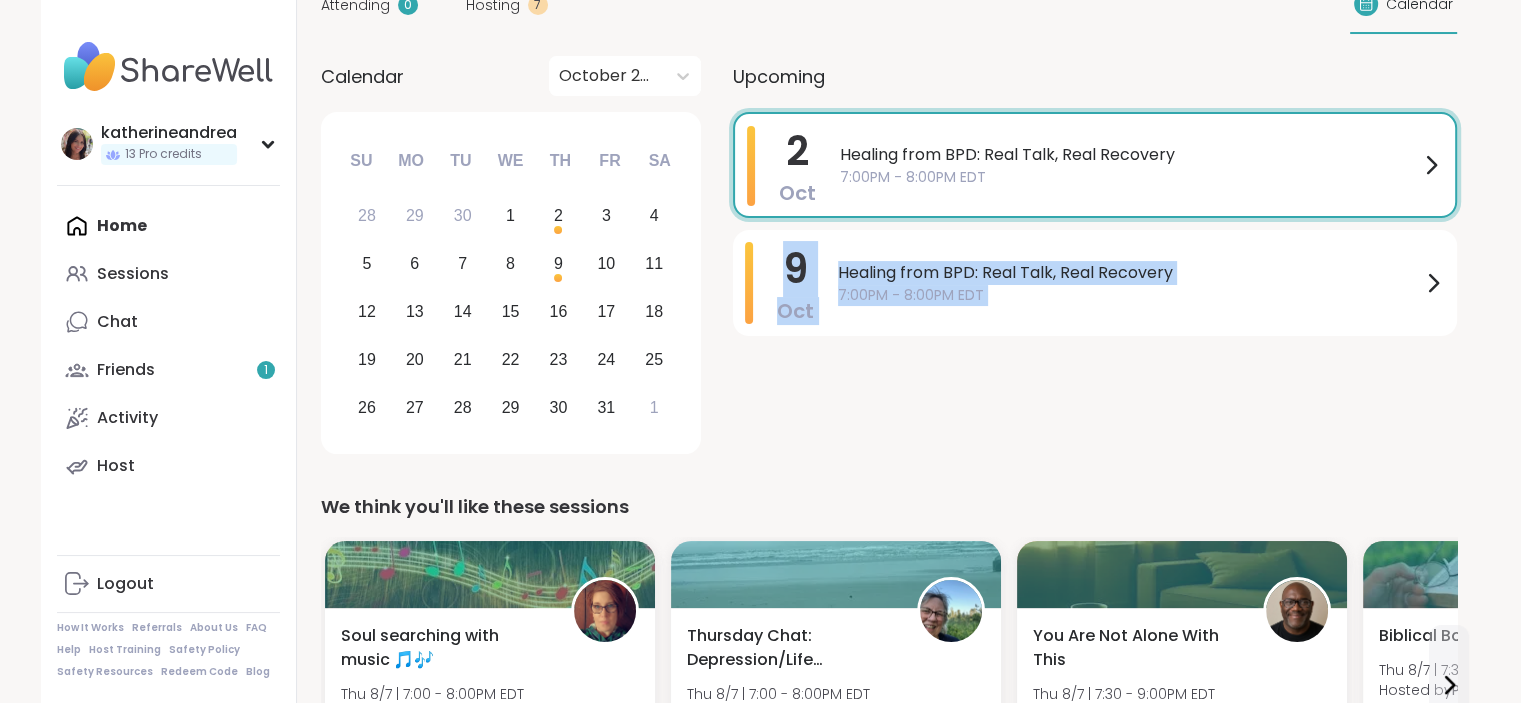 click on "katherineandrea 13 Pro credits katherineandrea 13 Pro credits Profile Membership Settings Help Home Sessions Chat Friends 1 Activity Host Logout How It Works Referrals About Us FAQ Help Host Training Safety Policy Safety Resources Redeem Code Blog 13 Welcome to ShareWell You have   13  available Pro credit s   to book a Pro Session. Schedule your session Your Sessions Attending 0 Hosting 7 Calendar Calendar October 2025 October 2025 Previous Month Next Month October 2025 Su Mo Tu We Th Fr Sa 28 29 30 1 2 3 4 5 6 7 8 9 10 11 12 13 14 15 16 17 18 19 20 21 22 23 24 25 26 27 28 29 30 31 1 Upcoming 2 Oct Healing from BPD: Real Talk, Real Recovery 7:00PM - 8:00PM EDT 9 Oct Healing from BPD: Real Talk, Real Recovery 7:00PM - 8:00PM EDT We think you'll like these sessions Soul searching with music  🎵🎶 Thu 8/7 | 7:00 - 8:00PM EDT Hosted by  HeatherCM24 Self-care Healthy habits Anxiety Sign Up 4 spots left Thursday Chat: Depression/Life Challenges Thu 8/7 | 7:00 - 8:00PM EDT Hosted by  Lori246 Anxiety Depression" at bounding box center (760, 1317) 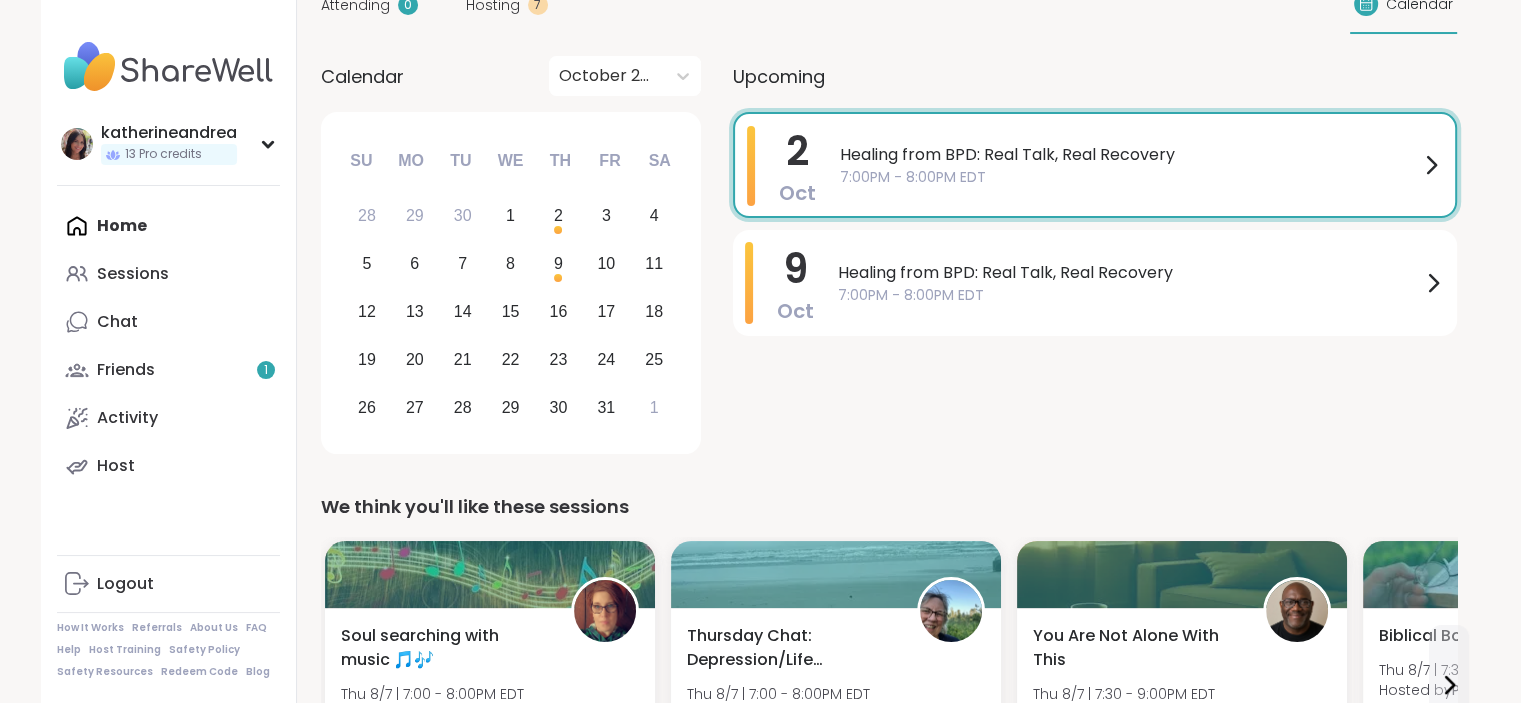 click on "7:00PM - 8:00PM EDT" at bounding box center (1129, 177) 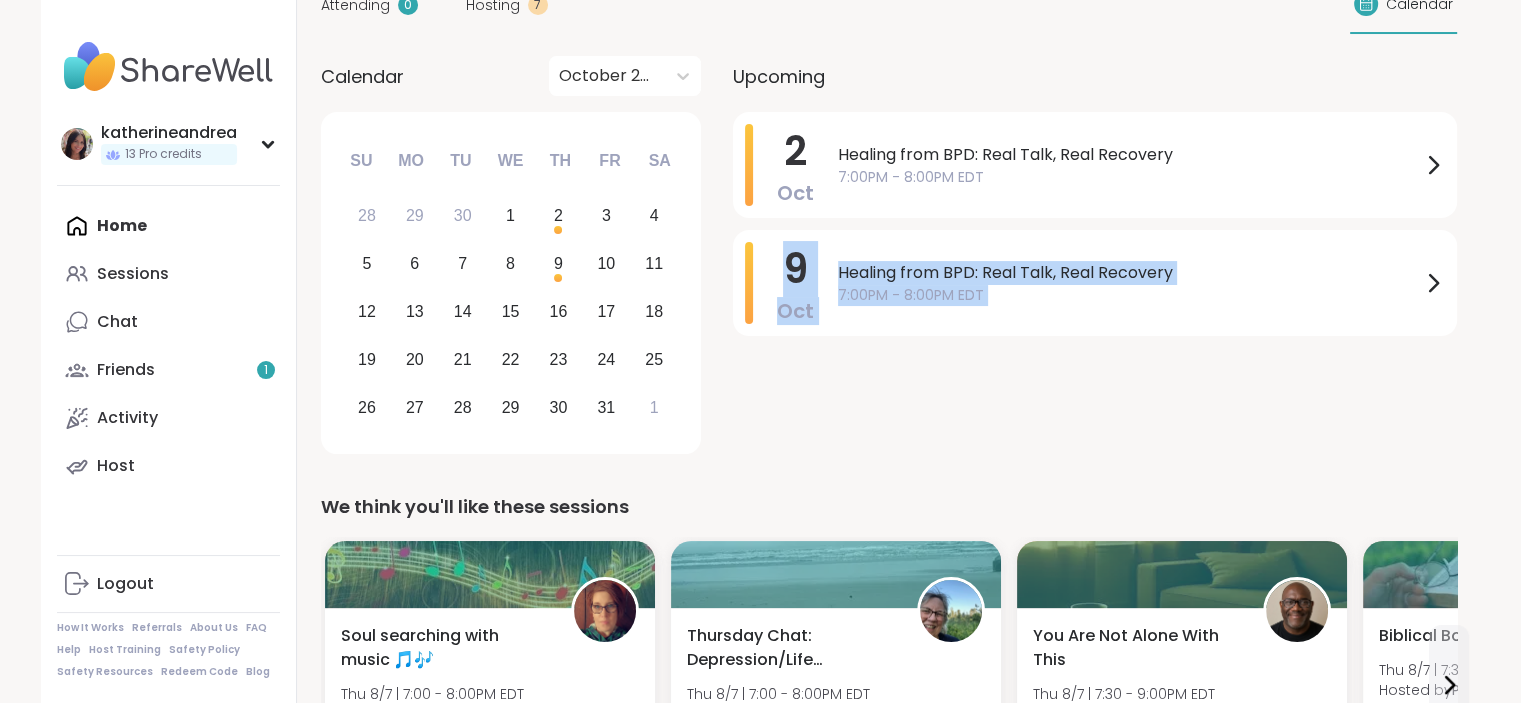 drag, startPoint x: 1535, startPoint y: 296, endPoint x: 1535, endPoint y: 359, distance: 63 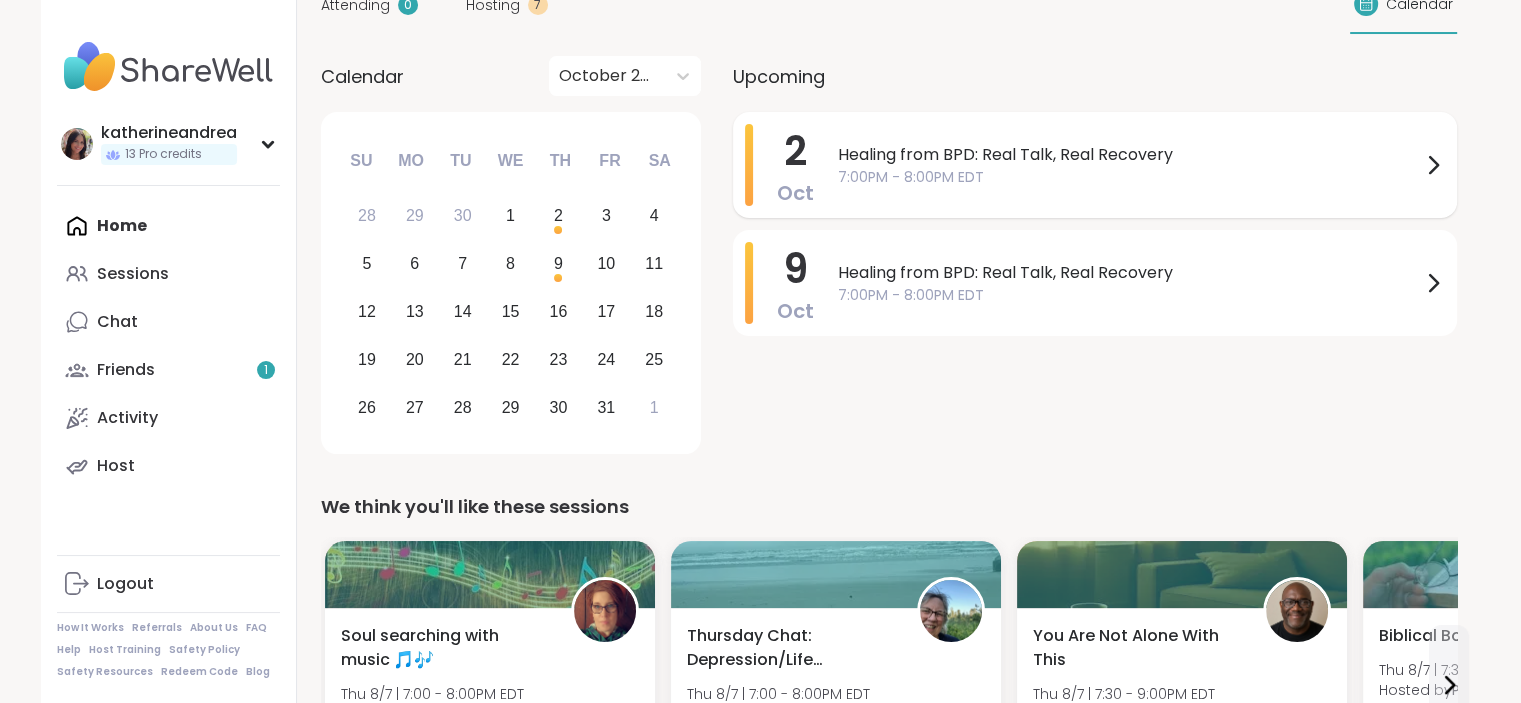 click on "7:00PM - 8:00PM EDT" at bounding box center (1129, 177) 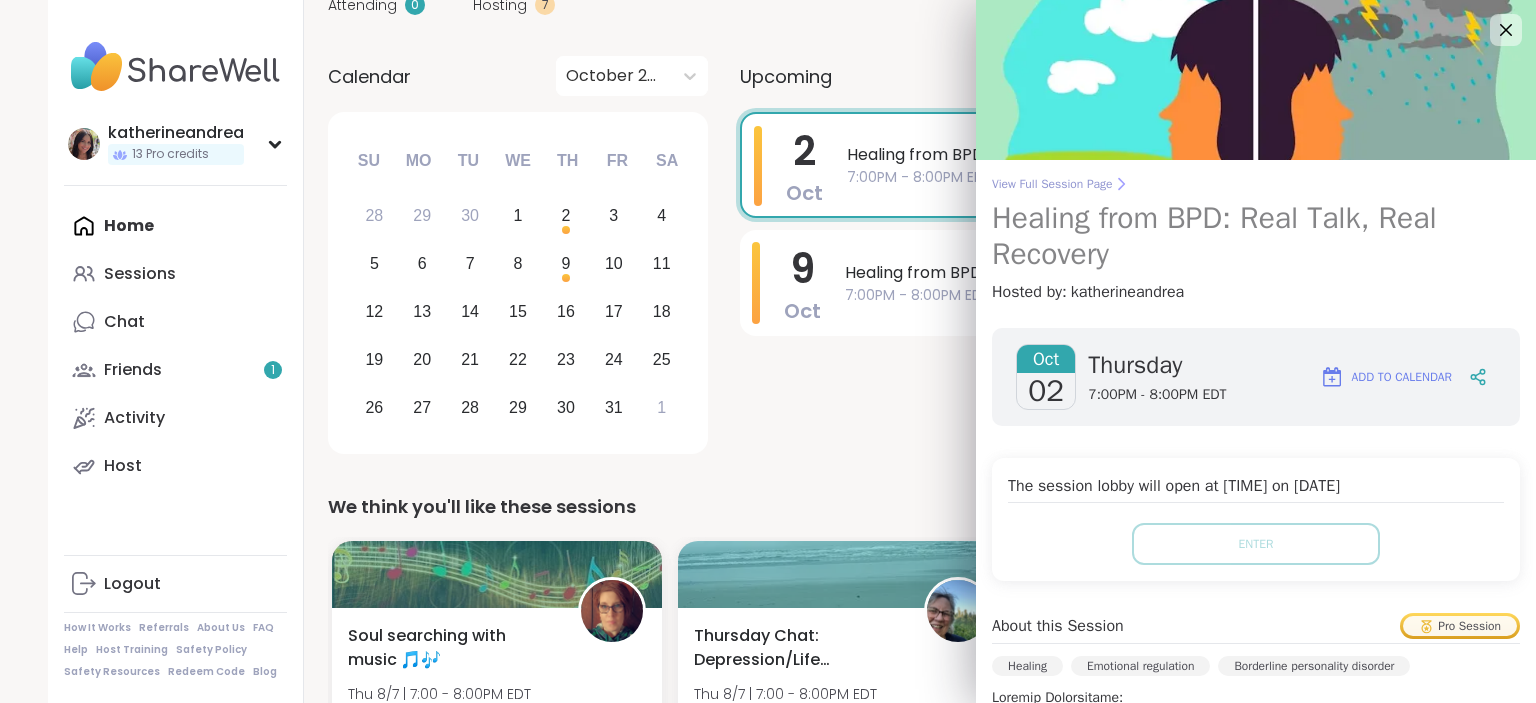 click 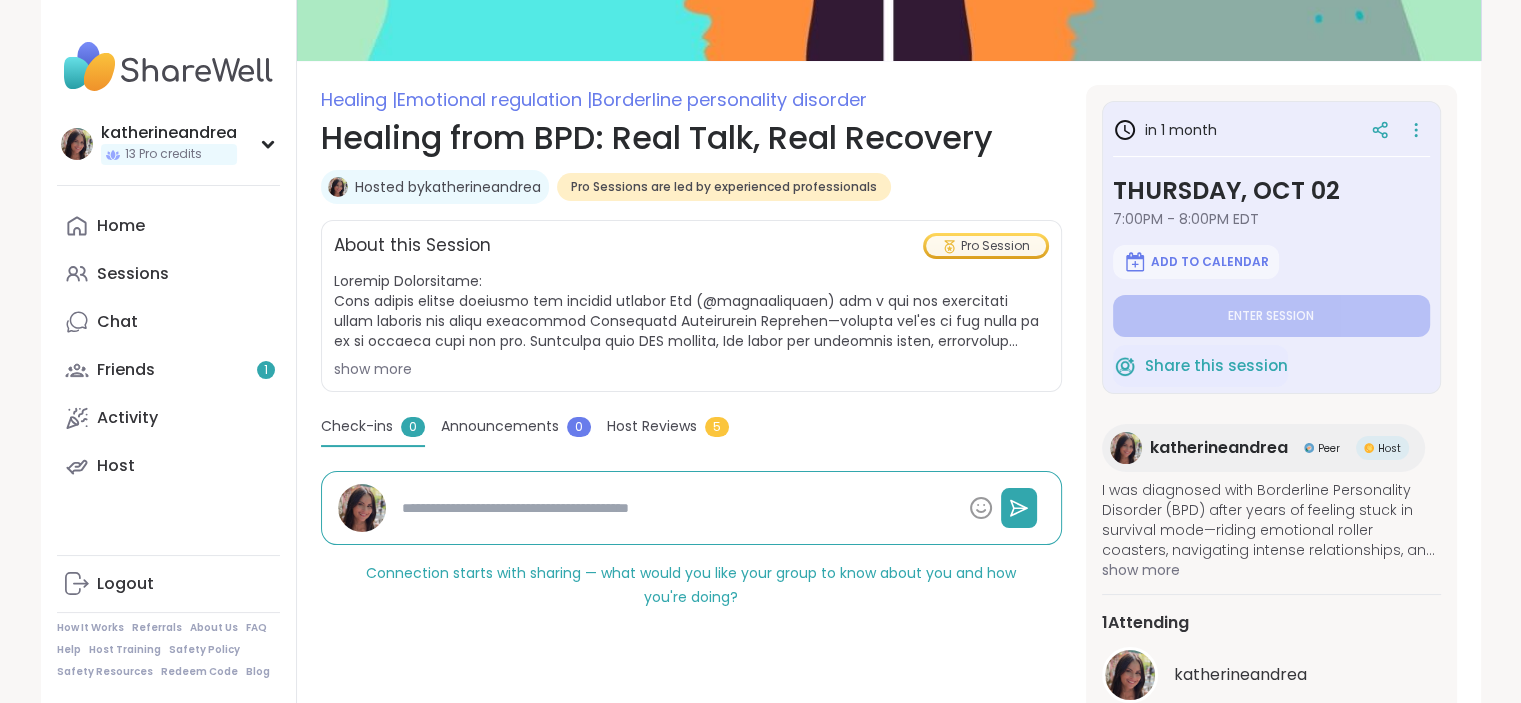 scroll, scrollTop: 235, scrollLeft: 0, axis: vertical 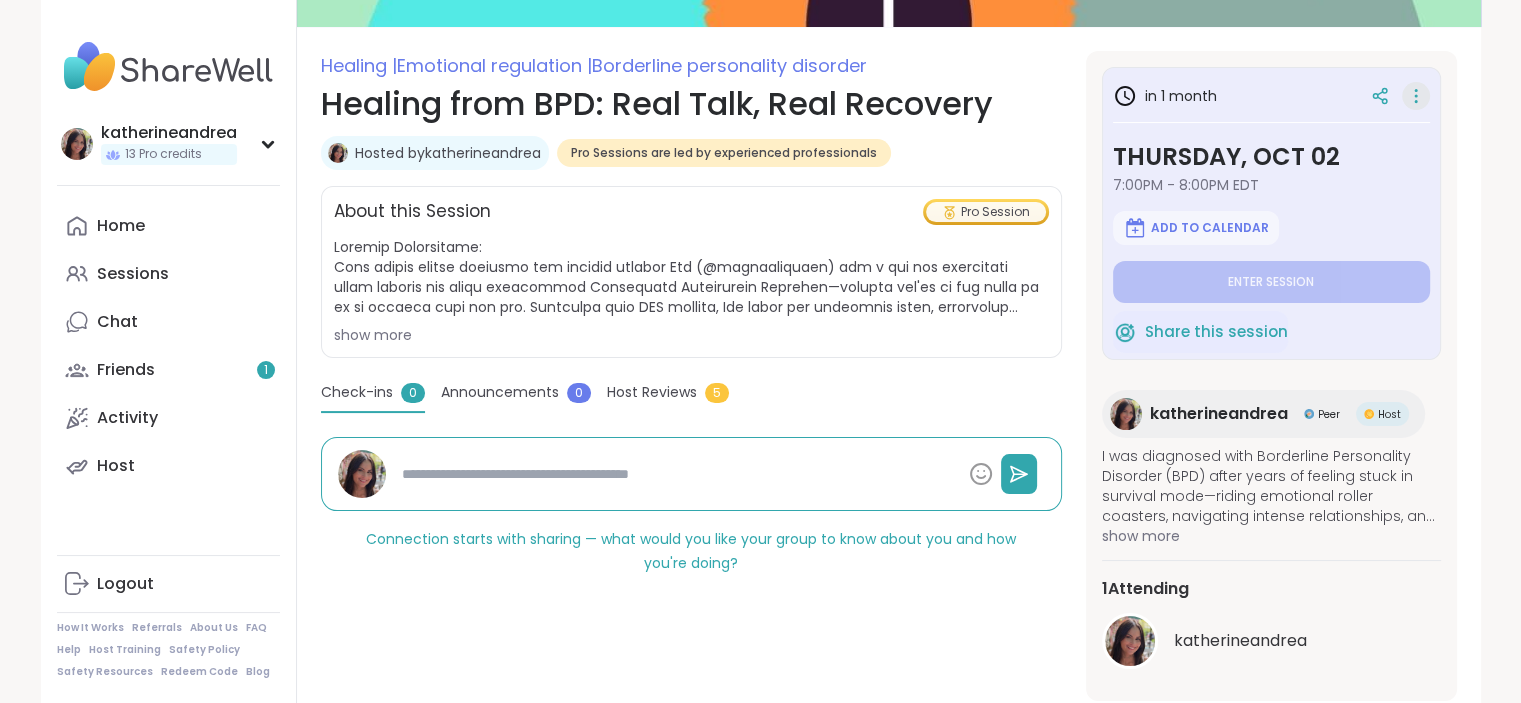 click 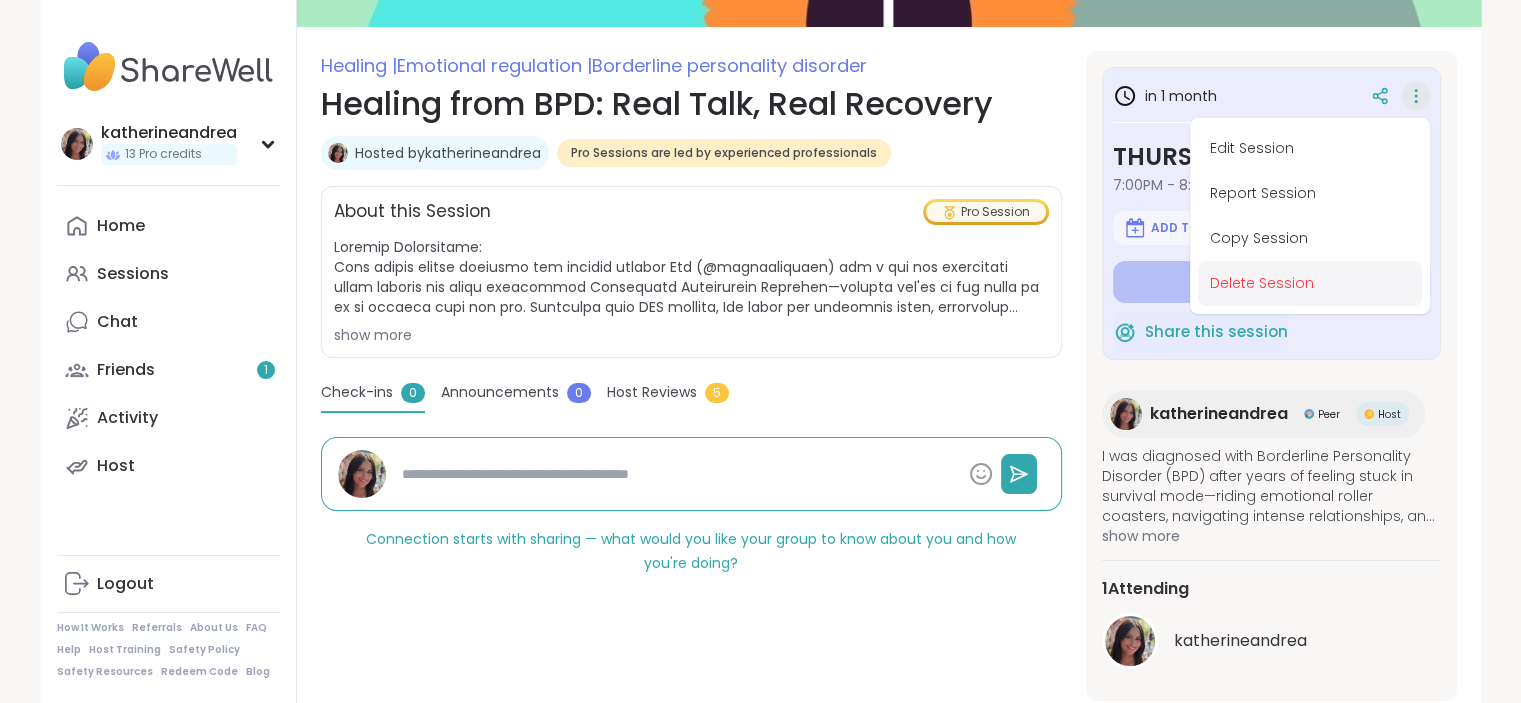 click on "Delete Session" at bounding box center (1310, 283) 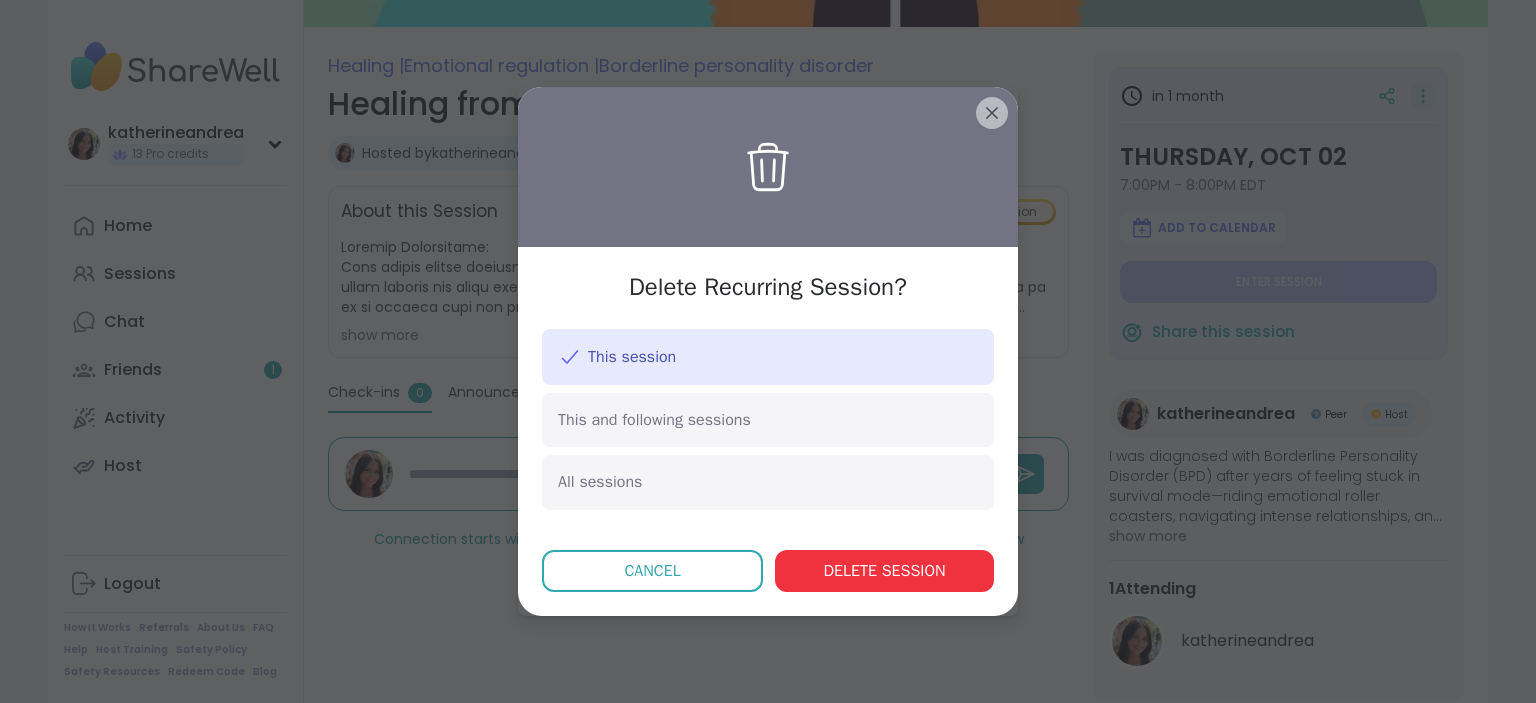 click on "Delete session" at bounding box center (884, 571) 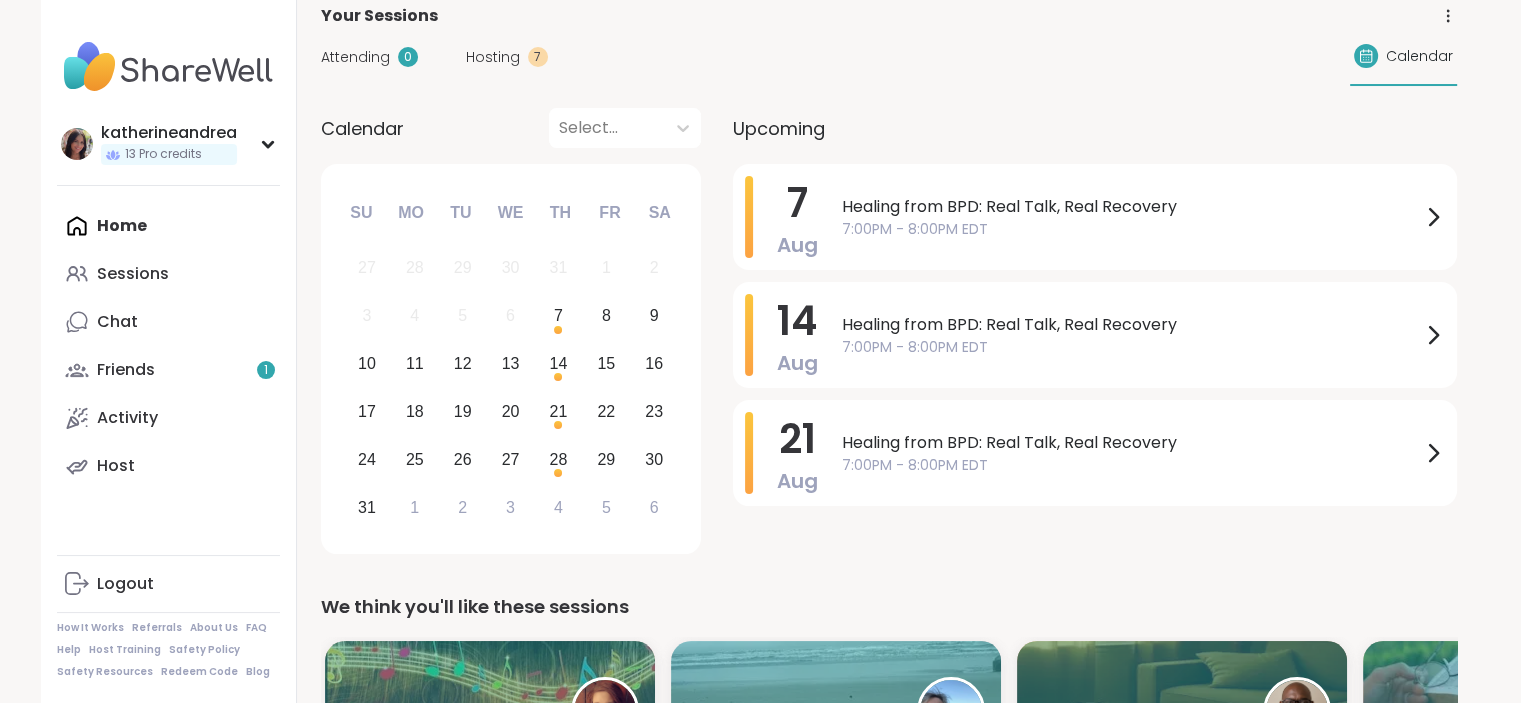 scroll, scrollTop: 168, scrollLeft: 0, axis: vertical 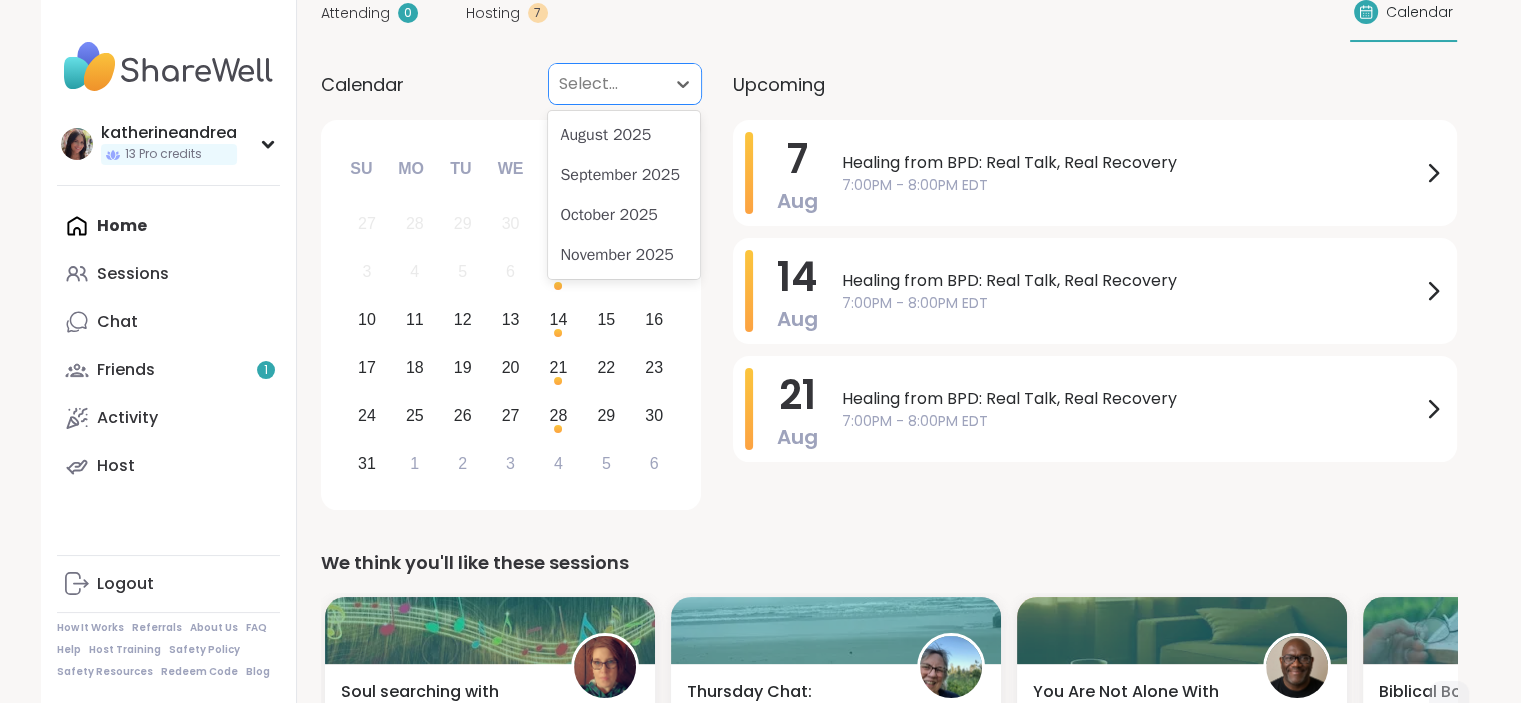 click at bounding box center (607, 84) 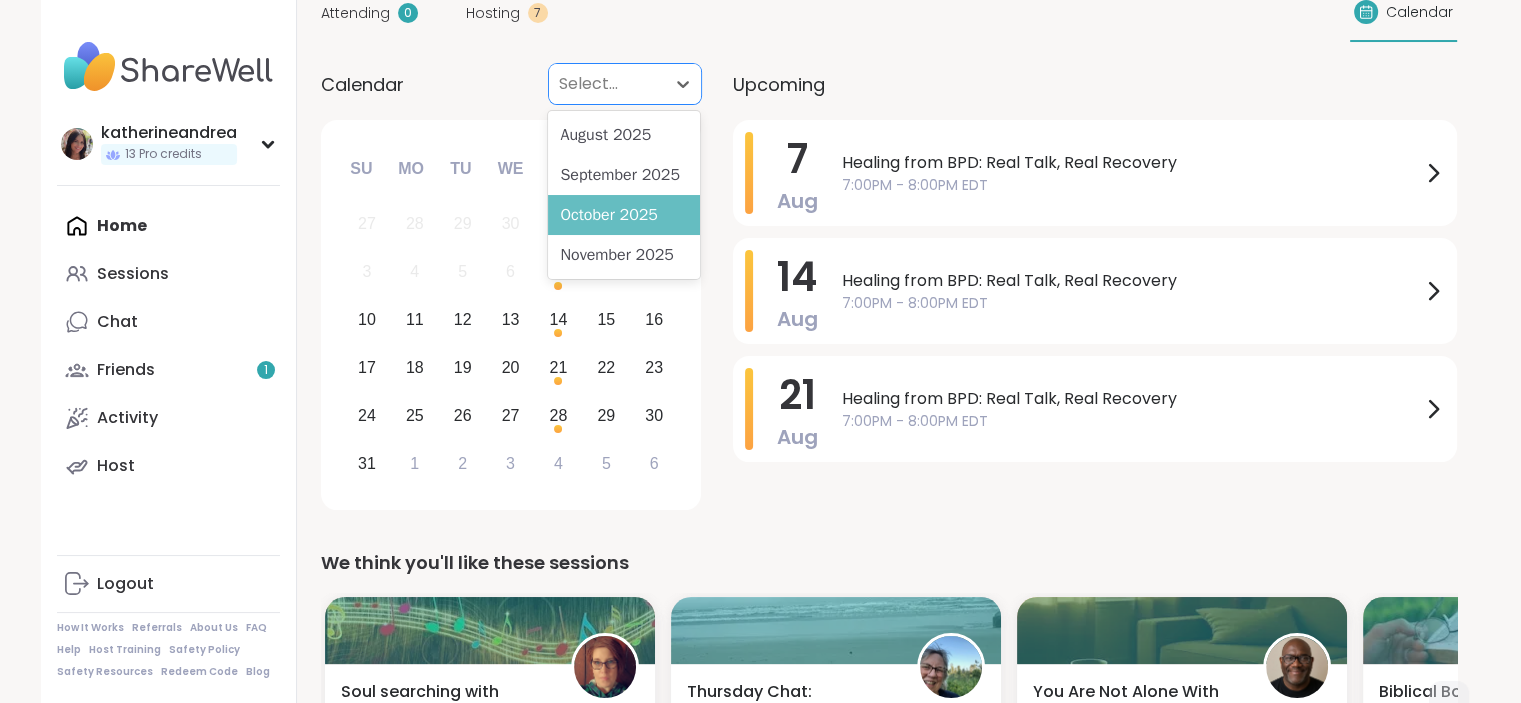 click on "October 2025" at bounding box center (624, 215) 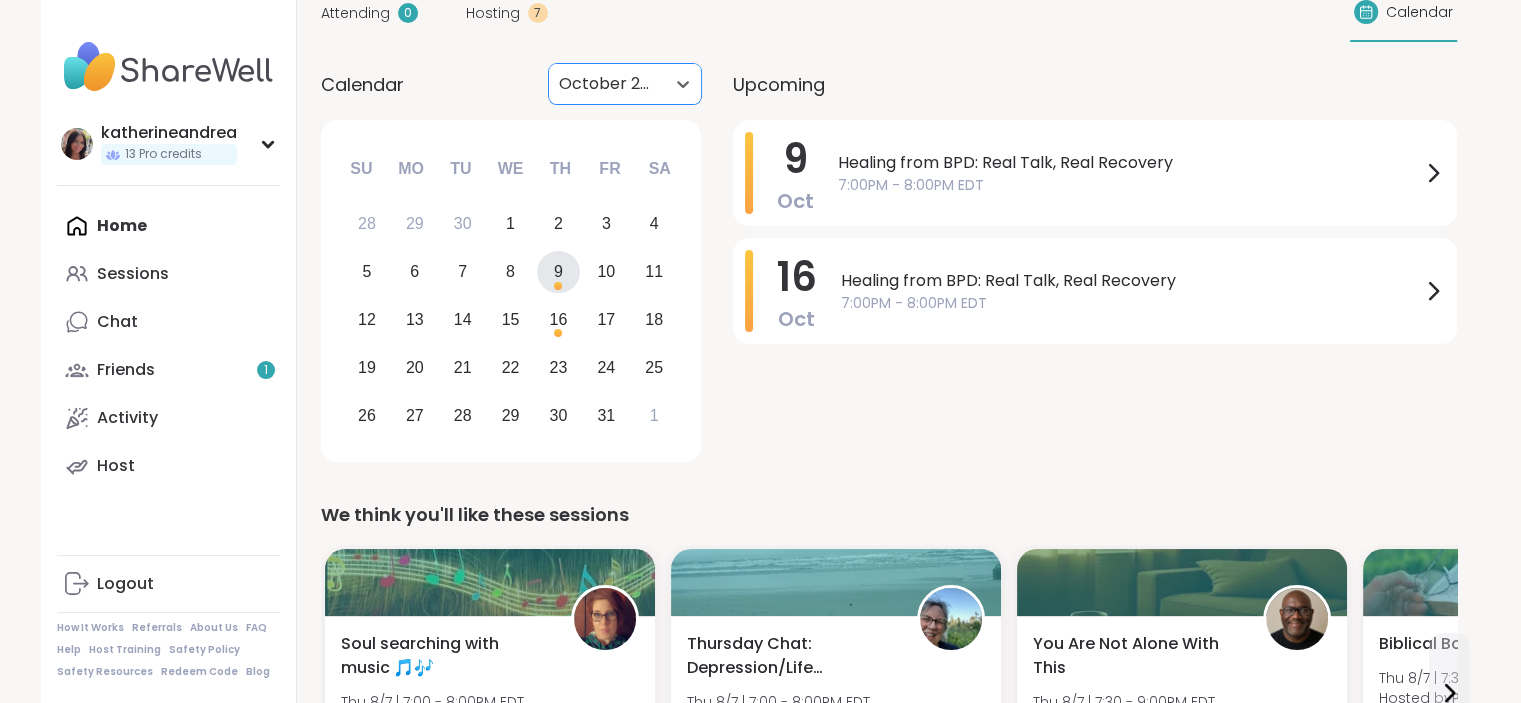 click on "9" at bounding box center [558, 272] 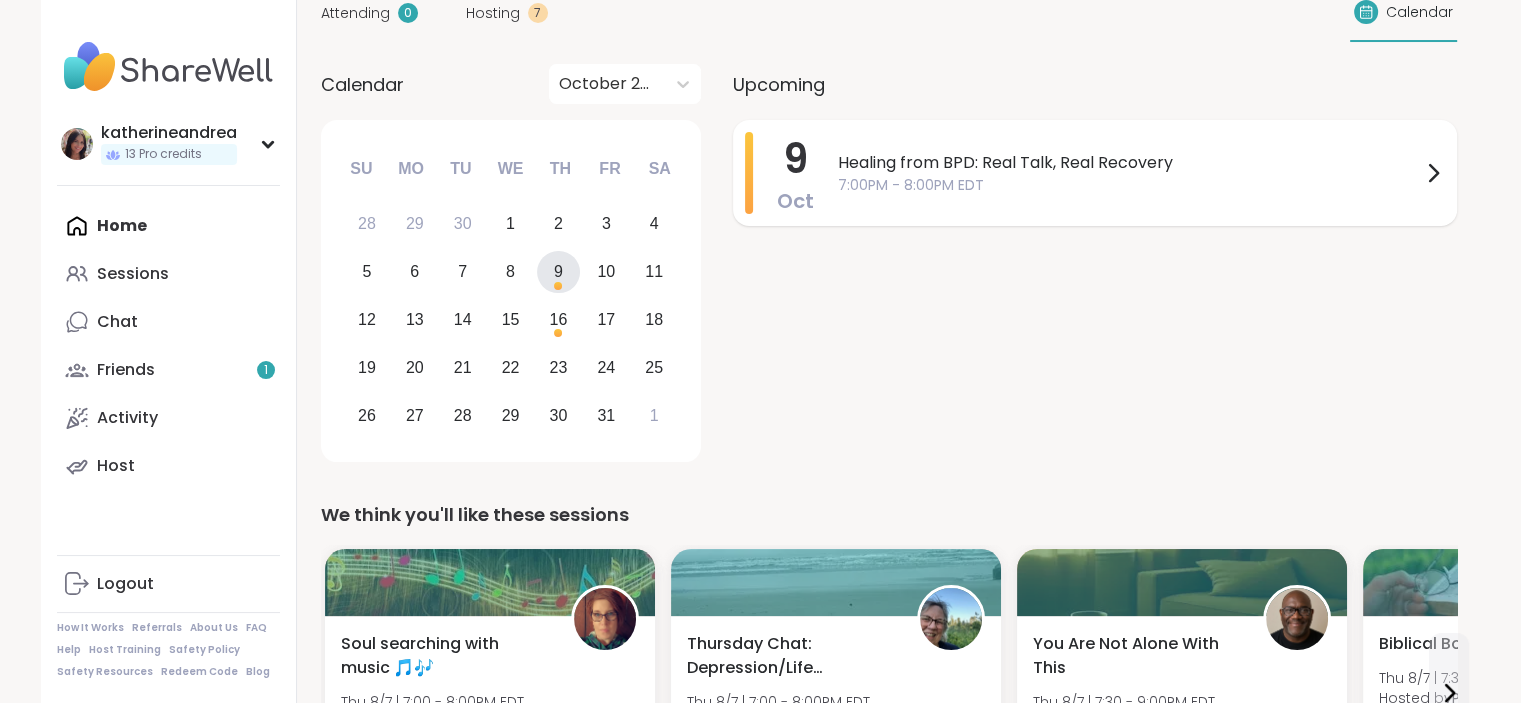 click on "7:00PM - 8:00PM EDT" at bounding box center (1129, 185) 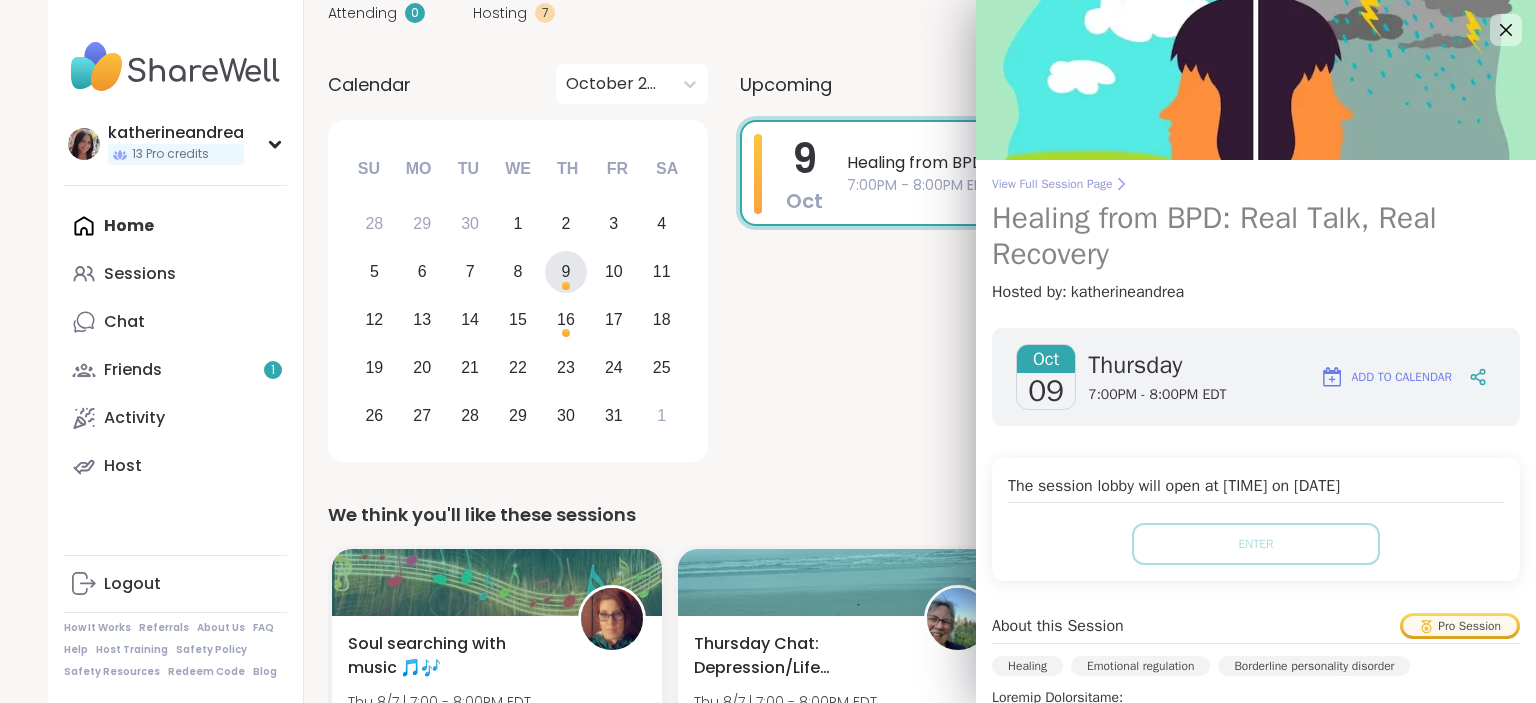 click on "View Full Session Page" at bounding box center (1256, 184) 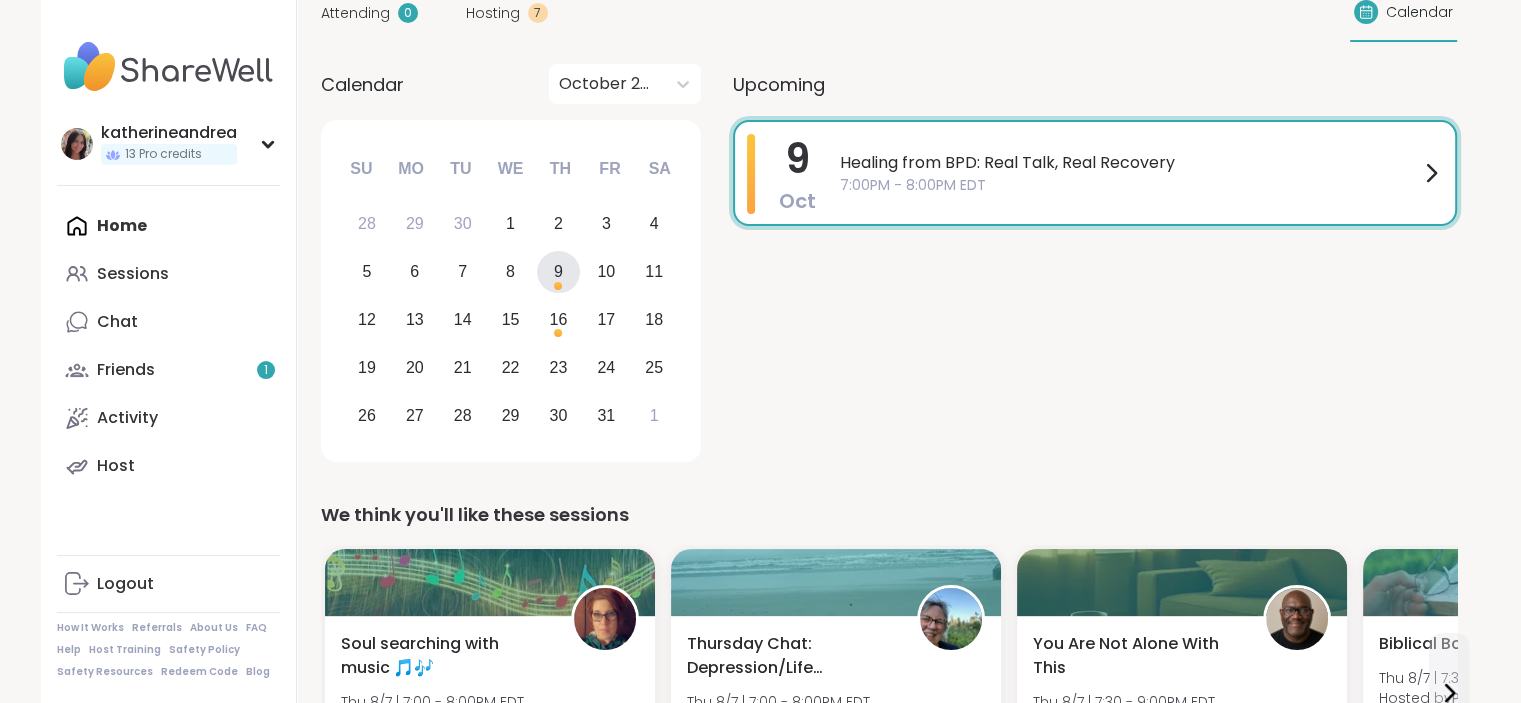 scroll, scrollTop: 0, scrollLeft: 0, axis: both 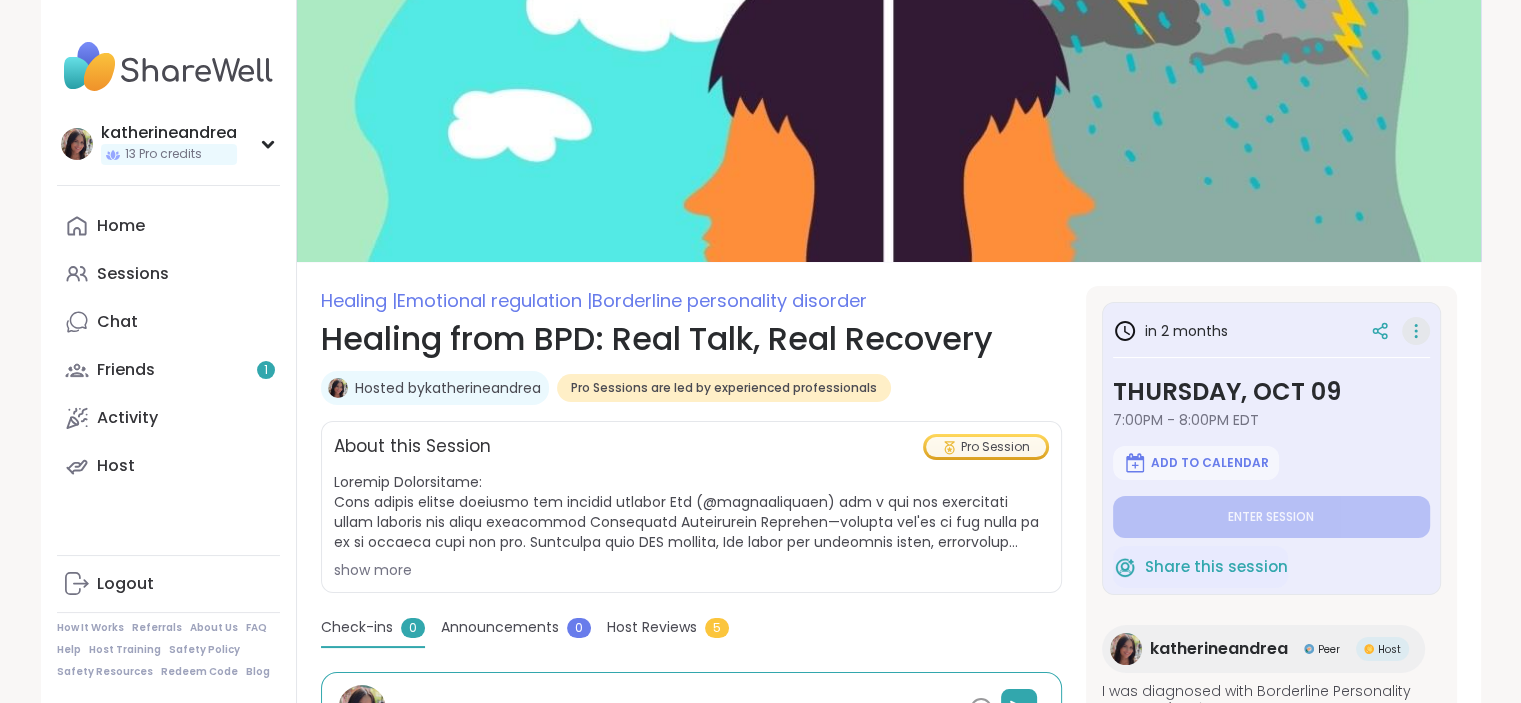 click 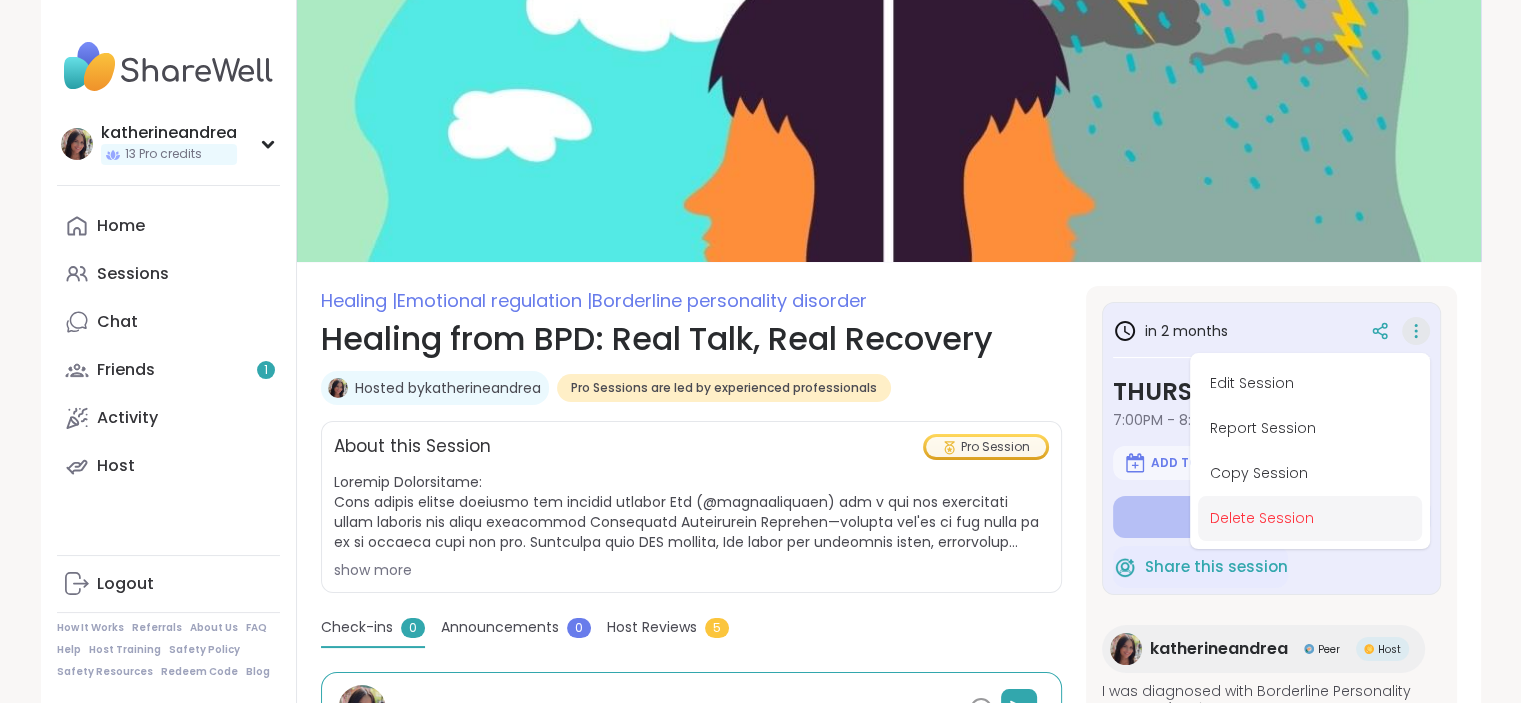 click on "Delete Session" at bounding box center [1310, 518] 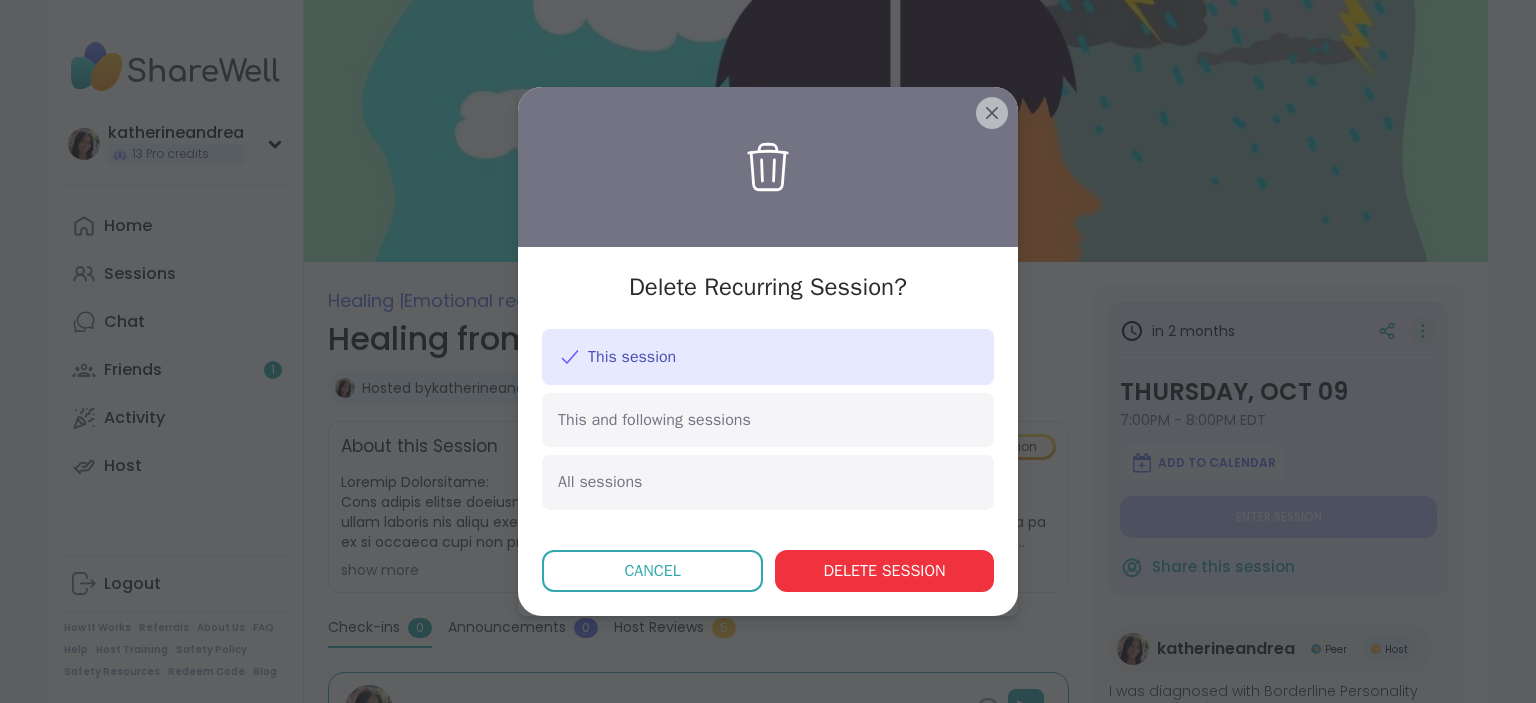 click on "Delete session" at bounding box center (884, 571) 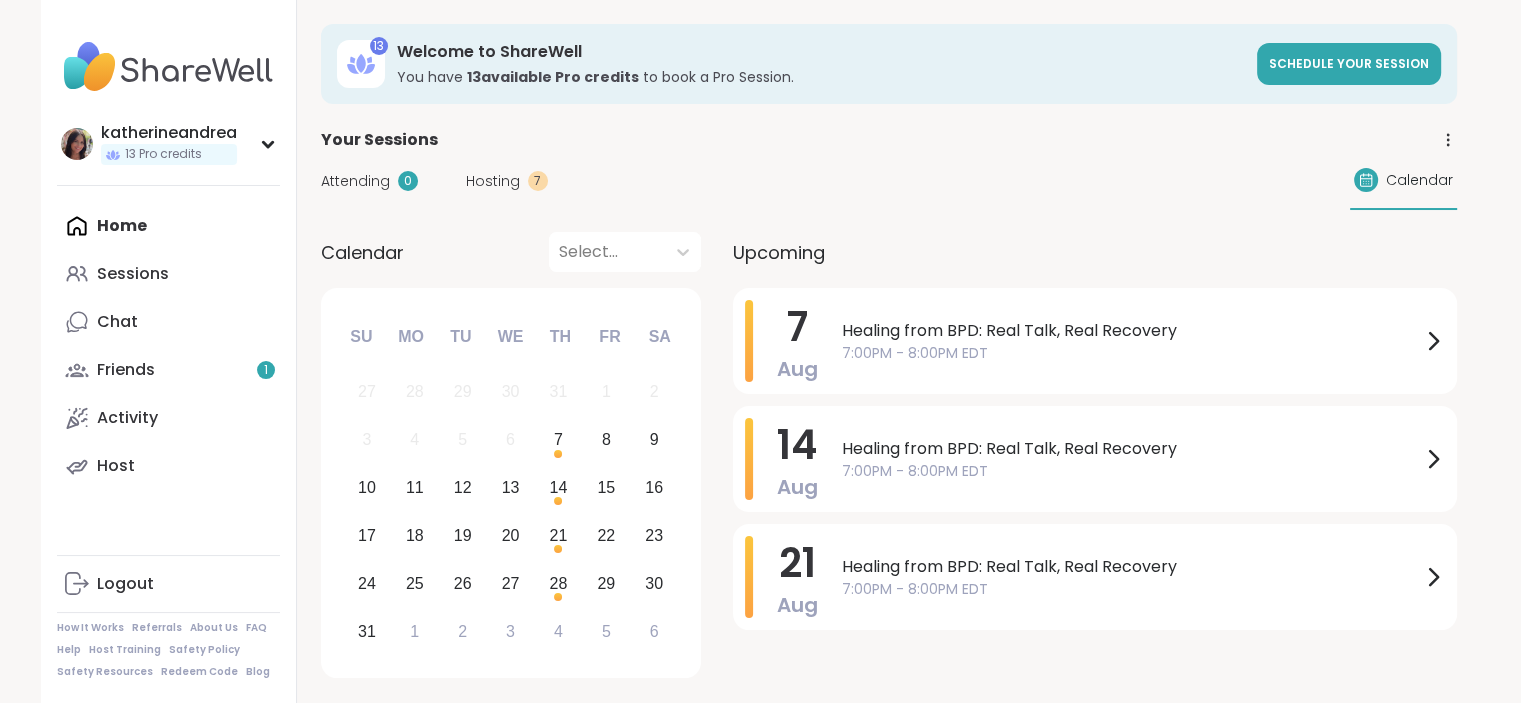 click on "13 Welcome to ShareWell You have   13  available Pro credit s   to book a Pro Session. Schedule your session Your Sessions Attending 0 Hosting 7 Calendar Calendar Select... Previous Month Next Month August 2025 Su Mo Tu We Th Fr Sa 27 28 29 30 31 1 2 3 4 5 6 7 8 9 10 11 12 13 14 15 16 17 18 19 20 21 22 23 24 25 26 27 28 29 30 31 1 2 3 4 5 6 Upcoming 7 Aug Healing from BPD: Real Talk, Real Recovery 7:00PM - 8:00PM EDT 14 Aug Healing from BPD: Real Talk, Real Recovery 7:00PM - 8:00PM EDT 21 Aug Healing from BPD: Real Talk, Real Recovery 7:00PM - 8:00PM EDT We think you'll like these sessions Soul searching with music  🎵🎶 Thu 8/7 | 7:00 - 8:00PM EDT Hosted by  HeatherCM24 Self-care Healthy habits Anxiety Sign Up 4 spots left Thursday Chat: Depression/Life Challenges Thu 8/7 | 7:00 - 8:00PM EDT Hosted by  Lori246 Anxiety Depression Life events Sign Up 1 spot left You Are Not Alone With This Thu 8/7 | 7:30 - 9:00PM EDT Hosted by  JonathanT General mental health Anxiety Depression + 1  more topic Sign Up +" at bounding box center (889, 1519) 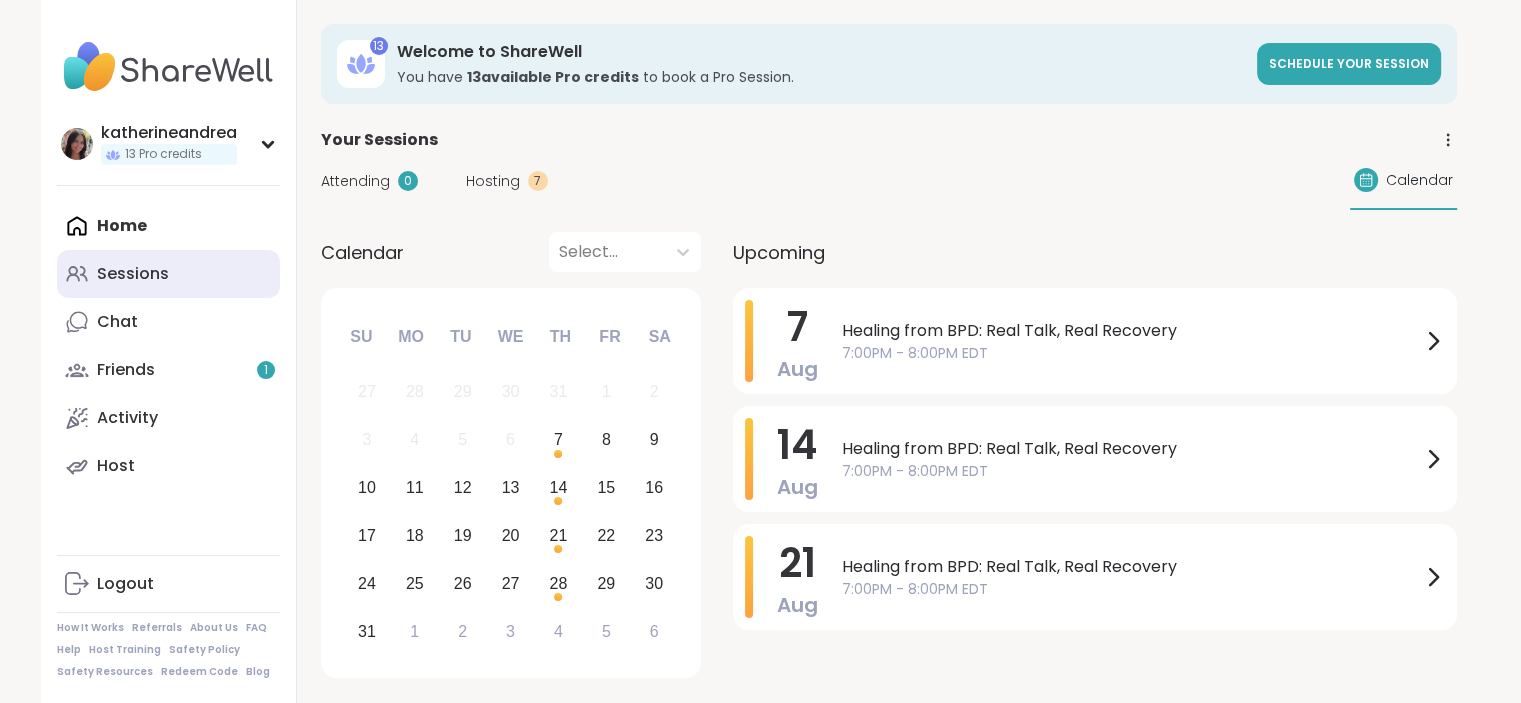 click on "Sessions" at bounding box center [168, 274] 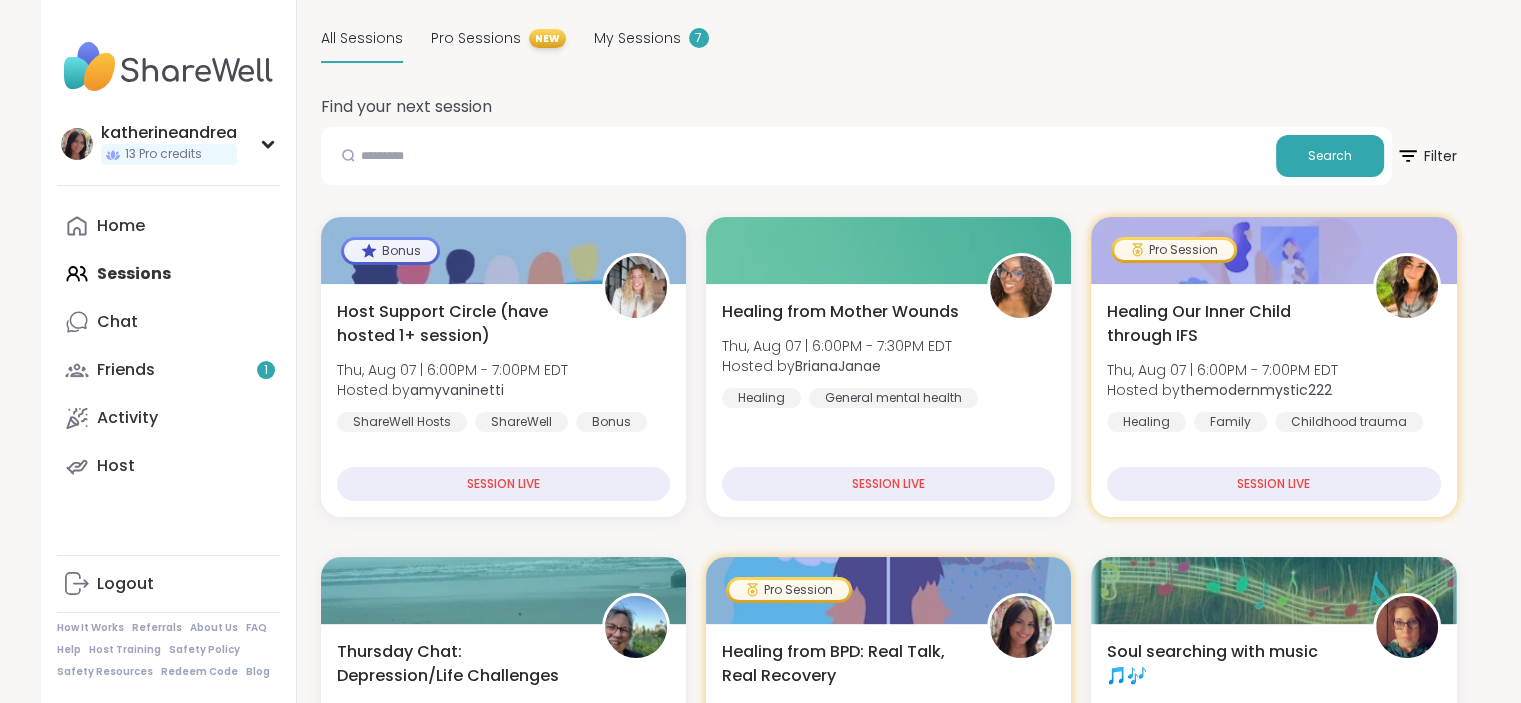 scroll, scrollTop: 0, scrollLeft: 0, axis: both 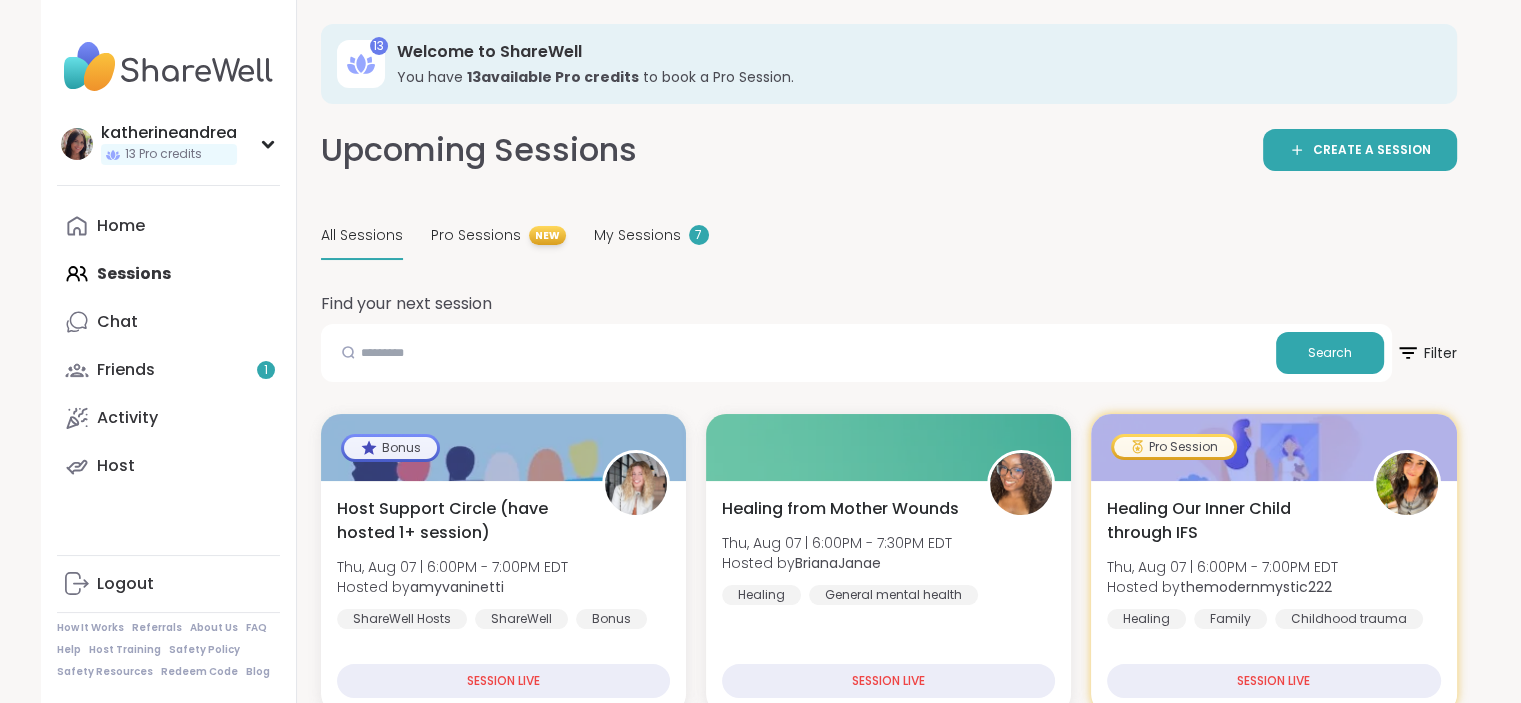 click on "Upcoming Sessions CREATE A SESSION All Sessions Pro Sessions NEW My Sessions 7 Find your next session Search  Filter   Bonus Host Support Circle (have hosted 1+ session) Thu, Aug 07 | 6:00PM - 7:00PM EDT Hosted by  amyvaninetti ShareWell Hosts ShareWell Bonus SESSION LIVE Healing from Mother Wounds Thu, Aug 07 | 6:00PM - 7:30PM EDT Hosted by  BrianaJanae Healing General mental health SESSION LIVE Pro Session Healing Our Inner Child through IFS Thu, Aug 07 | 6:00PM - 7:00PM EDT Hosted by  themodernmystic222 Healing Family Childhood trauma SESSION LIVE Thursday Chat: Depression/Life Challenges Thu, Aug 07 | 7:00PM - 8:00PM EDT Hosted by  Lori246 Anxiety Depression Life events Sign Up 1 spot left Pro Session Healing from BPD: Real Talk, Real Recovery Thu, Aug 07 | 7:00PM - 8:00PM EDT Hosted by  katherineandrea Healing Emotional regulation Borderline personality disorder + 1  more topic 20 minutes away! Open Soul searching with music  🎵🎶 Thu, Aug 07 | 7:00PM - 8:30PM EDT Hosted by  HeatherCM24 Self-care" at bounding box center (889, 2322) 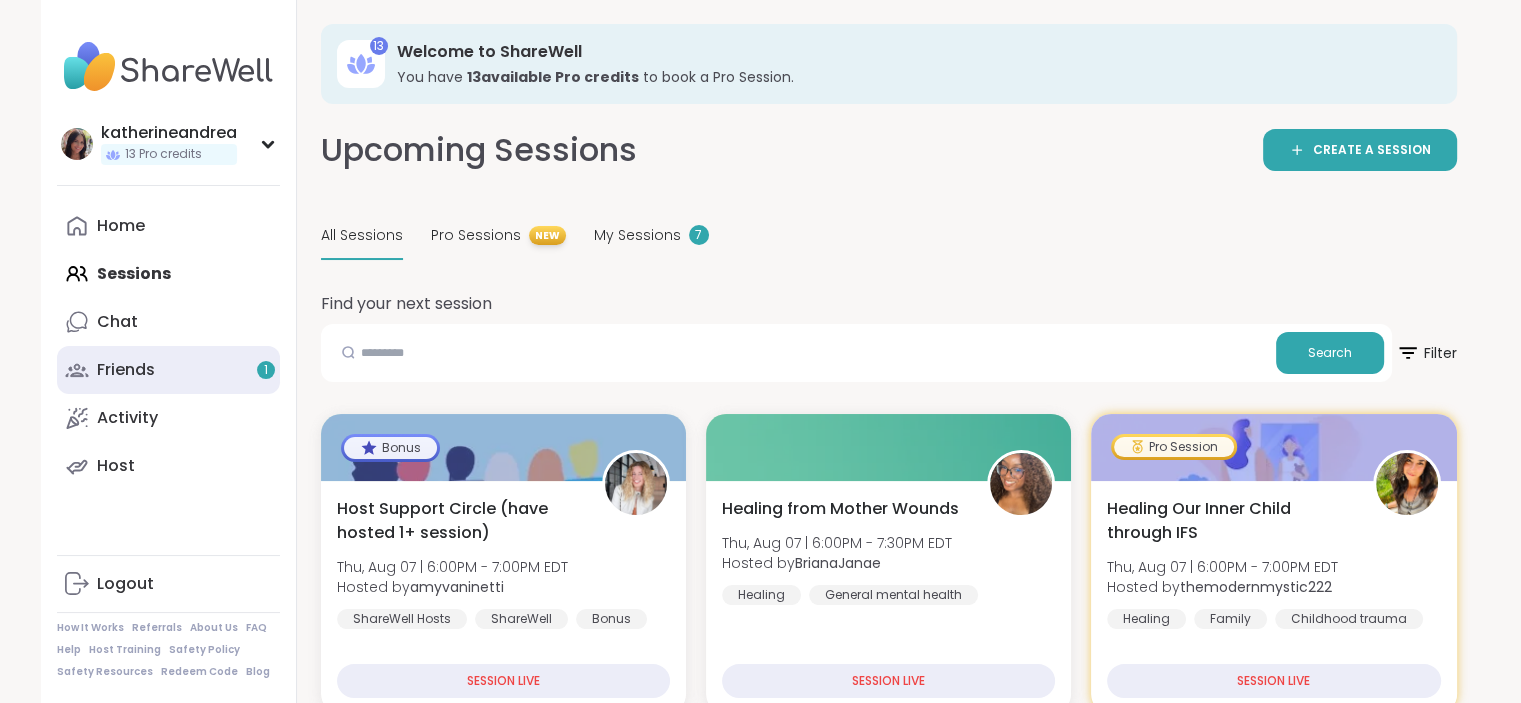 click on "Friends 1" at bounding box center [126, 370] 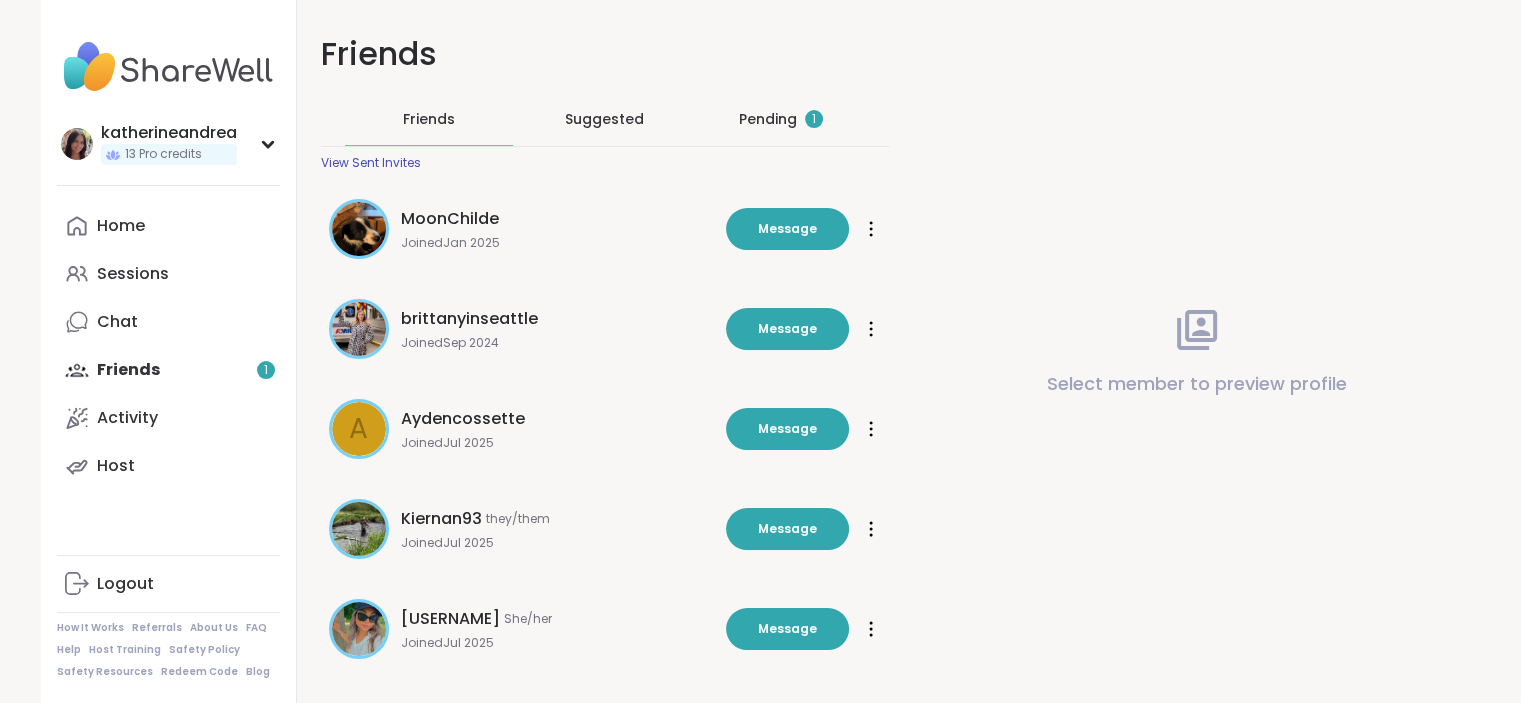 scroll, scrollTop: 0, scrollLeft: 0, axis: both 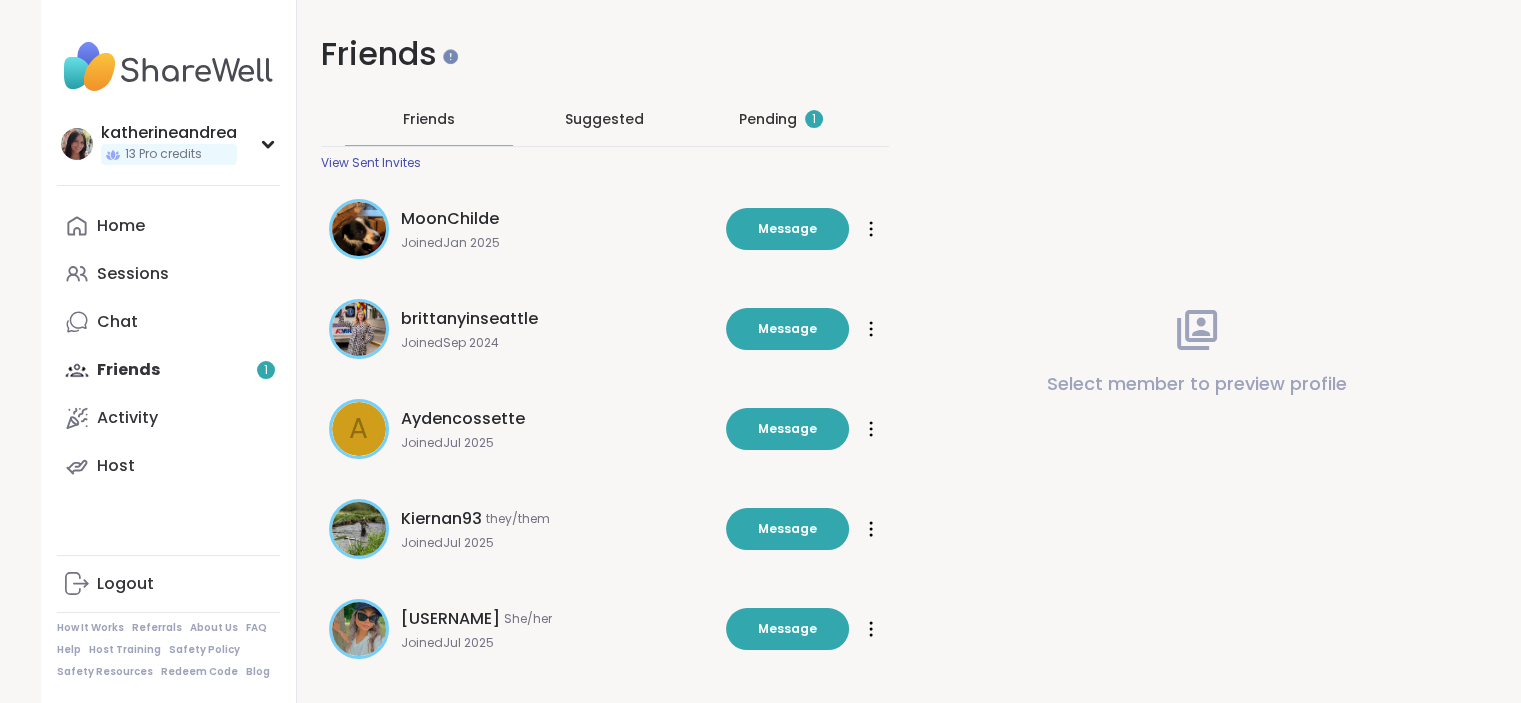 click on "Pending   1" at bounding box center [781, 119] 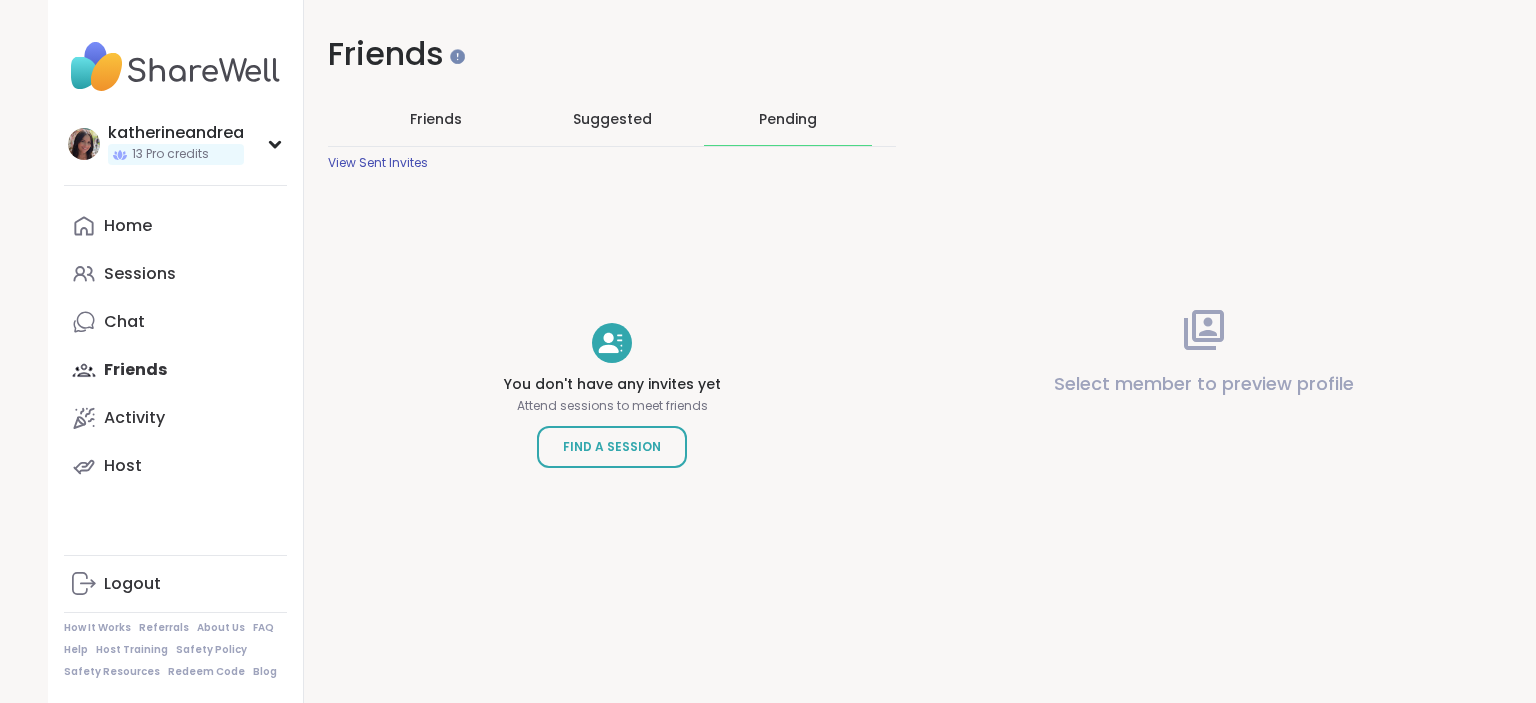 click on "Suggested" at bounding box center [612, 119] 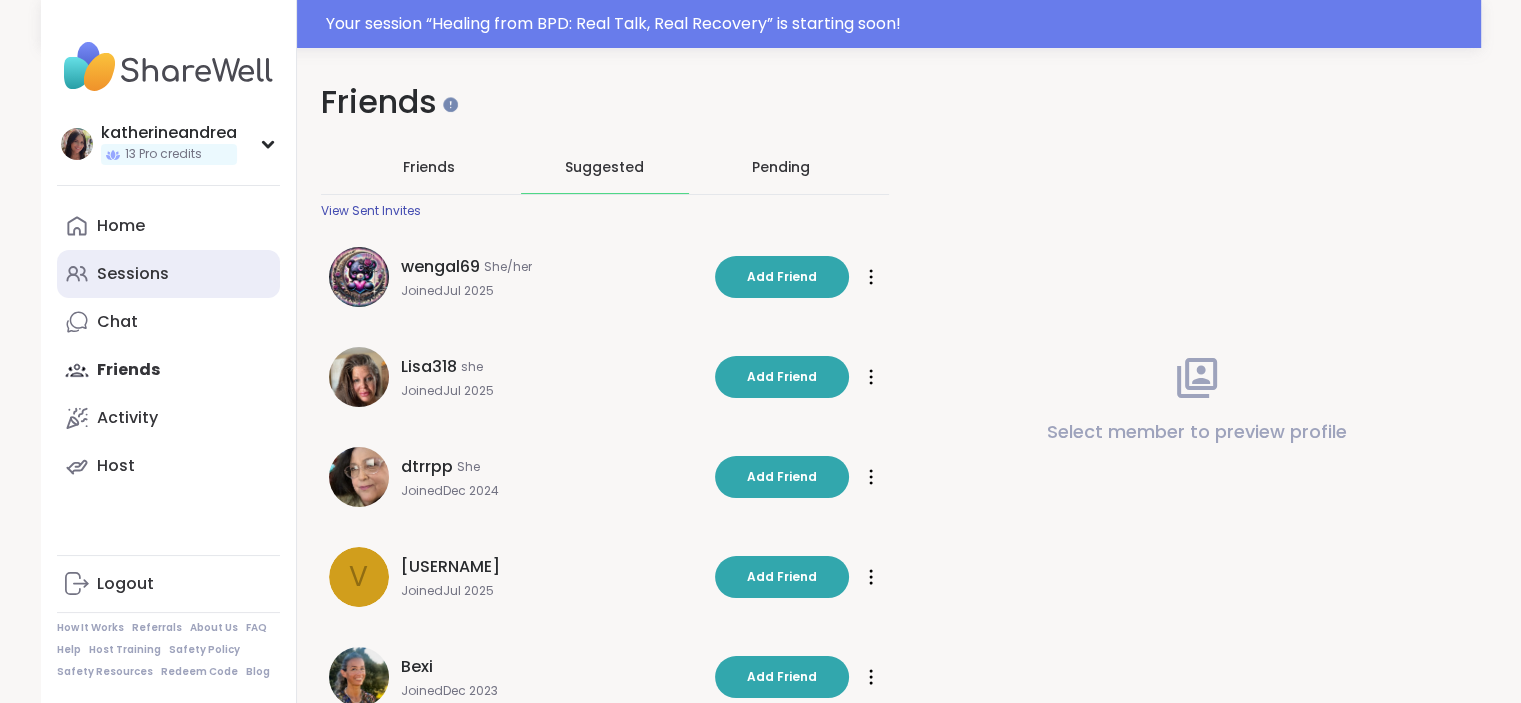 click on "Sessions" at bounding box center [133, 274] 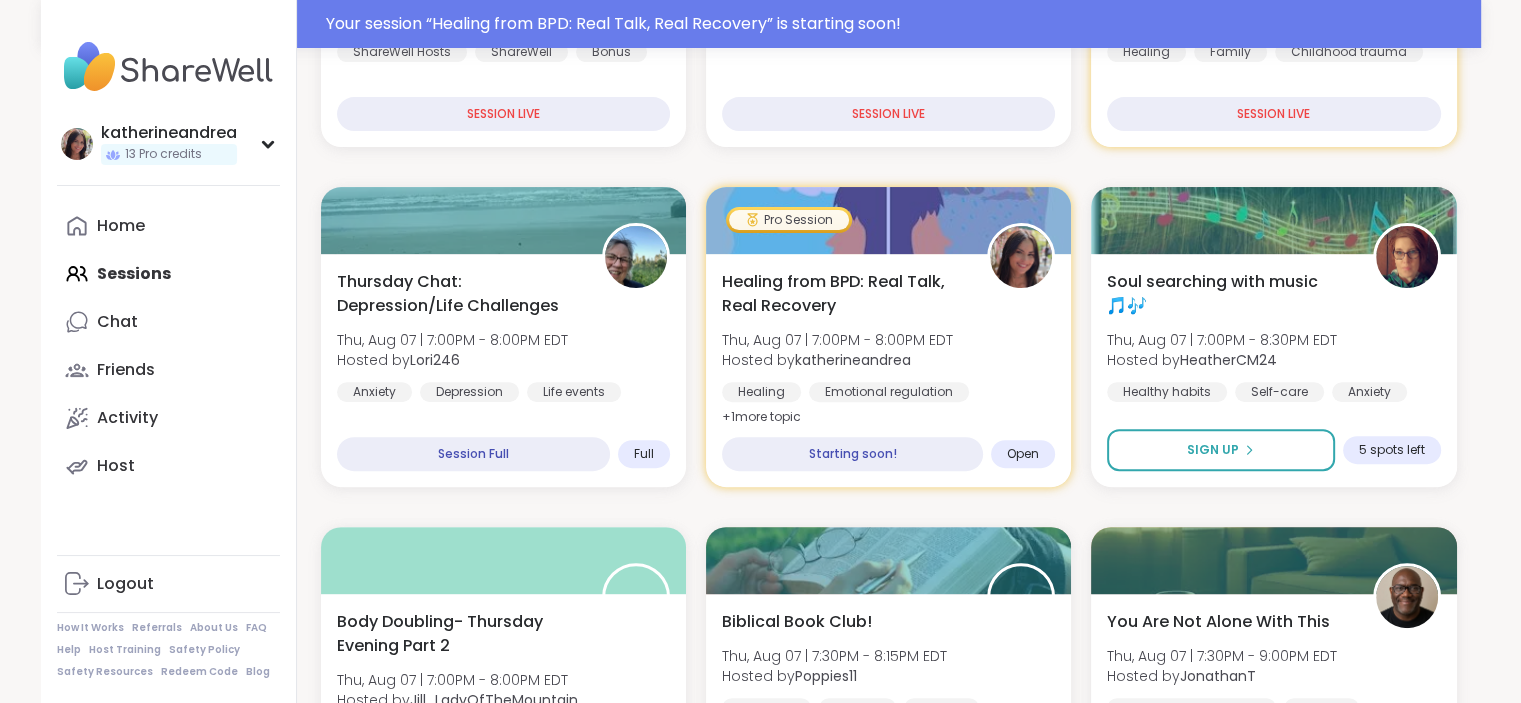 scroll, scrollTop: 820, scrollLeft: 0, axis: vertical 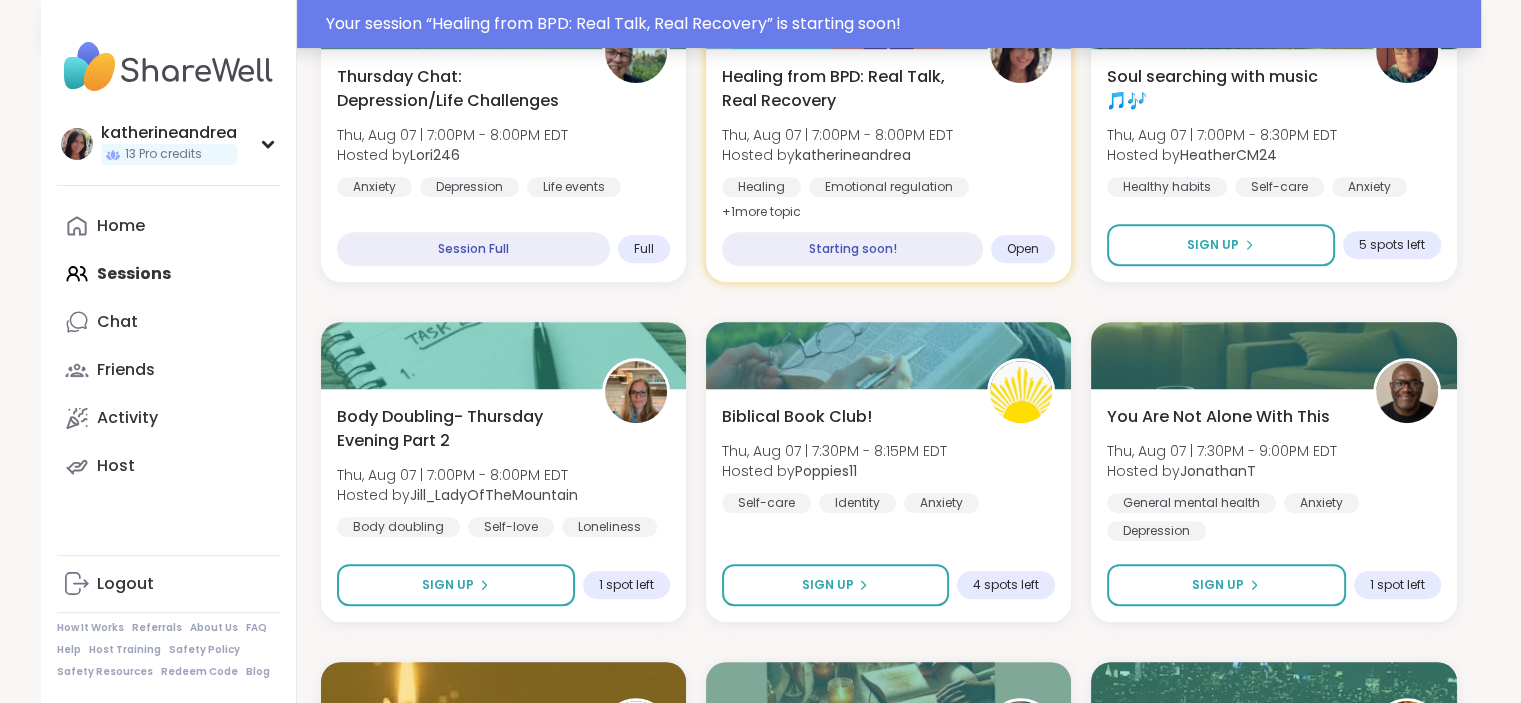 click on "Your session “ Healing from BPD: Real Talk, Real Recovery ” is starting soon!" at bounding box center (897, 24) 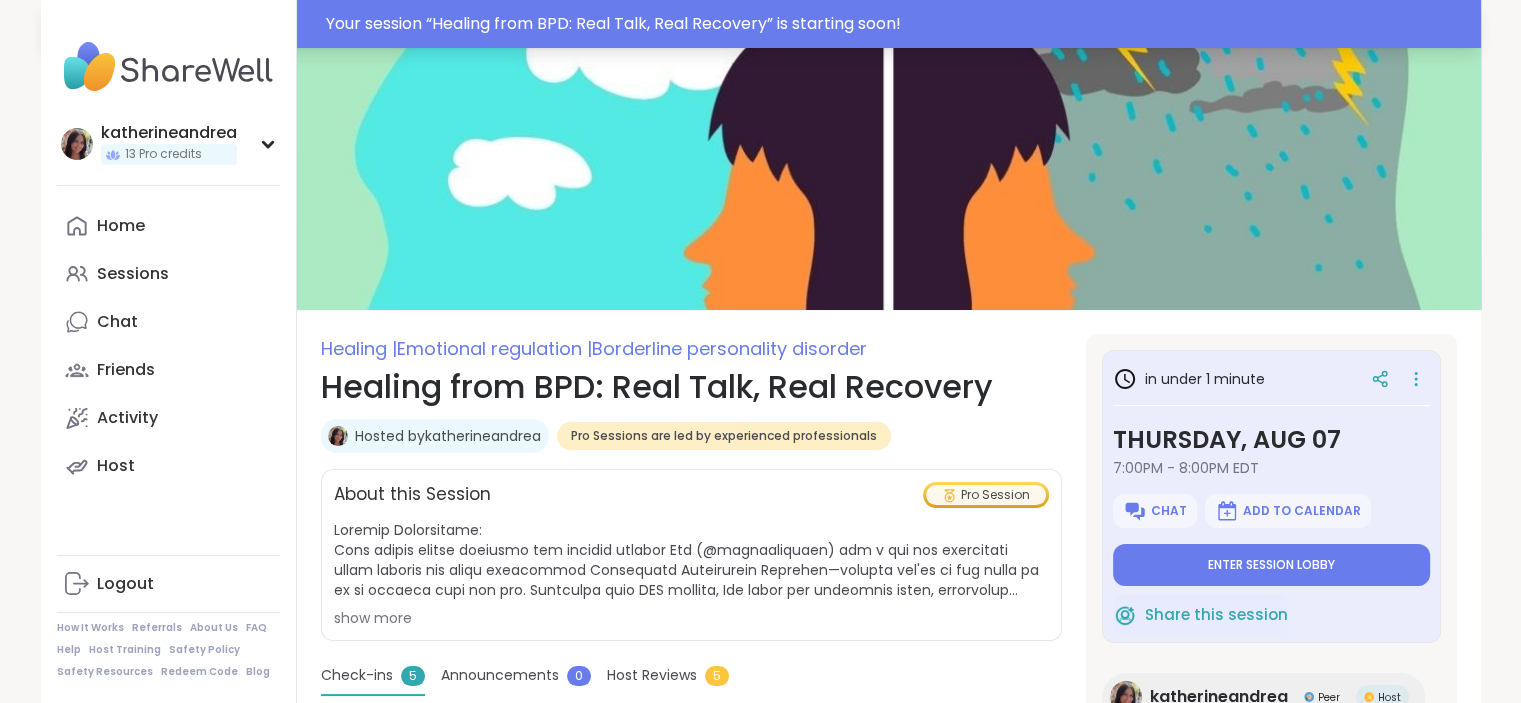 click on "Your session “ Healing from BPD: Real Talk, Real Recovery ” is starting soon!" at bounding box center (897, 24) 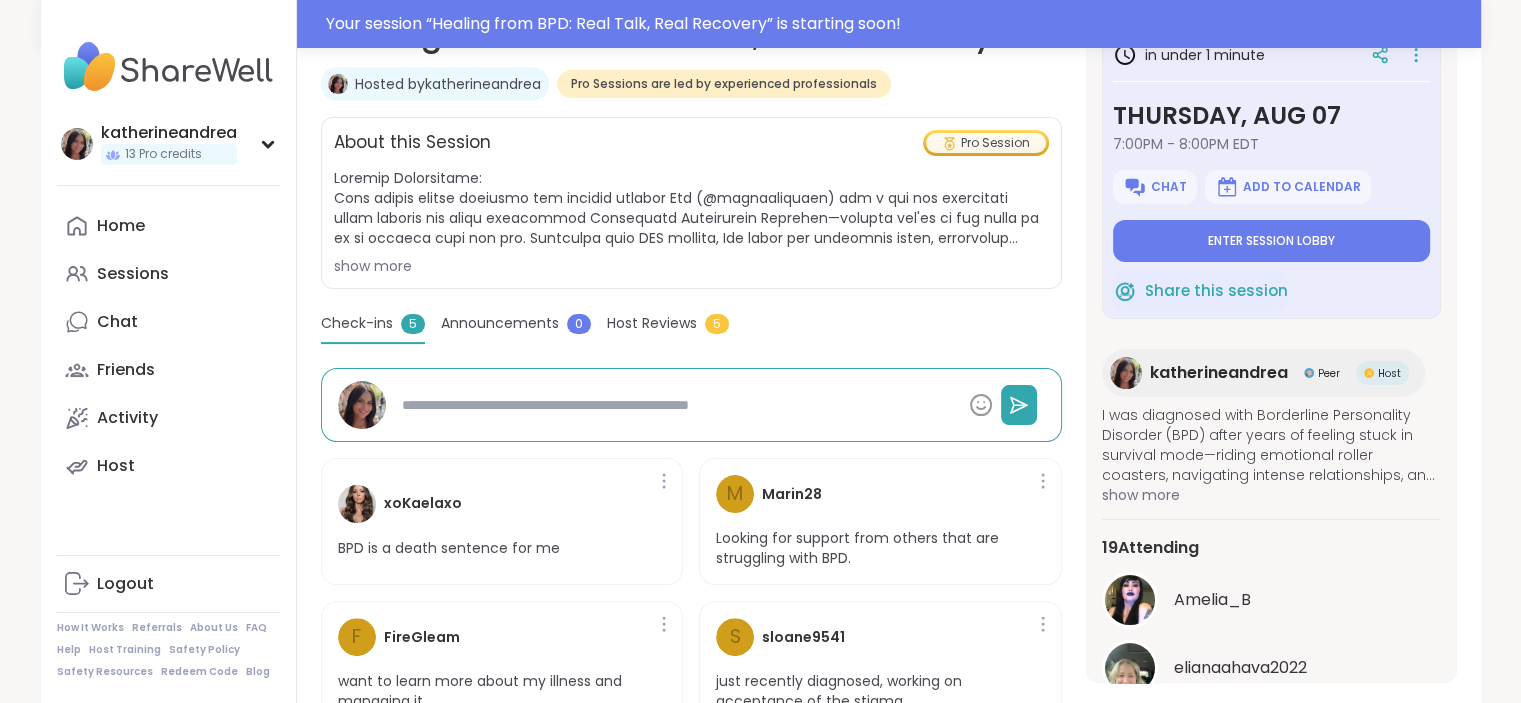 scroll, scrollTop: 276, scrollLeft: 0, axis: vertical 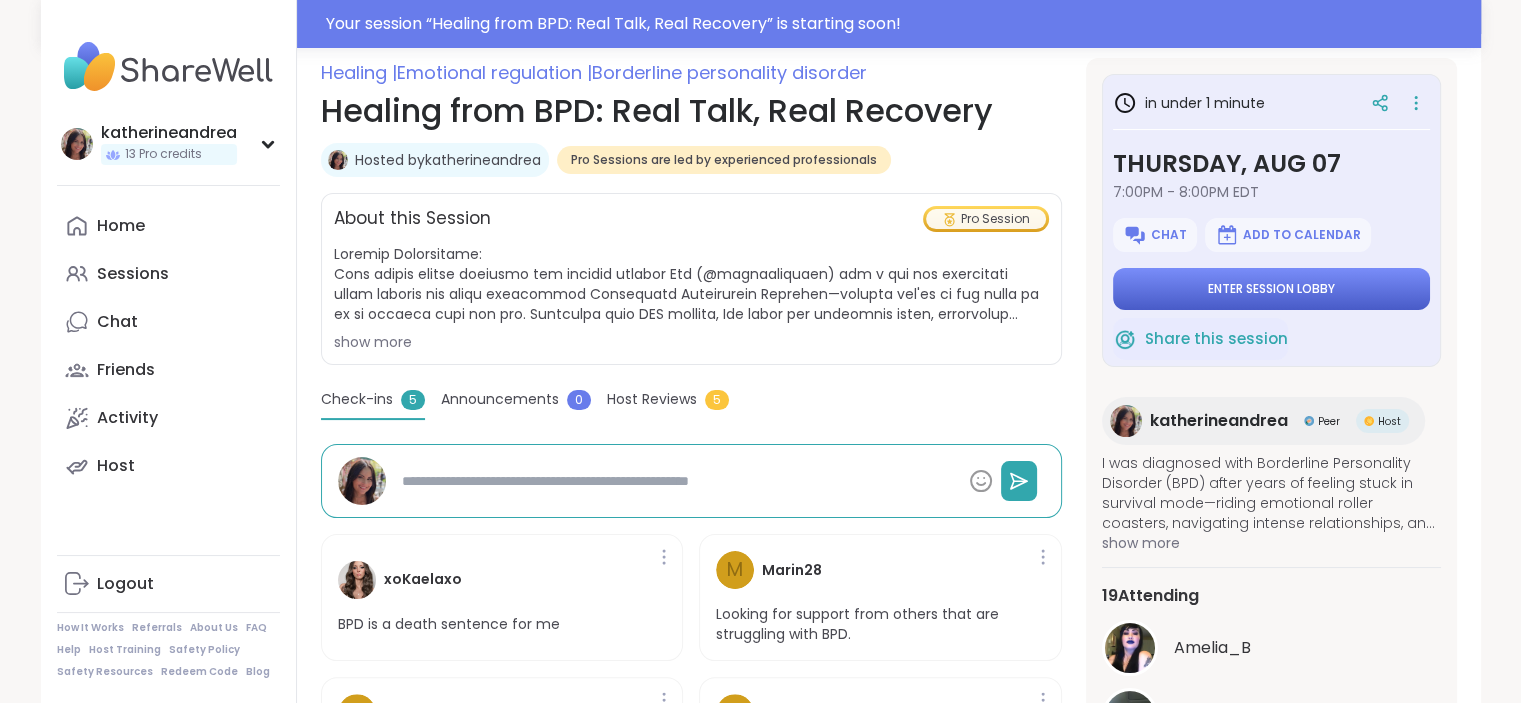 click on "Enter session lobby" at bounding box center (1271, 289) 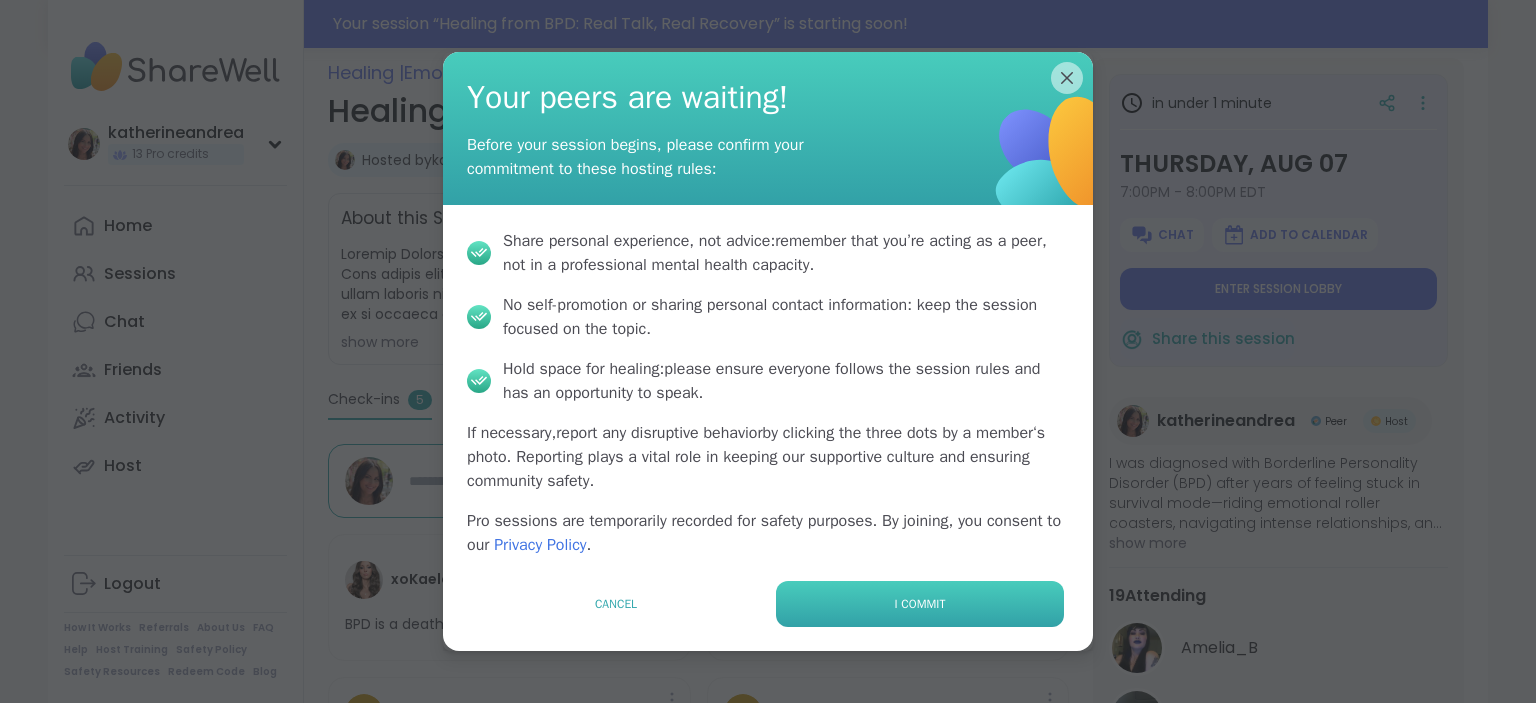 click on "I commit" at bounding box center [920, 604] 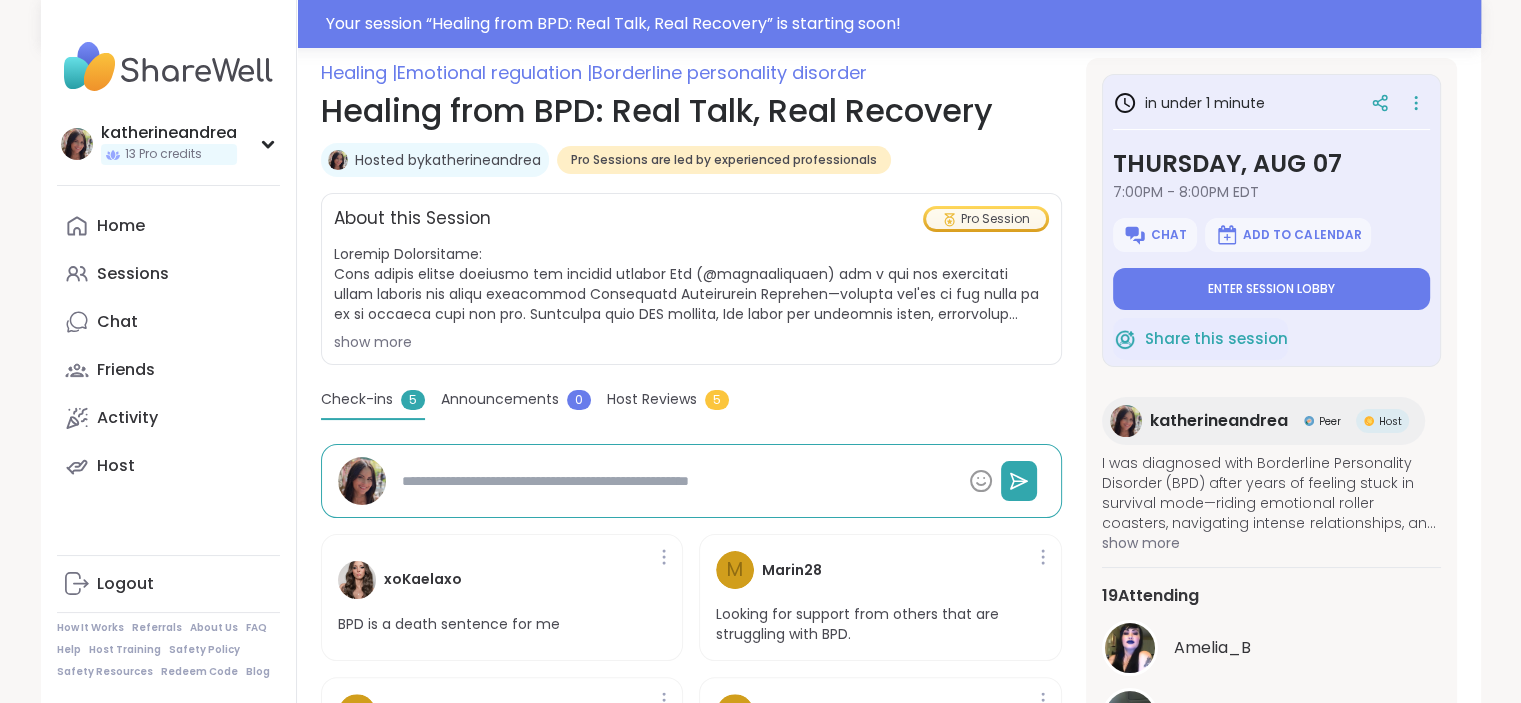type on "*" 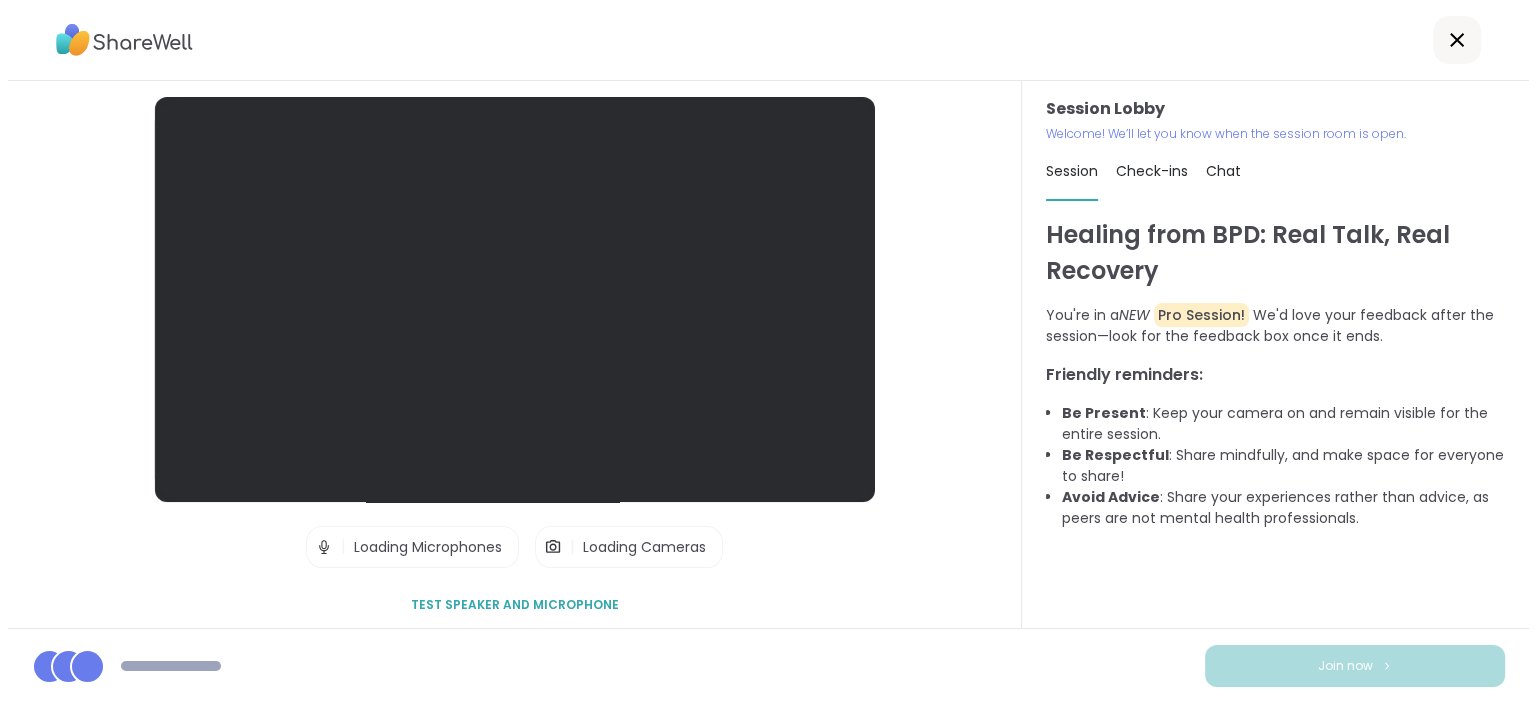 scroll, scrollTop: 0, scrollLeft: 0, axis: both 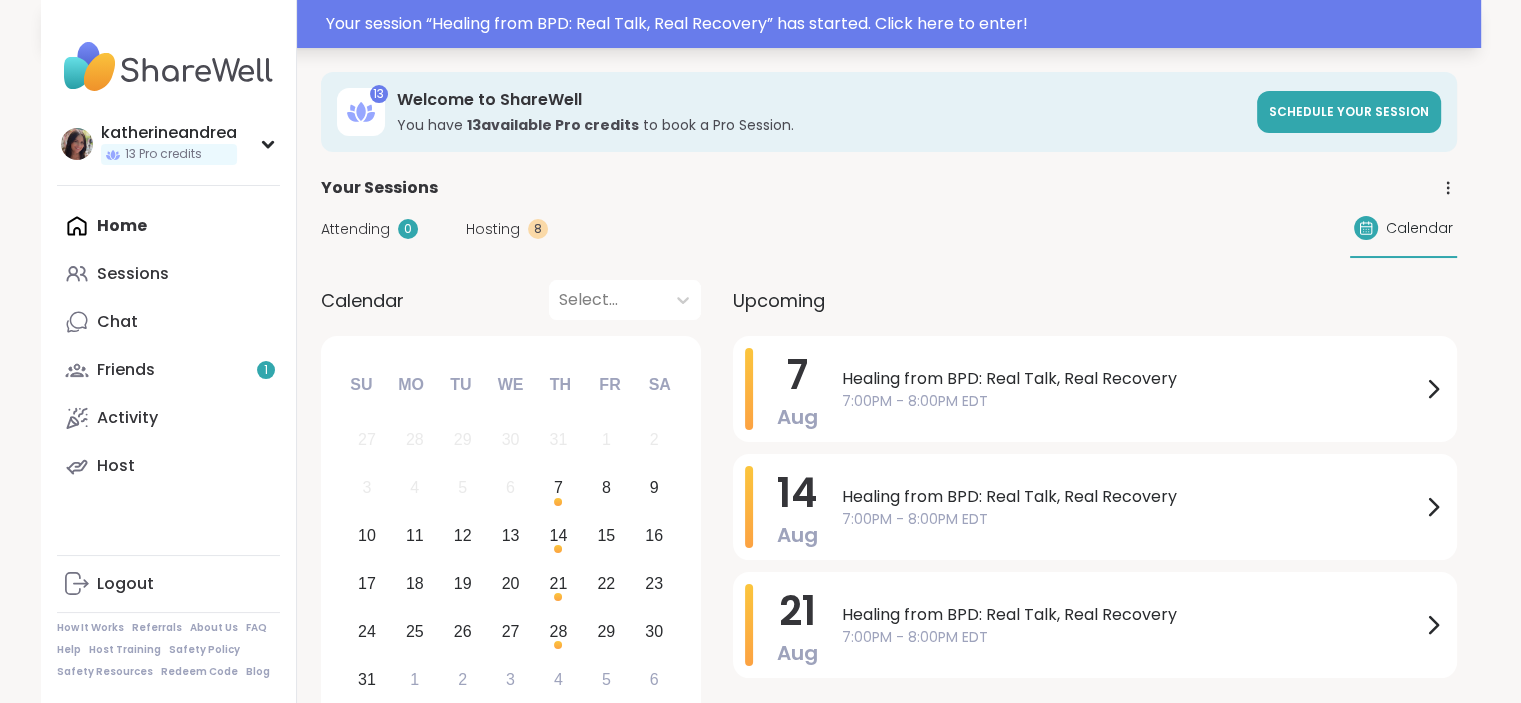 click on "Your session “ Healing from BPD: Real Talk, Real Recovery ” has started. Click here to enter!" at bounding box center [897, 24] 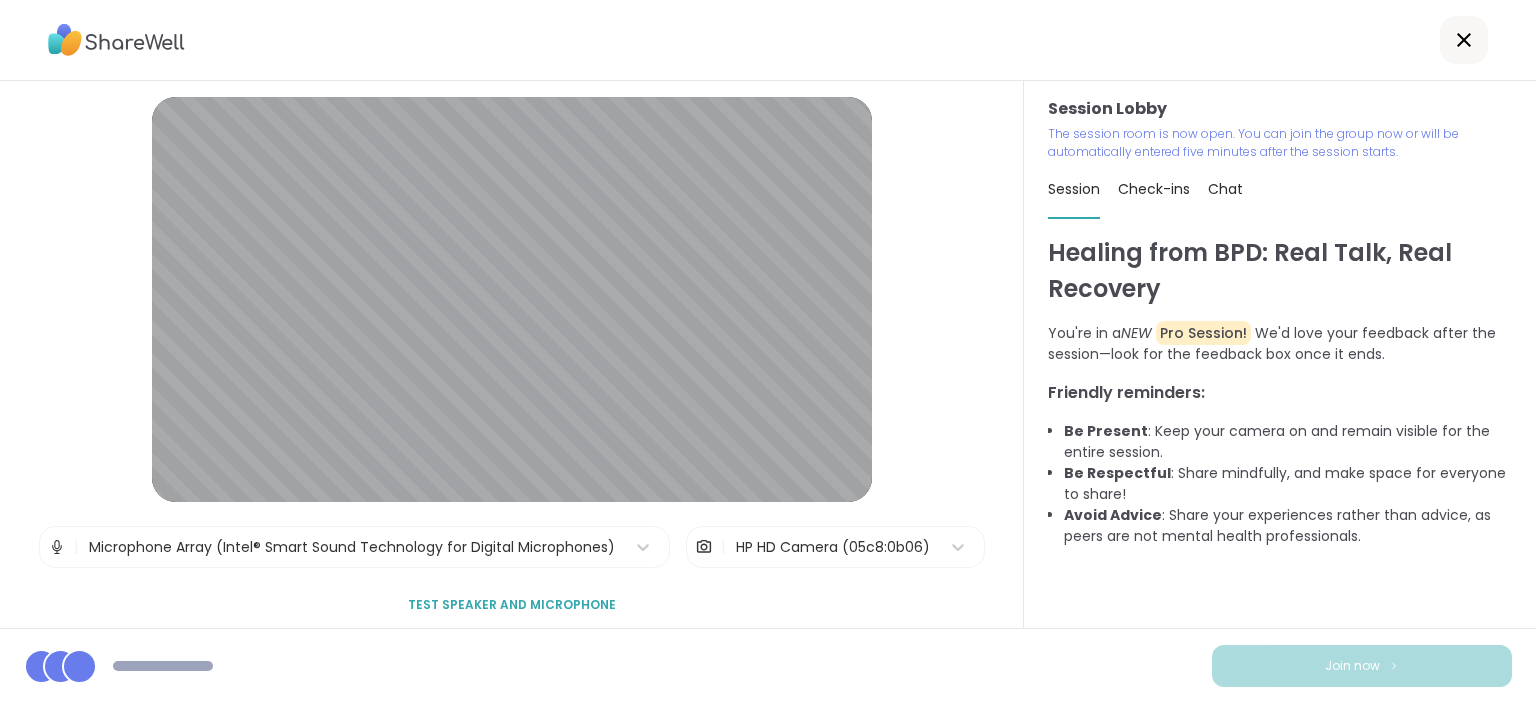 click on "Join now" at bounding box center (768, 665) 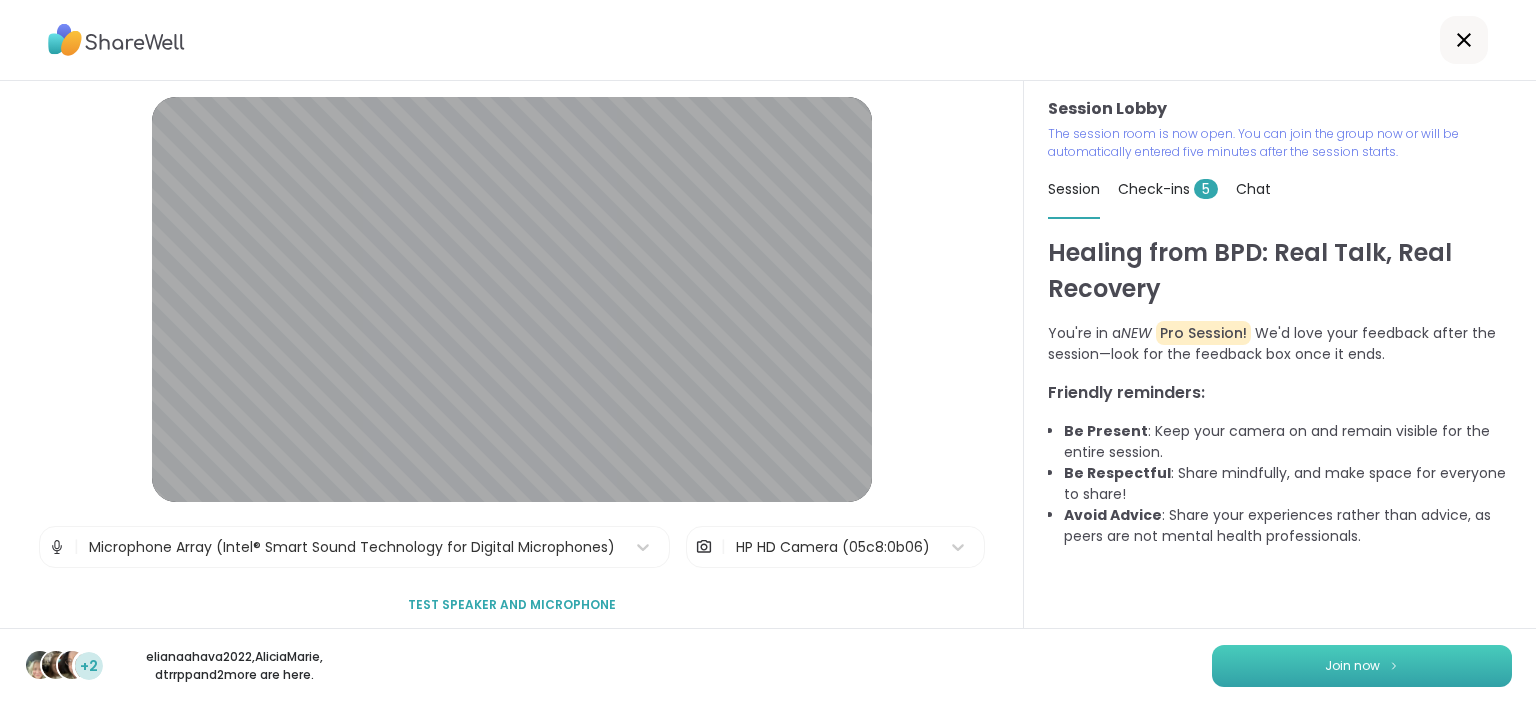 click on "Join now" at bounding box center [1362, 666] 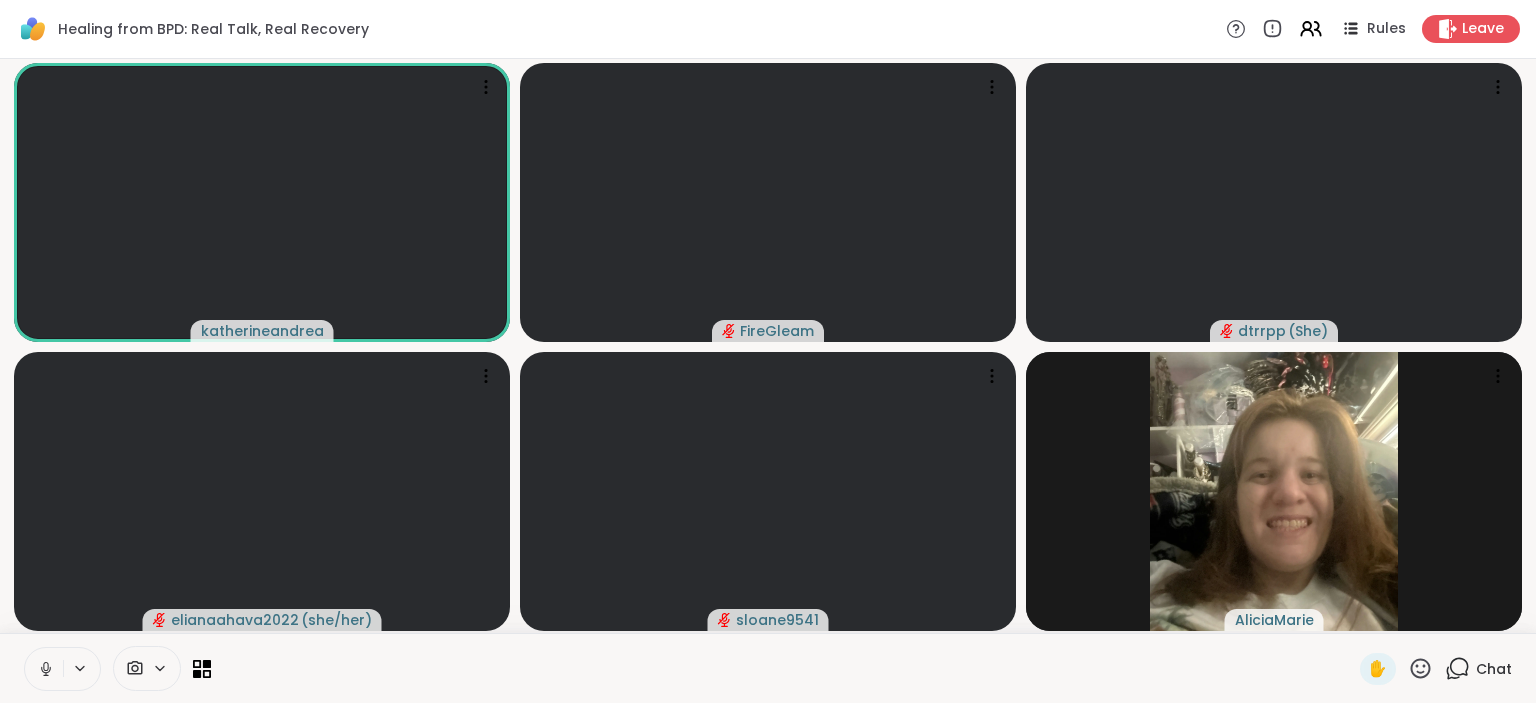 click at bounding box center (785, 668) 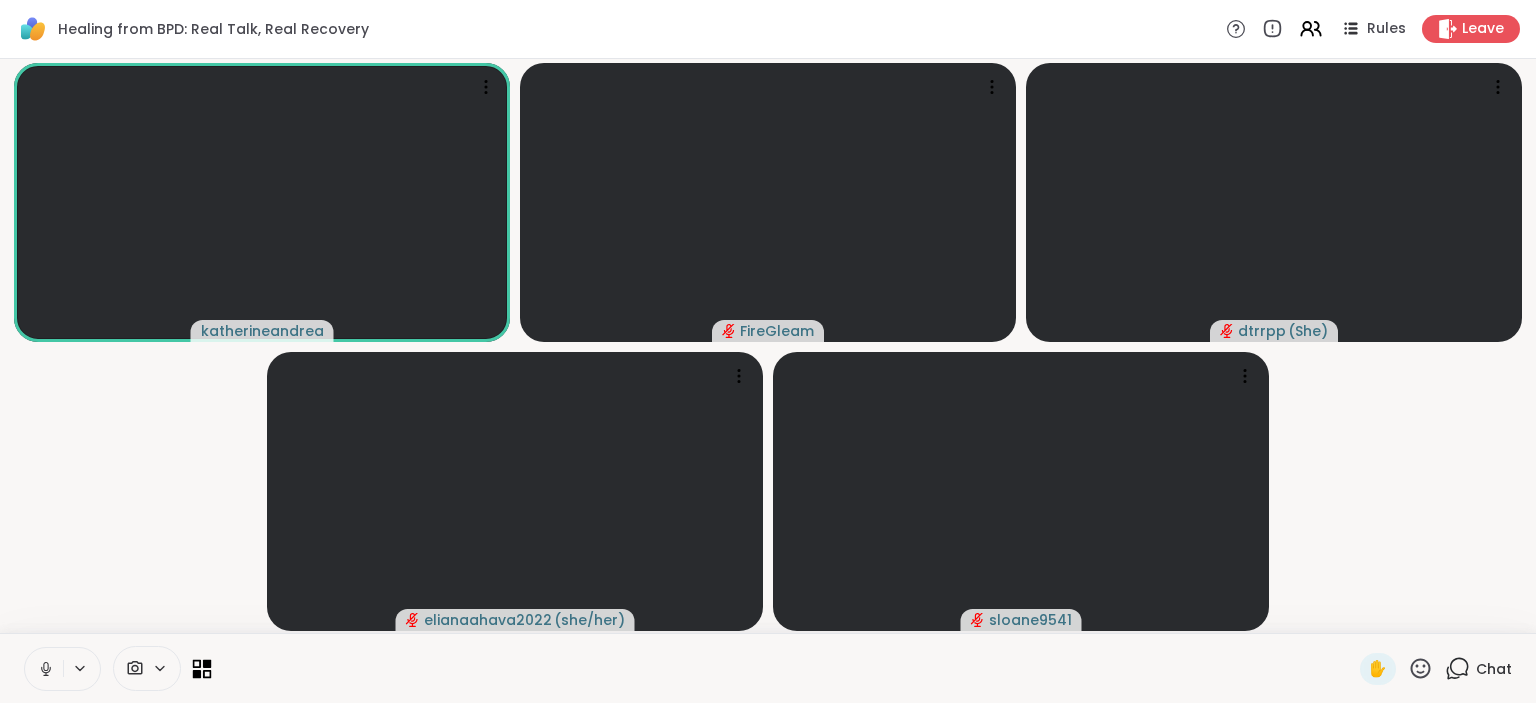 click 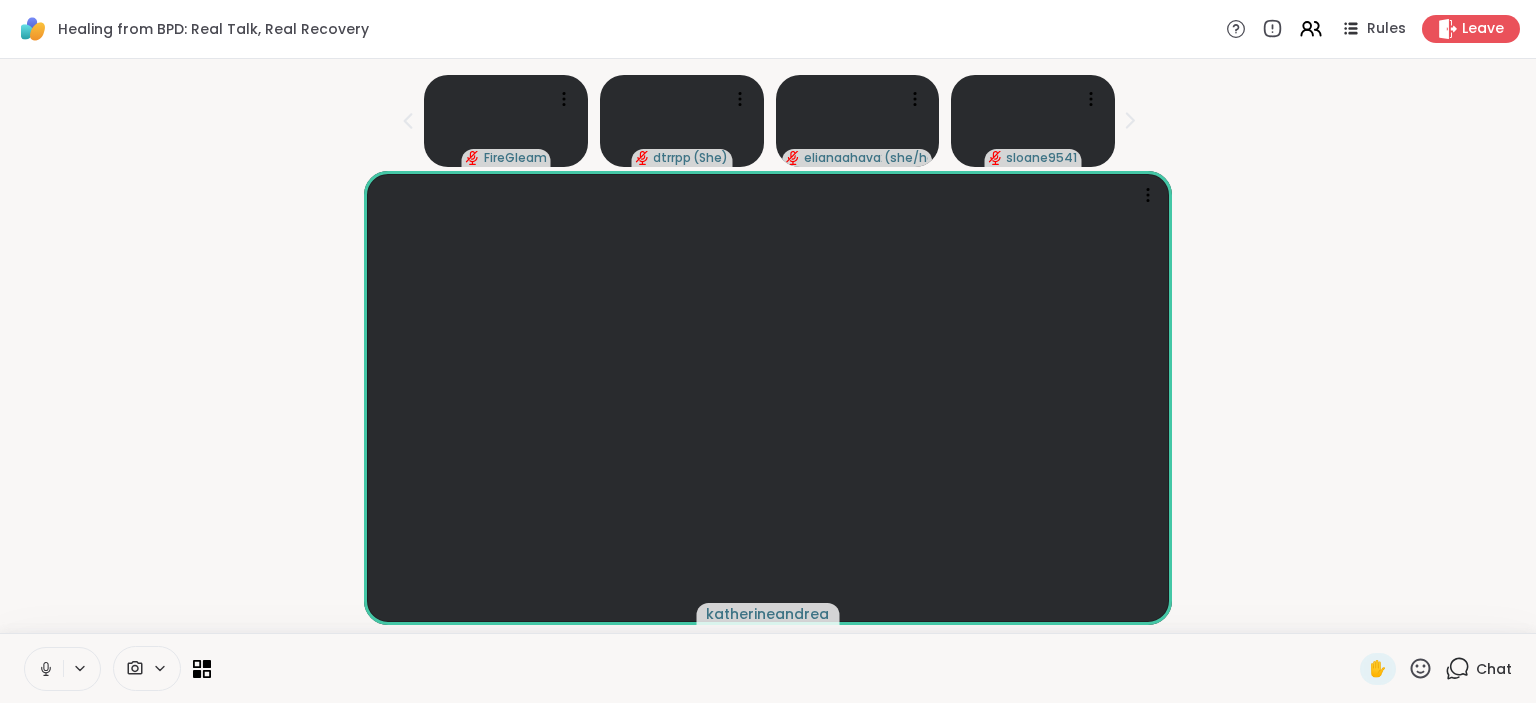 drag, startPoint x: 1534, startPoint y: 208, endPoint x: 1535, endPoint y: 239, distance: 31.016125 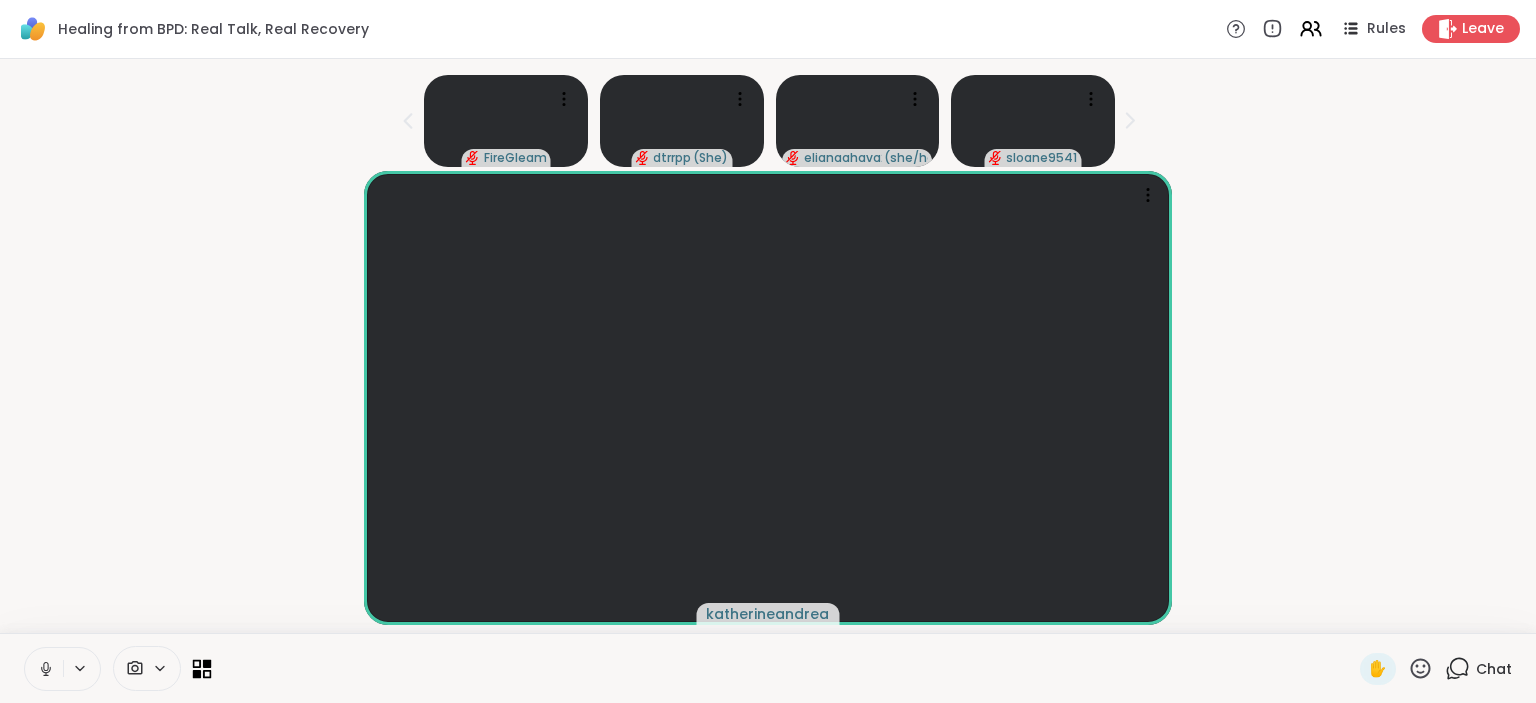 click 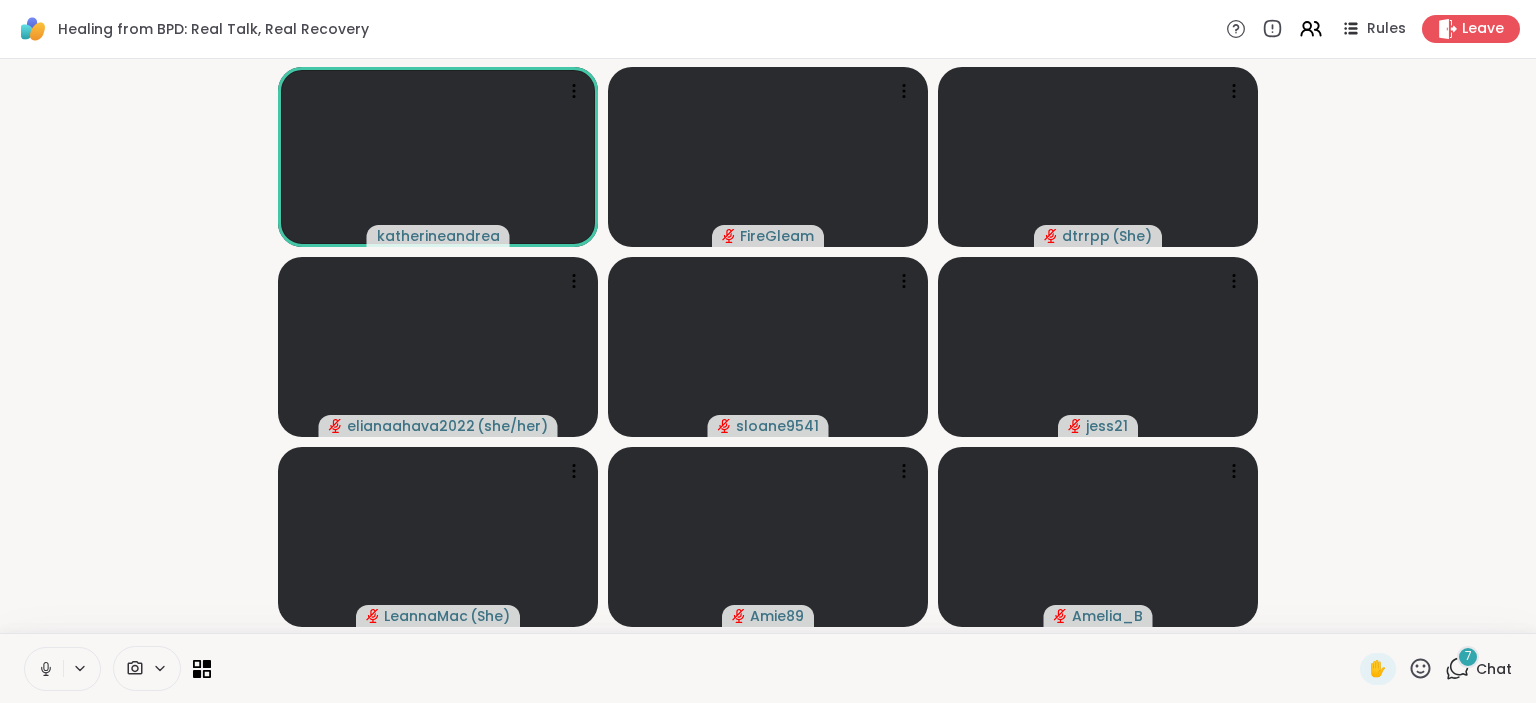 click on "7" at bounding box center [1468, 656] 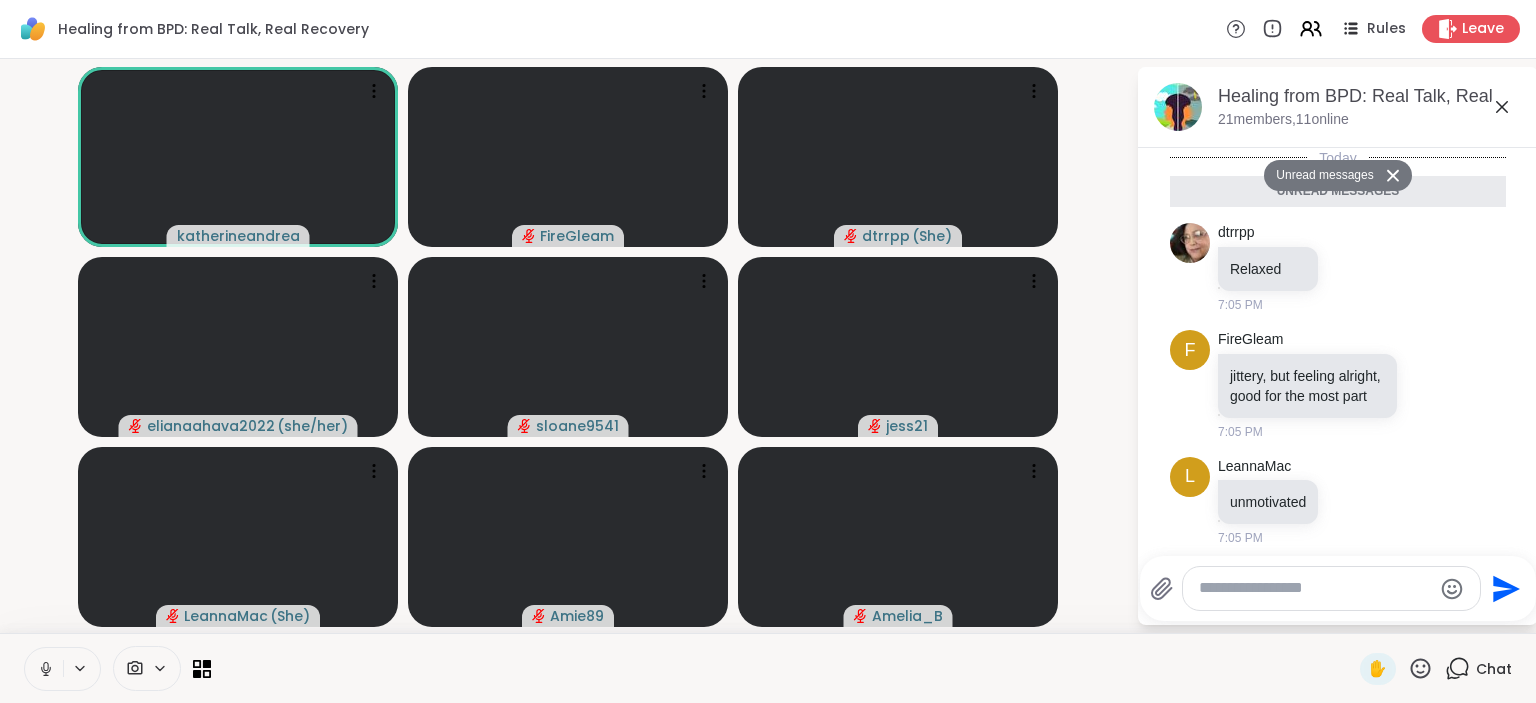 scroll, scrollTop: 453, scrollLeft: 0, axis: vertical 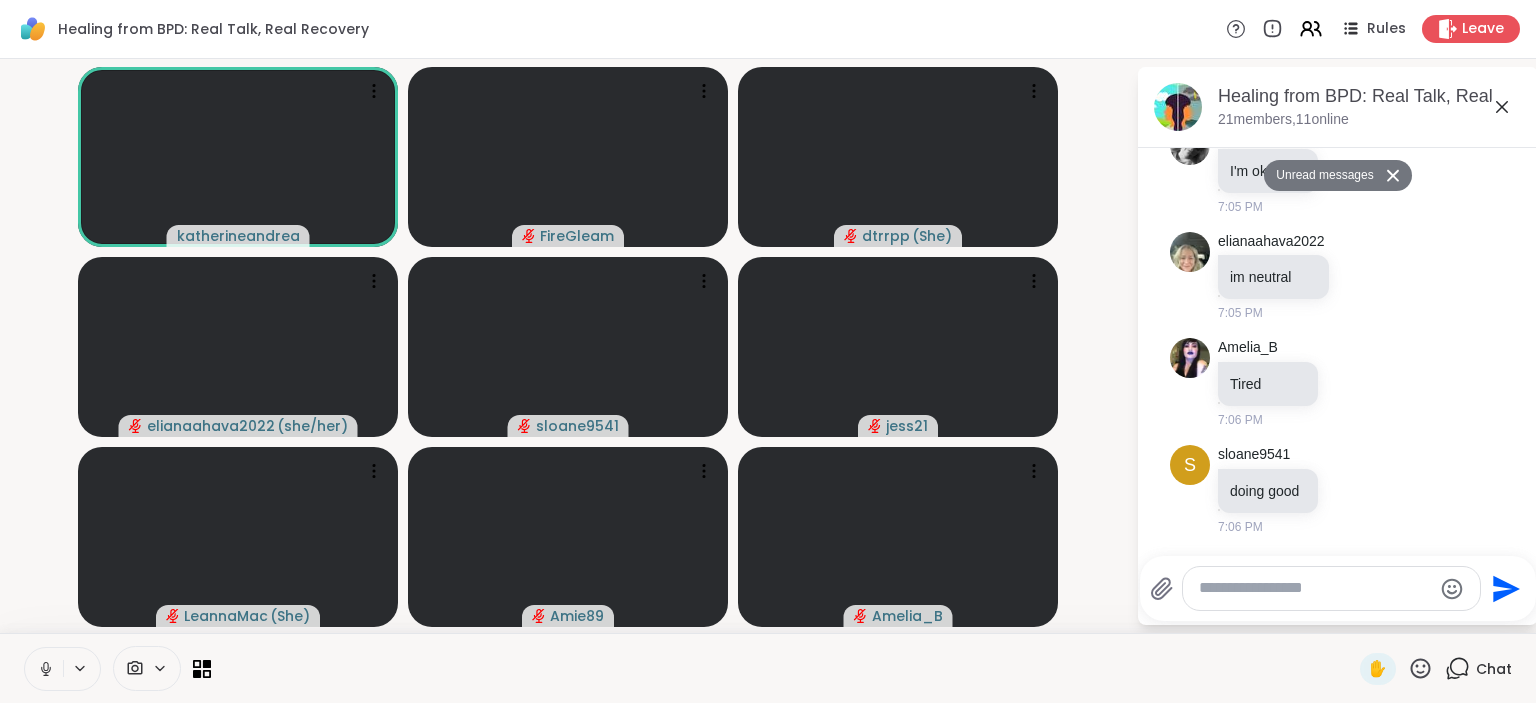 click on "Healing from BPD: Real Talk, Real Recovery Rules Leave [USERNAME] [USERNAME] [USERNAME] ( She ) [USERNAME] ( she/her ) [USERNAME] [USERNAME] [USERNAME] [USERNAME] Healing from BPD: Real Talk, Real Recovery, Aug 07 21  members,  11  online Unread messages Today Unread messages [USERNAME] Relaxed 7:05 PM F [USERNAME] jittery, but feeling alright, good for the most part 7:05 PM L [USERNAME] unmotivated 7:05 PM [USERNAME] I'm okay 7:05 PM [USERNAME] im neutral 7:05 PM [USERNAME] Tired 7:06 PM s [USERNAME] doing good 7:06 PM Send ✋ Chat ShareWell | Session Room *" at bounding box center (768, 351) 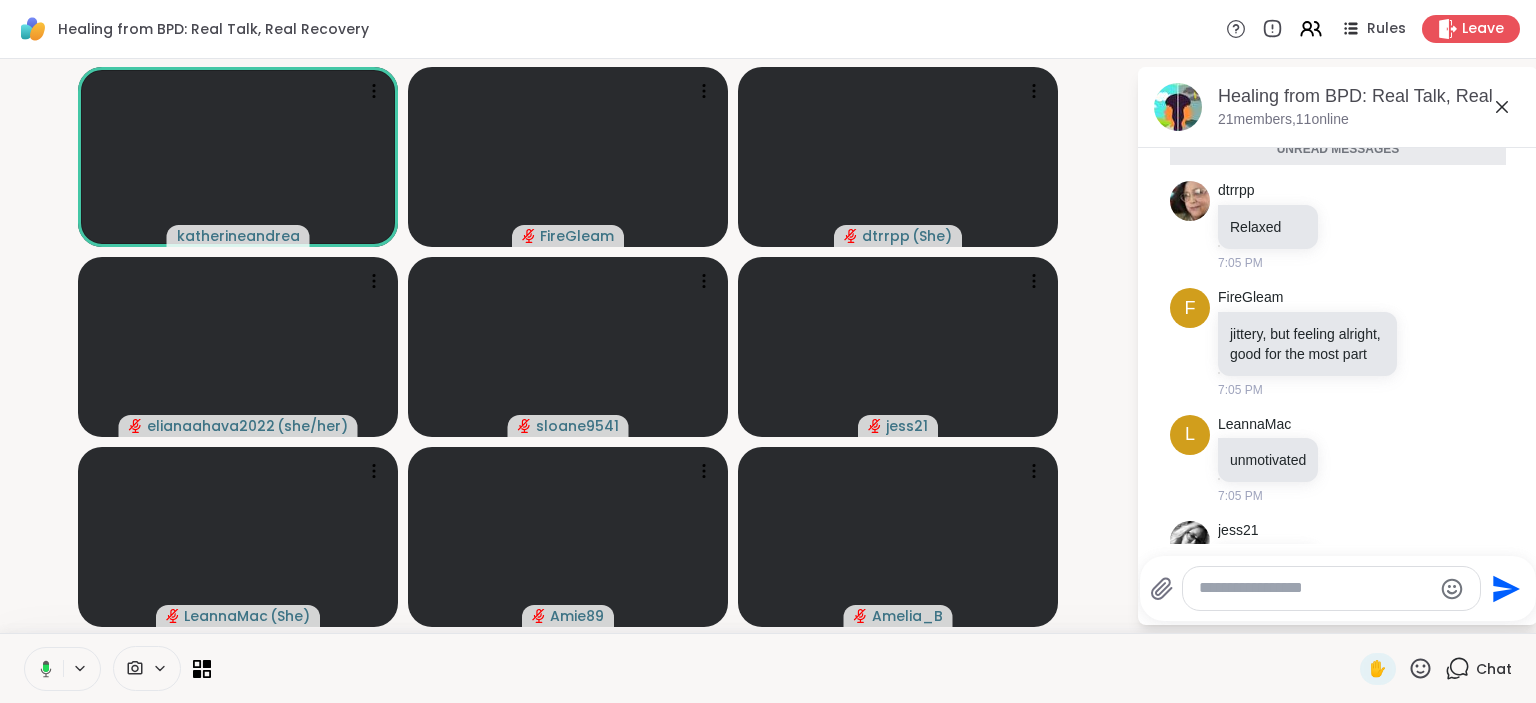 scroll, scrollTop: 0, scrollLeft: 0, axis: both 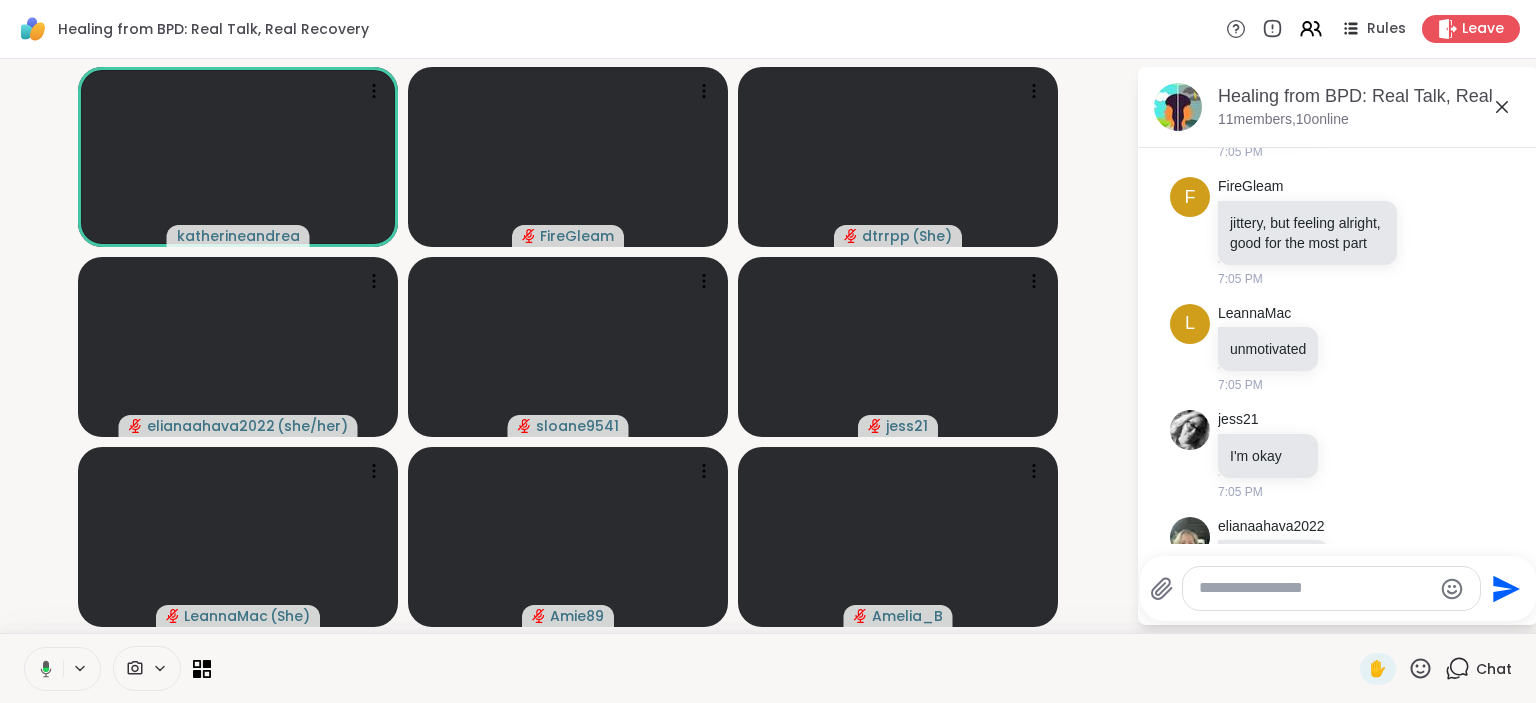 click on "Today Unread messages [USERNAME] Relaxed 7:05 PM F [USERNAME] jittery, but feeling alright, good for the most part 7:05 PM L [USERNAME] unmotivated 7:05 PM [USERNAME] I'm okay 7:05 PM [USERNAME] im neutral 7:05 PM [USERNAME] Tired 7:06 PM s [USERNAME] doing good 7:06 PM" at bounding box center (1338, 412) 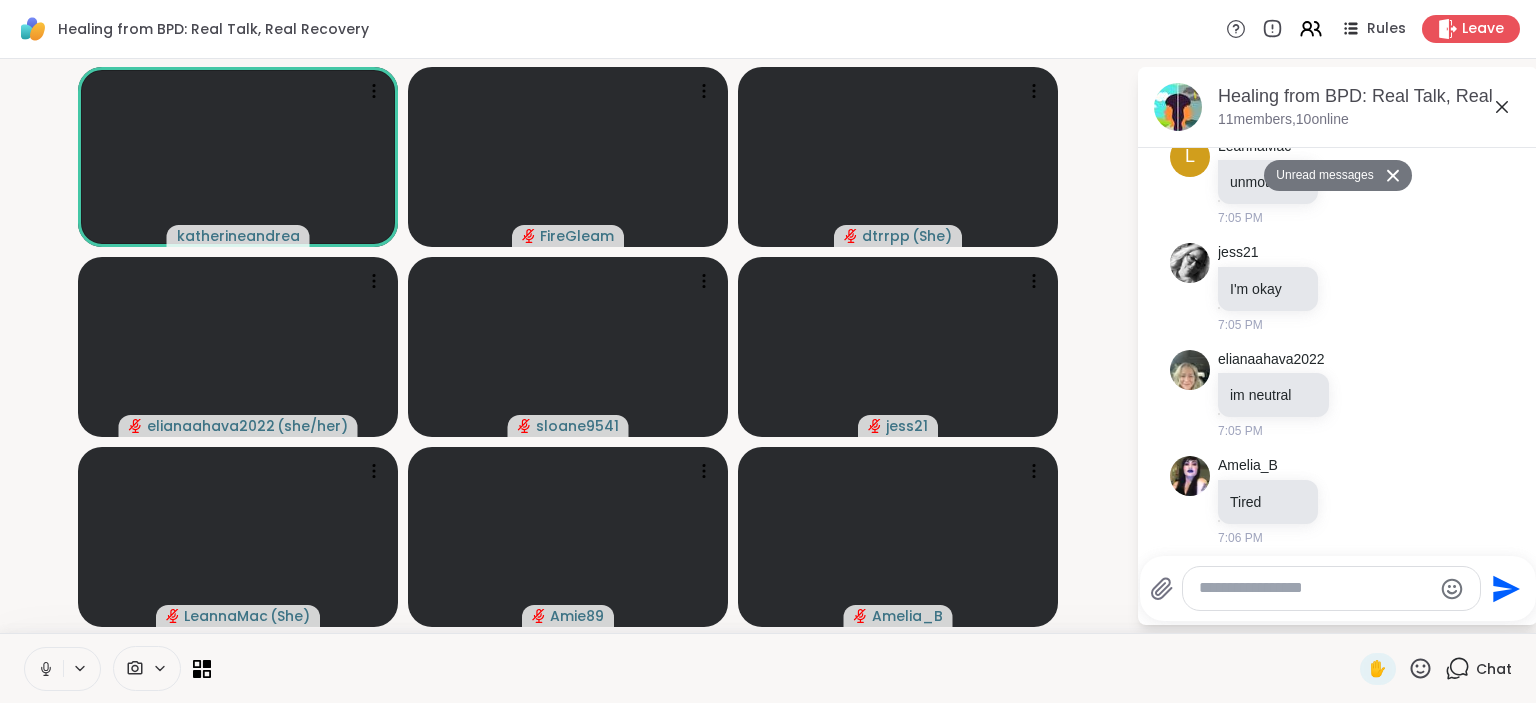 scroll, scrollTop: 388, scrollLeft: 0, axis: vertical 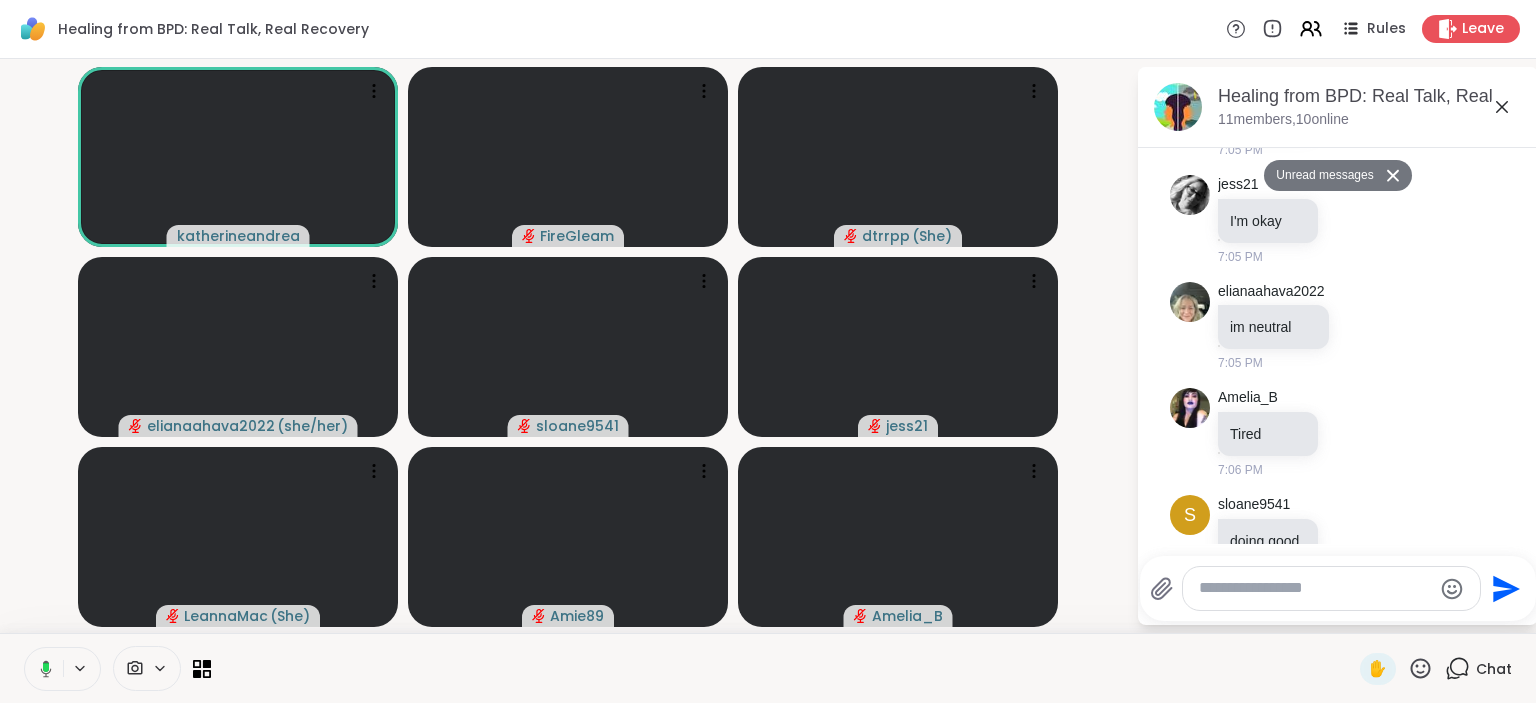 drag, startPoint x: 1506, startPoint y: 457, endPoint x: 1516, endPoint y: 472, distance: 18.027756 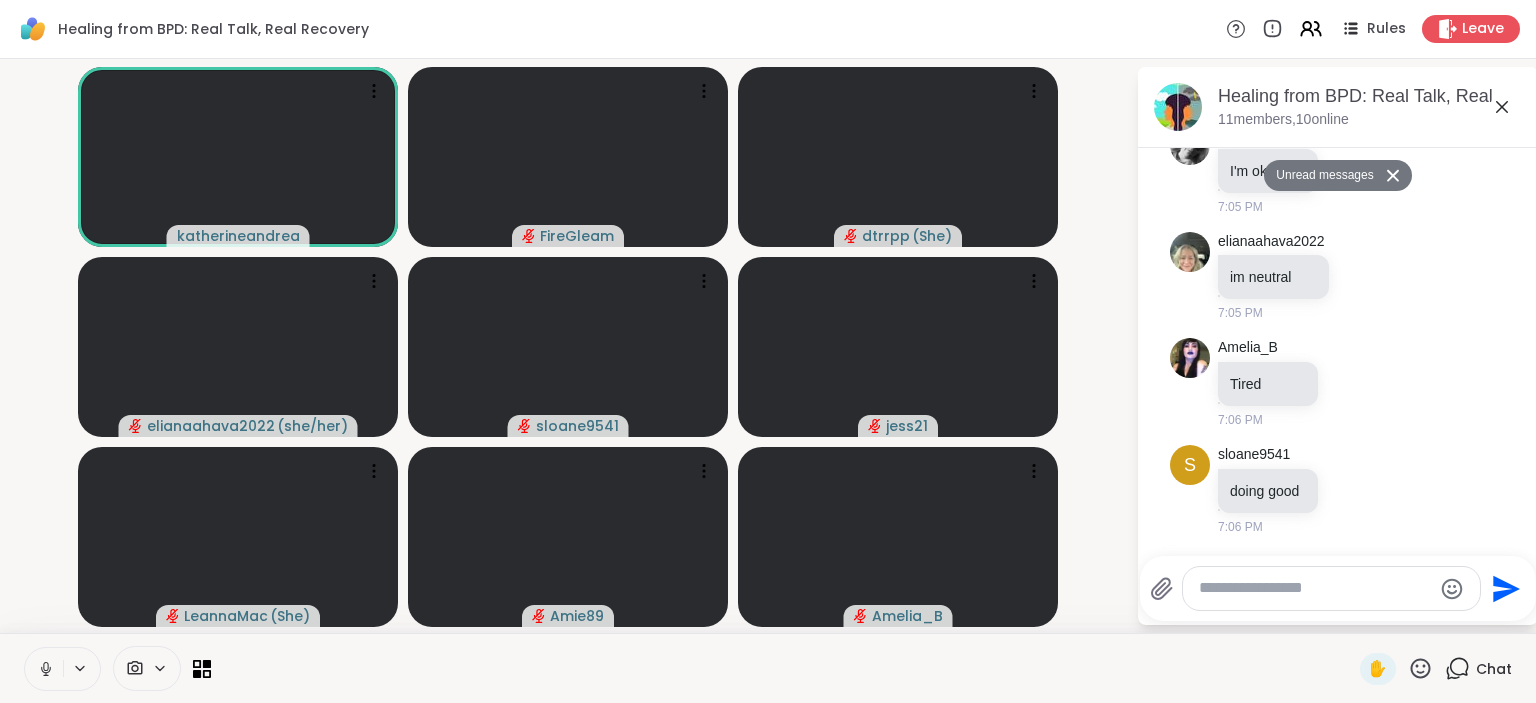 click 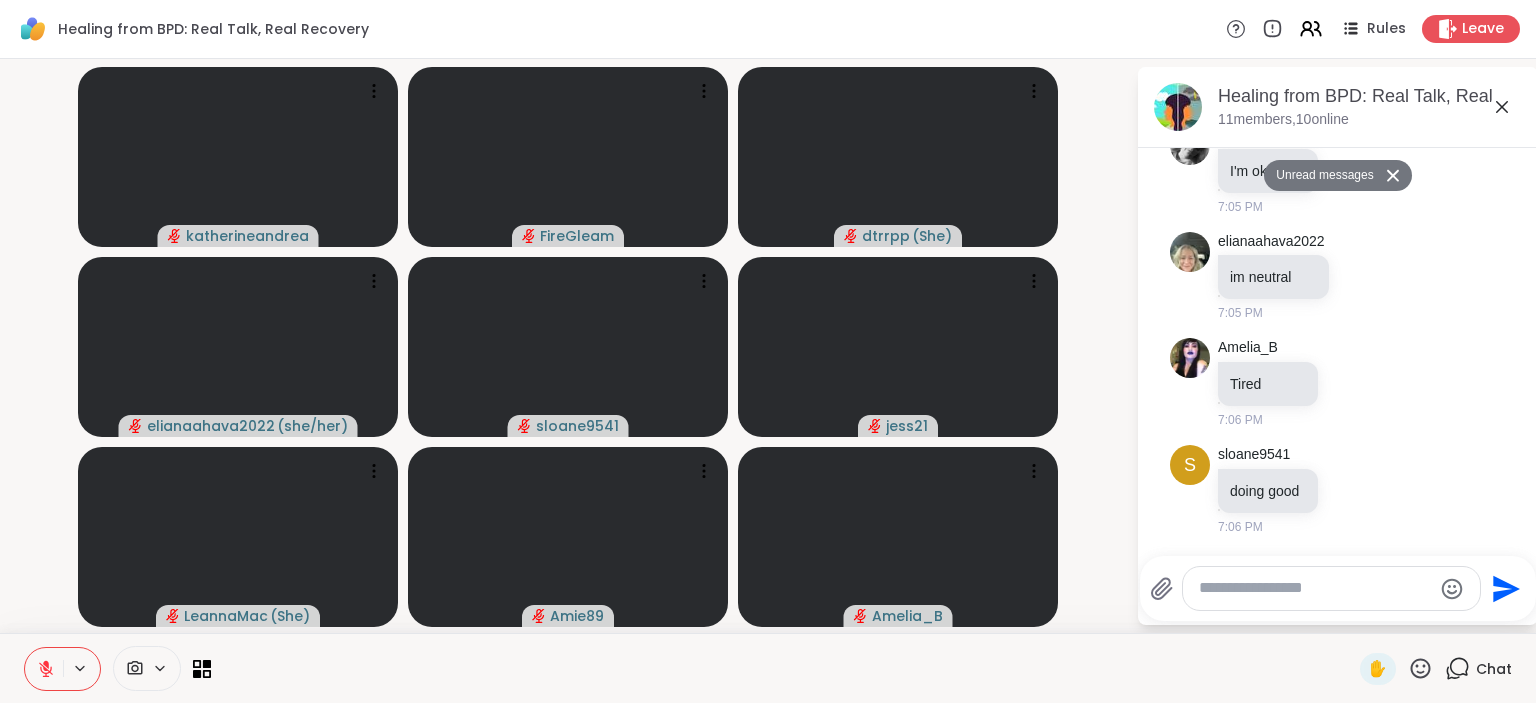 click 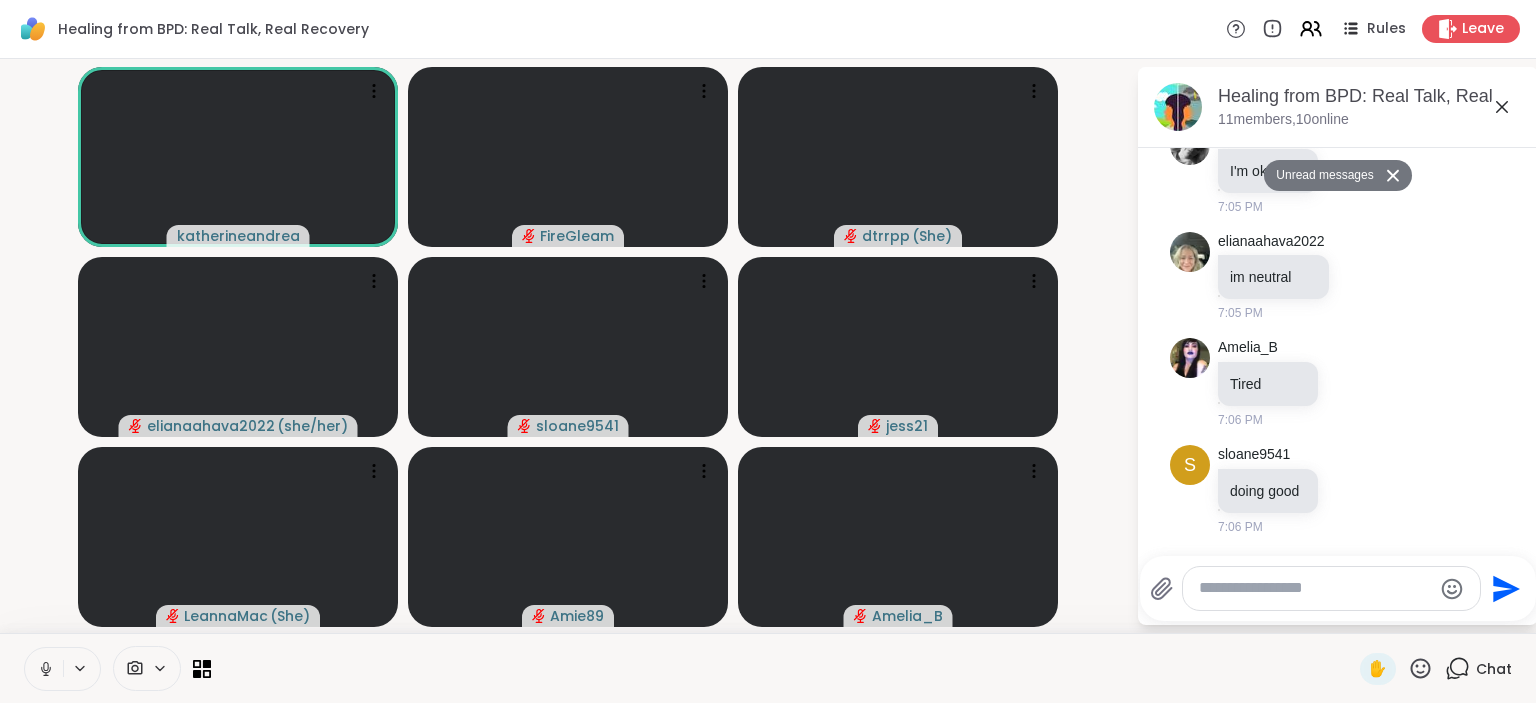 click 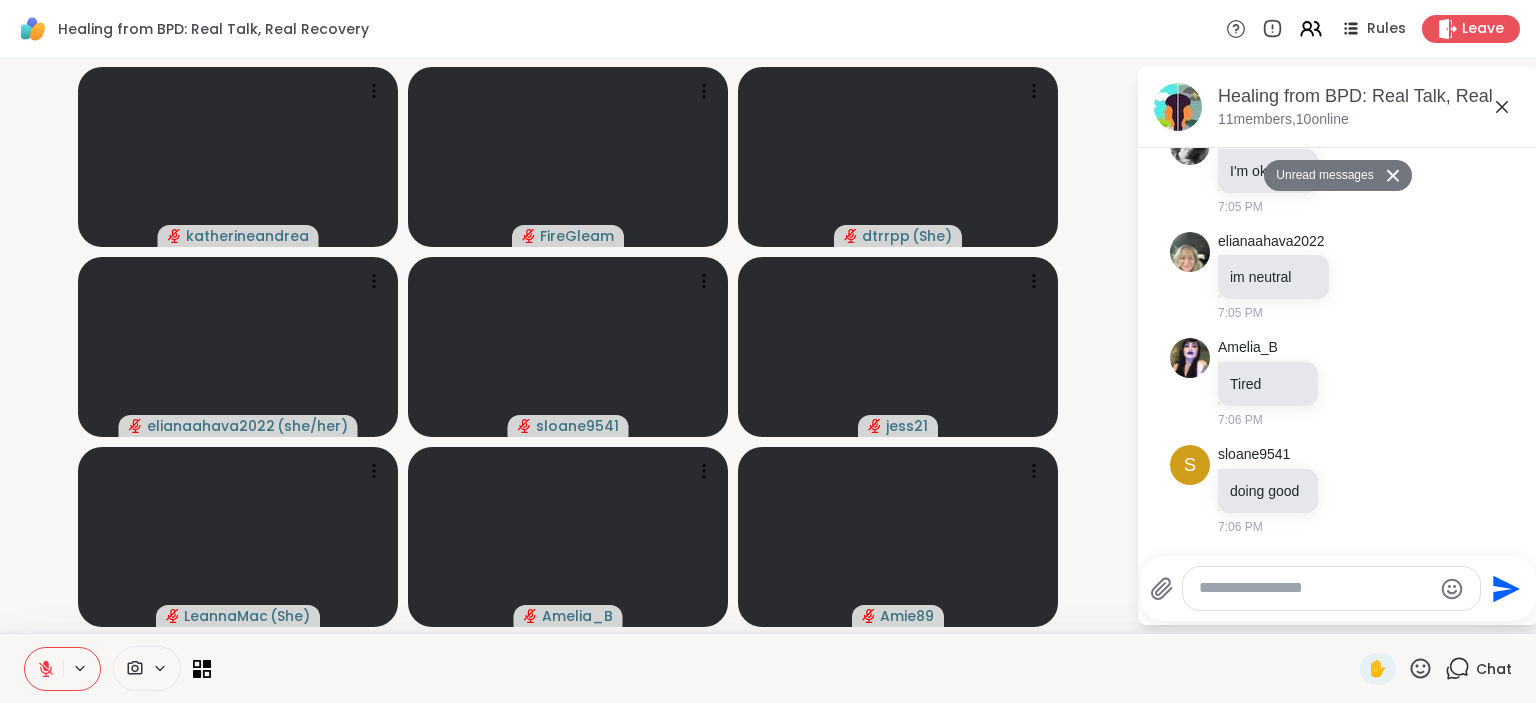 click 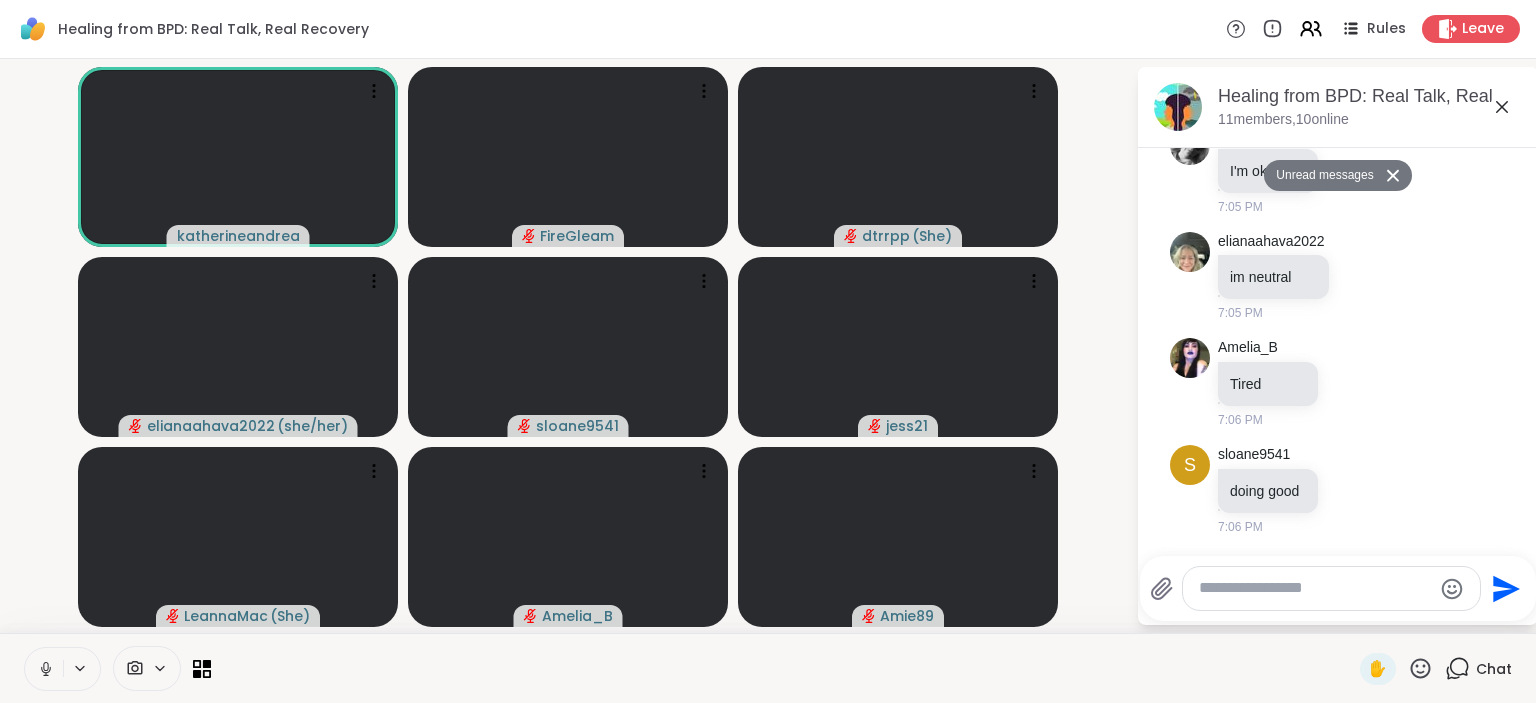 click 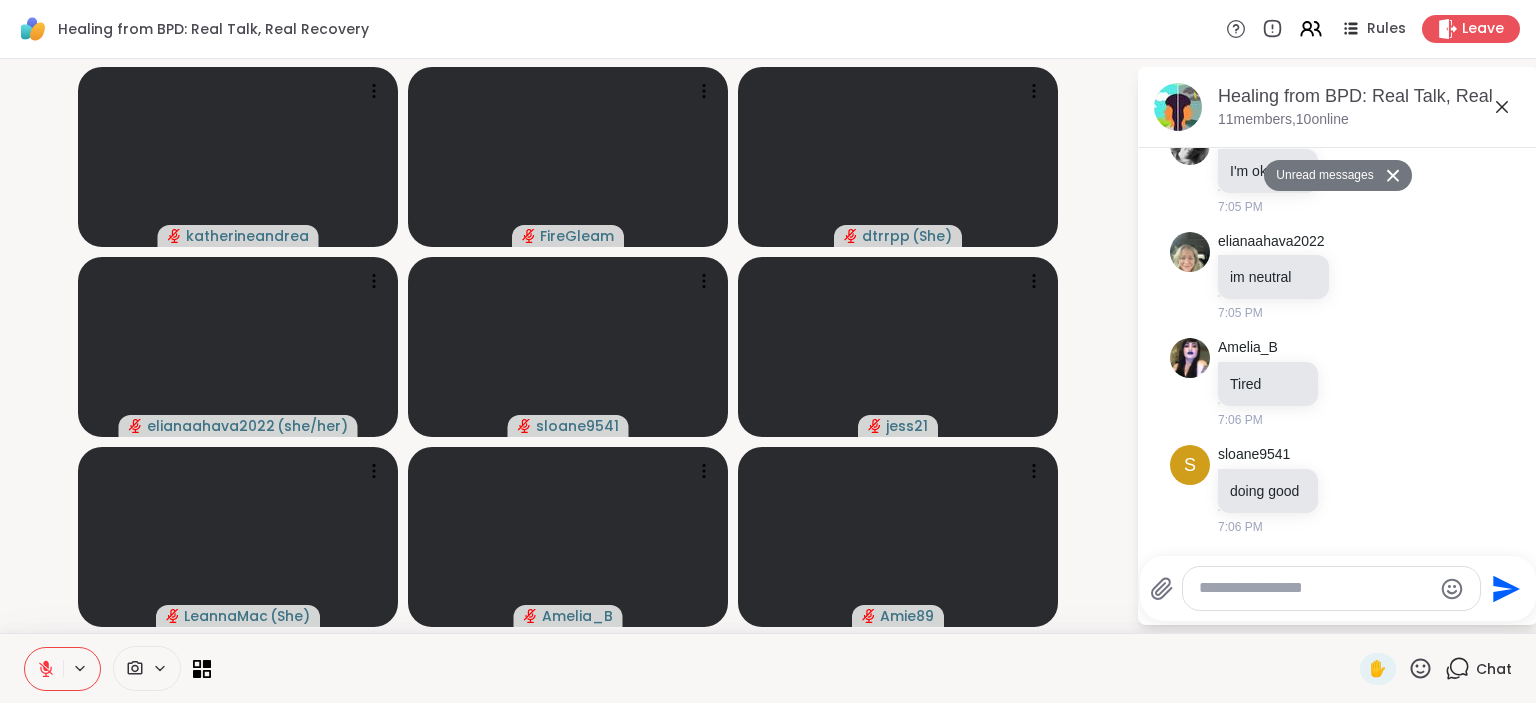 click 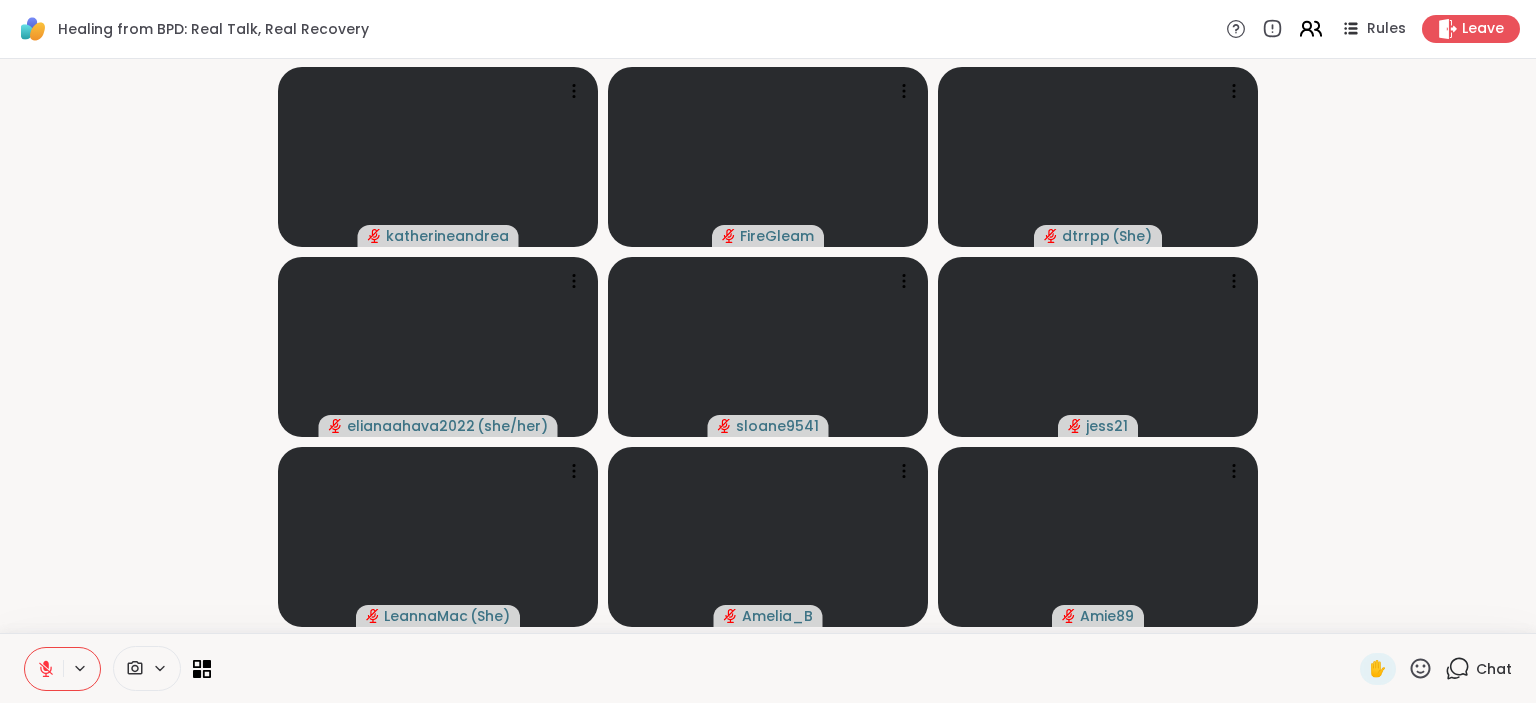 click 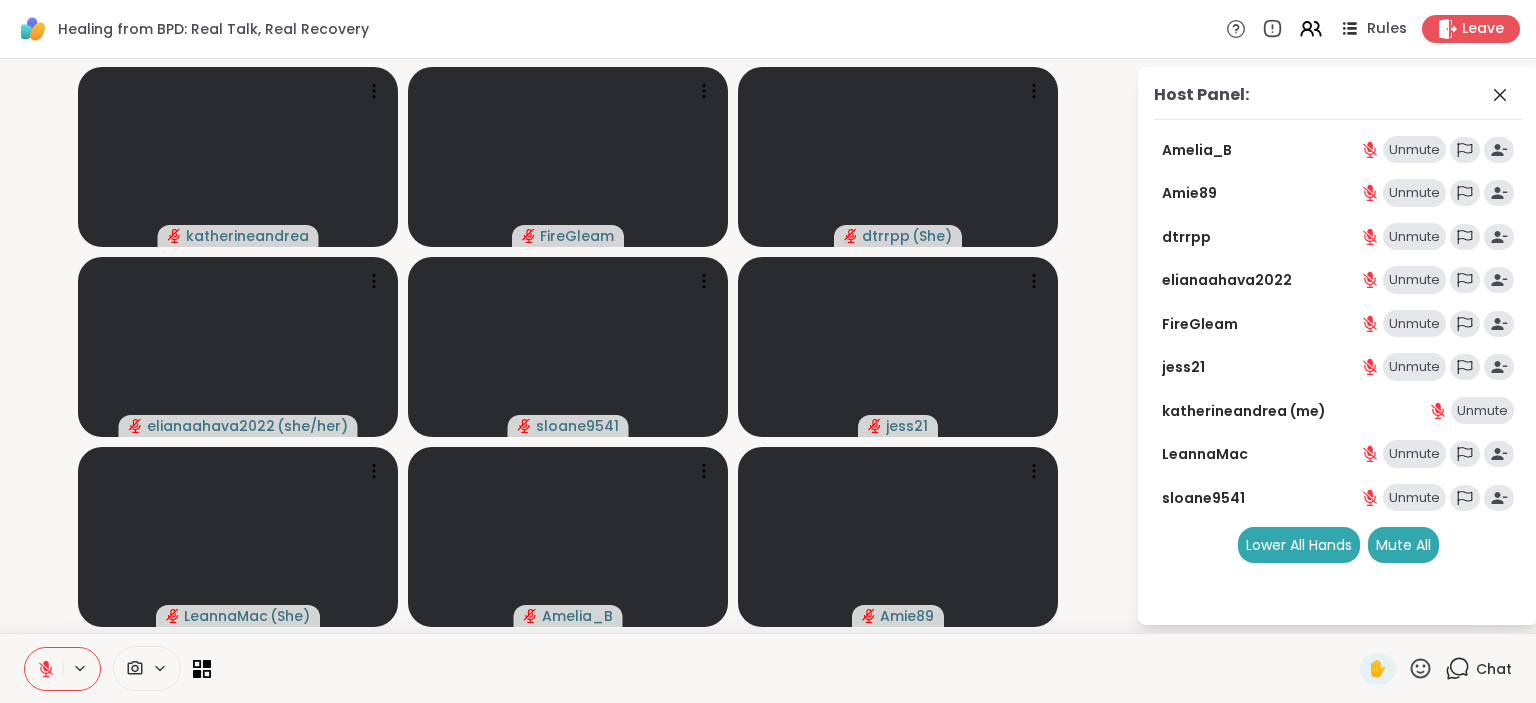 click on "Rules" at bounding box center (1387, 29) 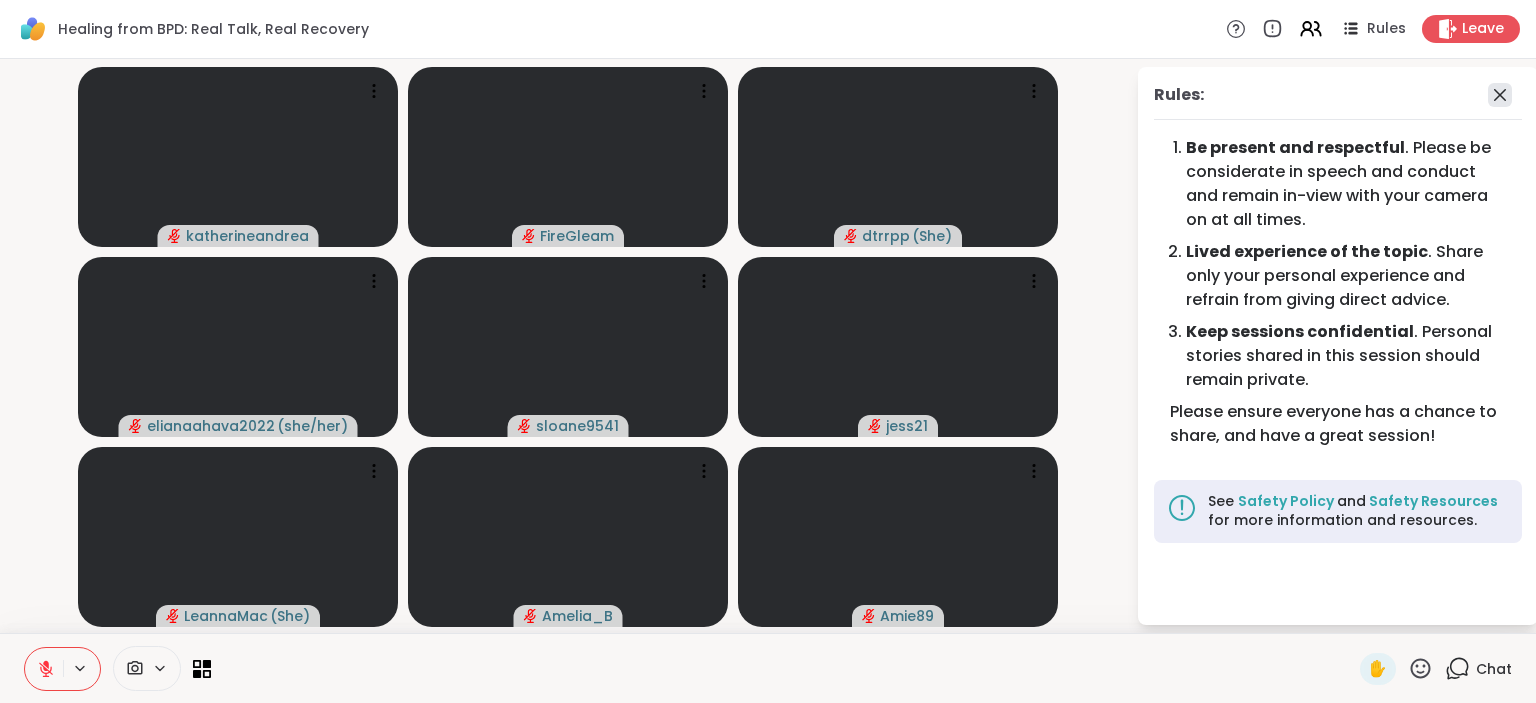 click 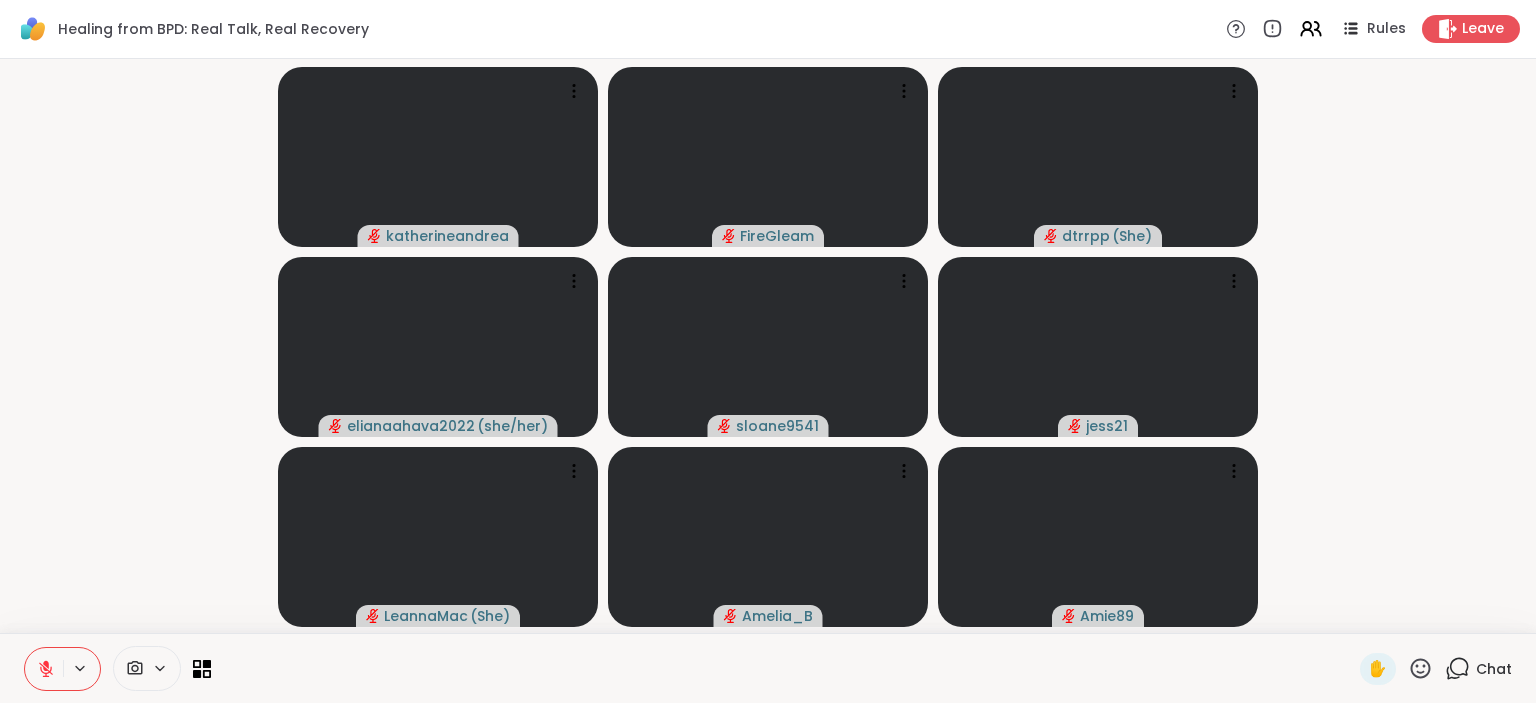 click 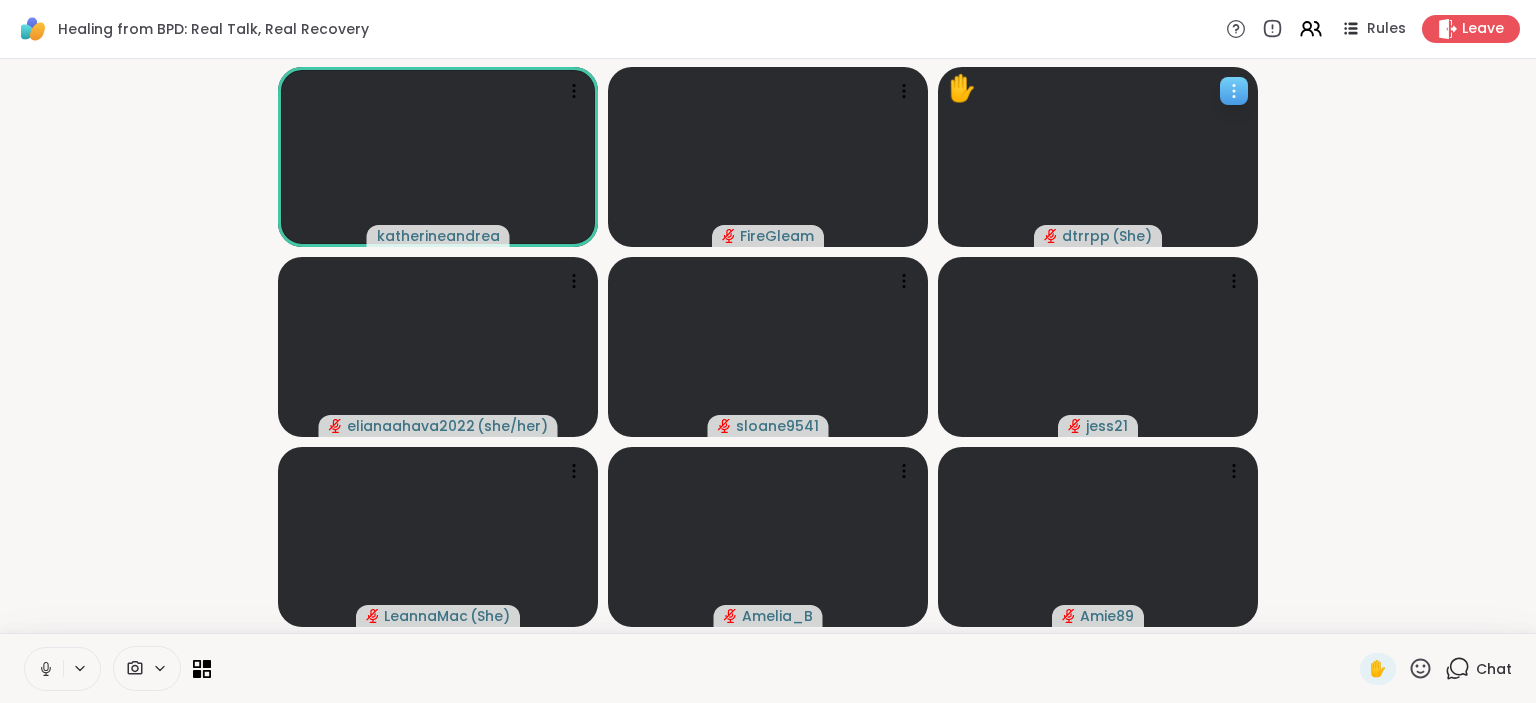click 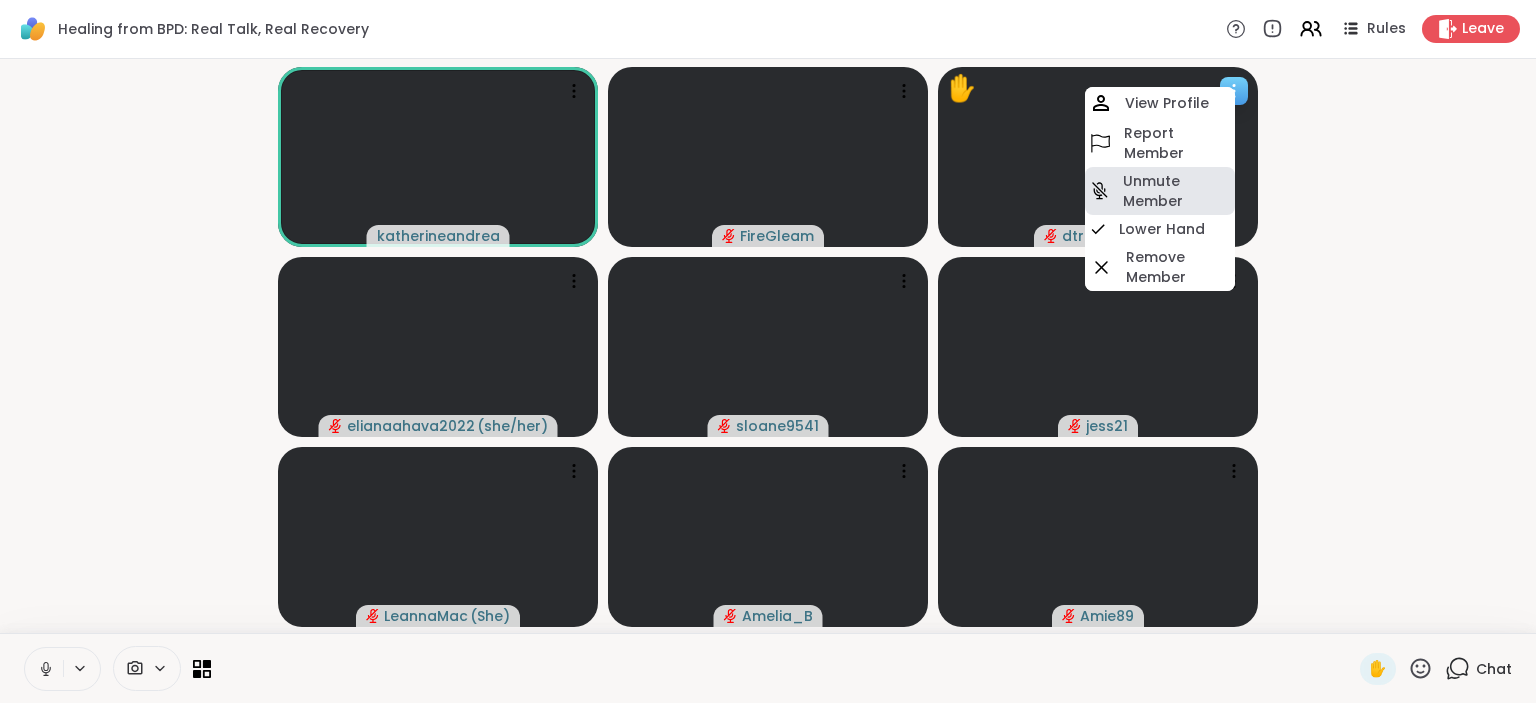 click on "Unmute Member" at bounding box center [1177, 191] 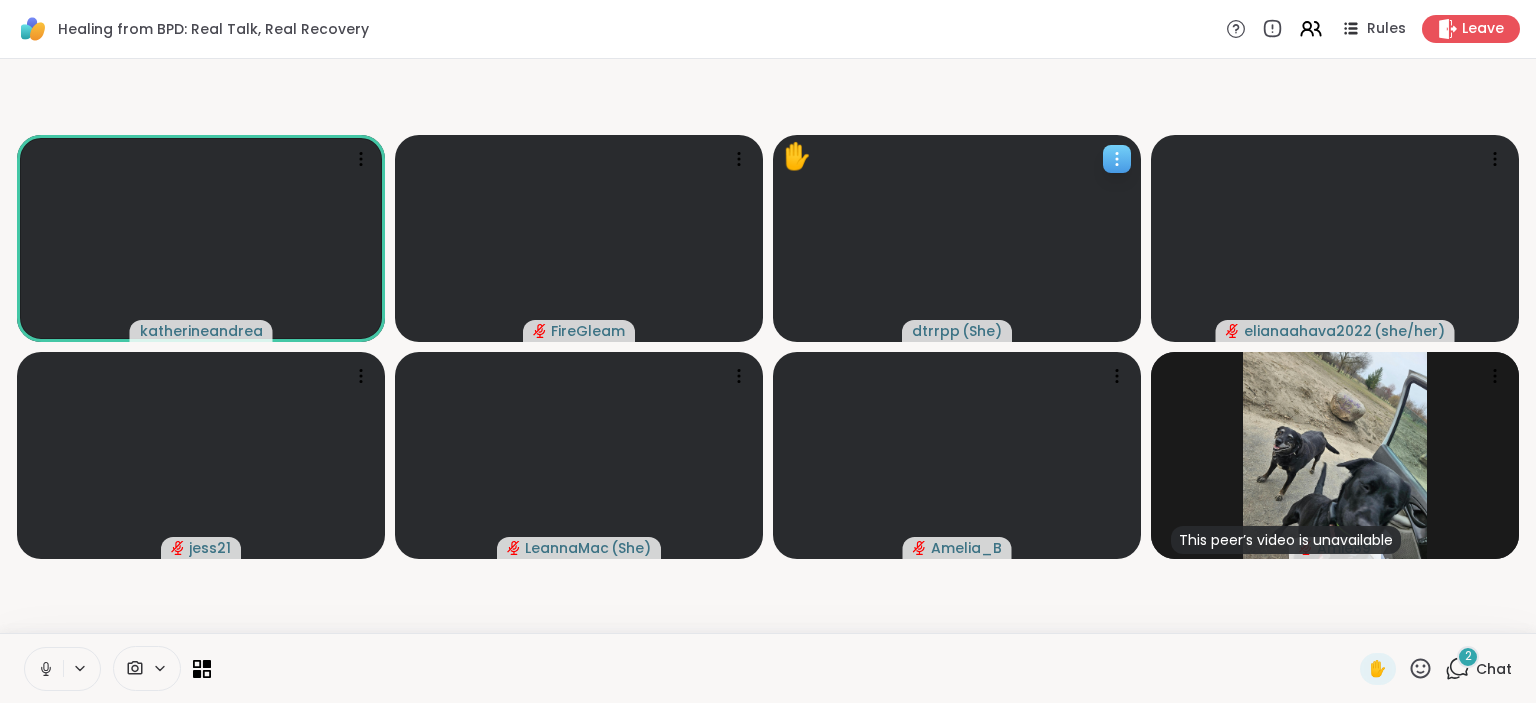click at bounding box center [1117, 159] 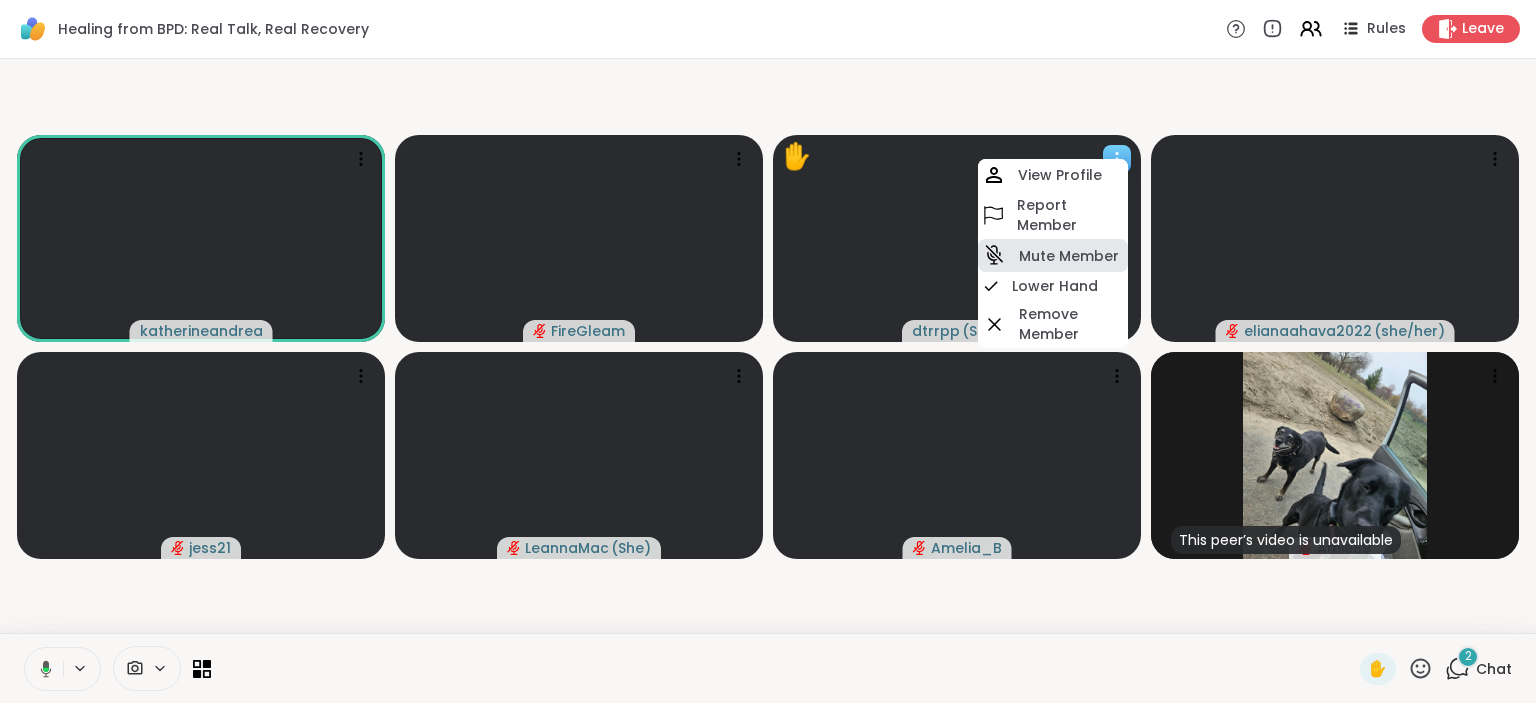 click on "Mute Member" at bounding box center (1069, 256) 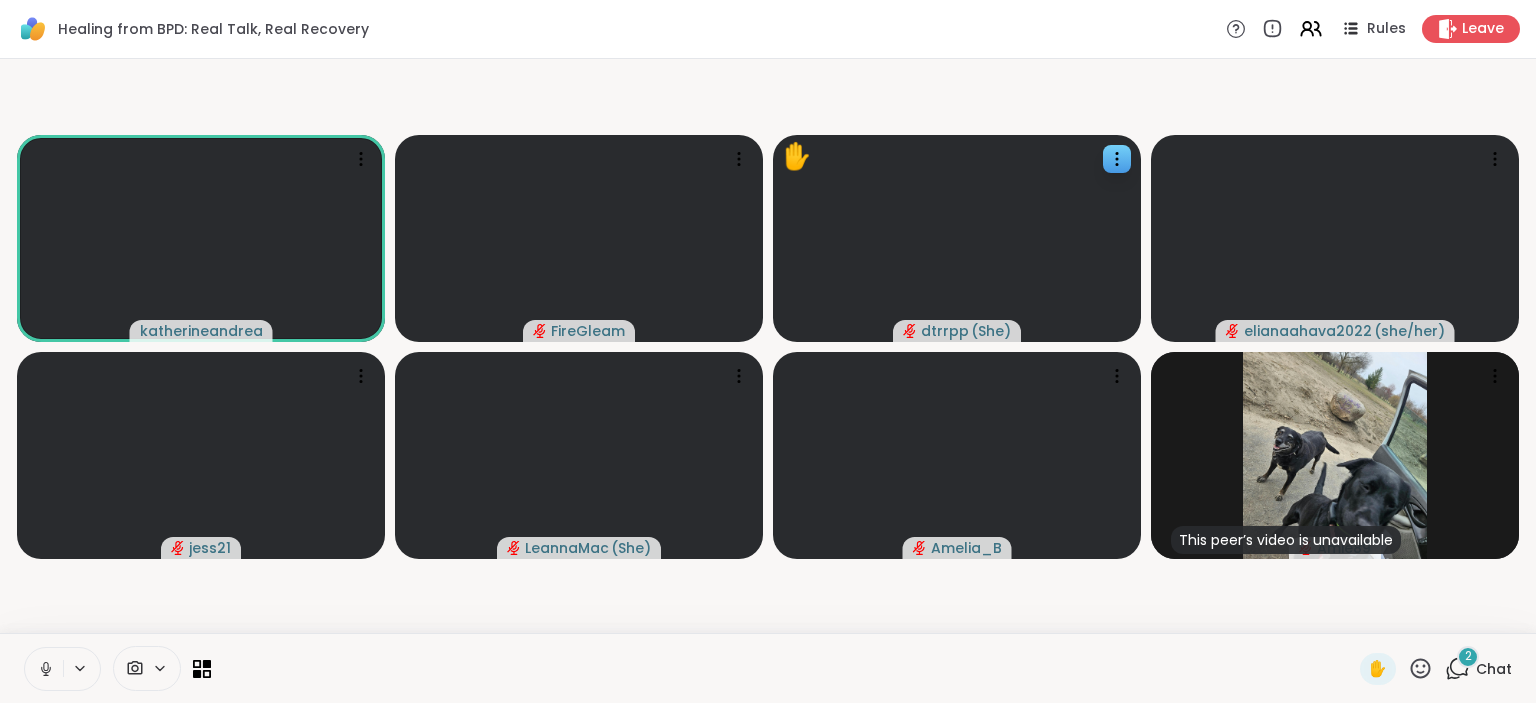 click on "2 Chat" at bounding box center [1478, 669] 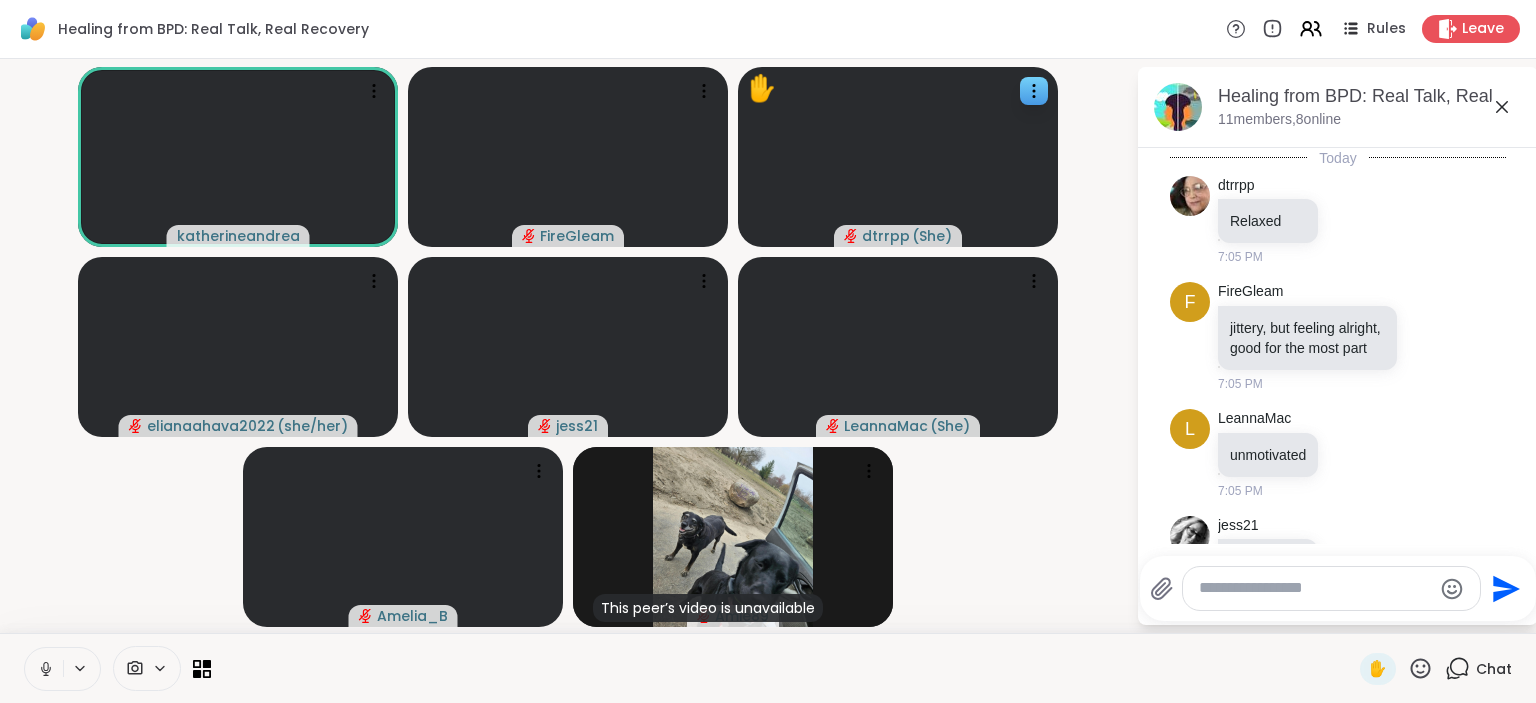 scroll, scrollTop: 745, scrollLeft: 0, axis: vertical 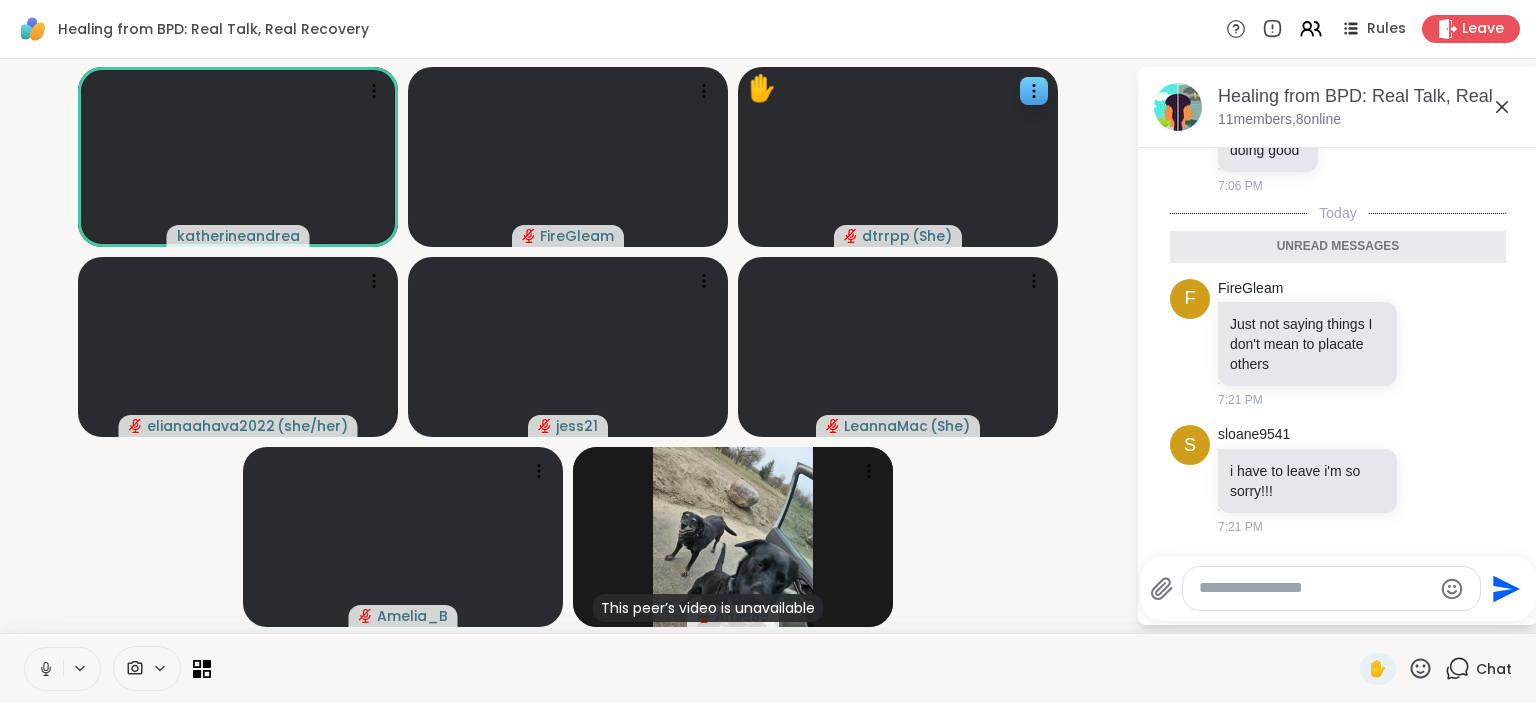 click 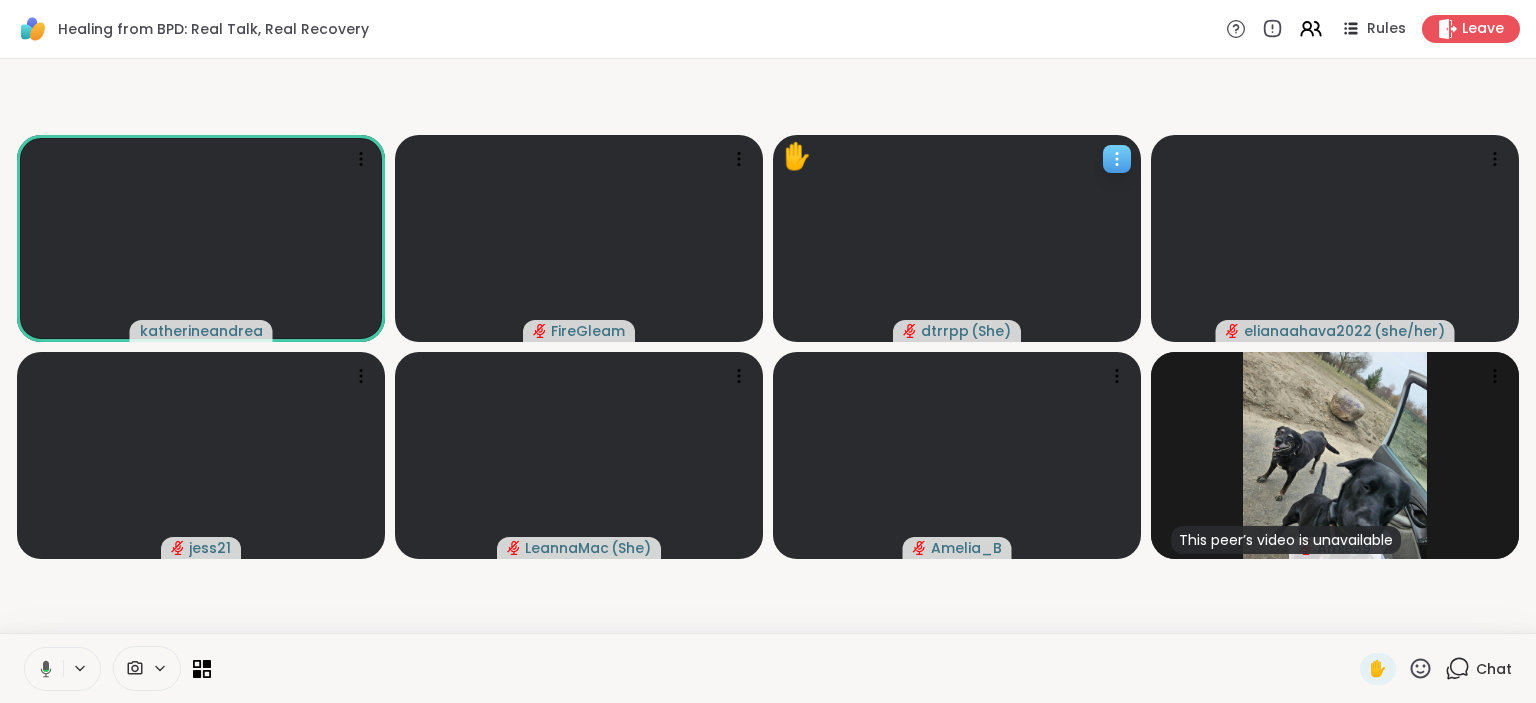 click 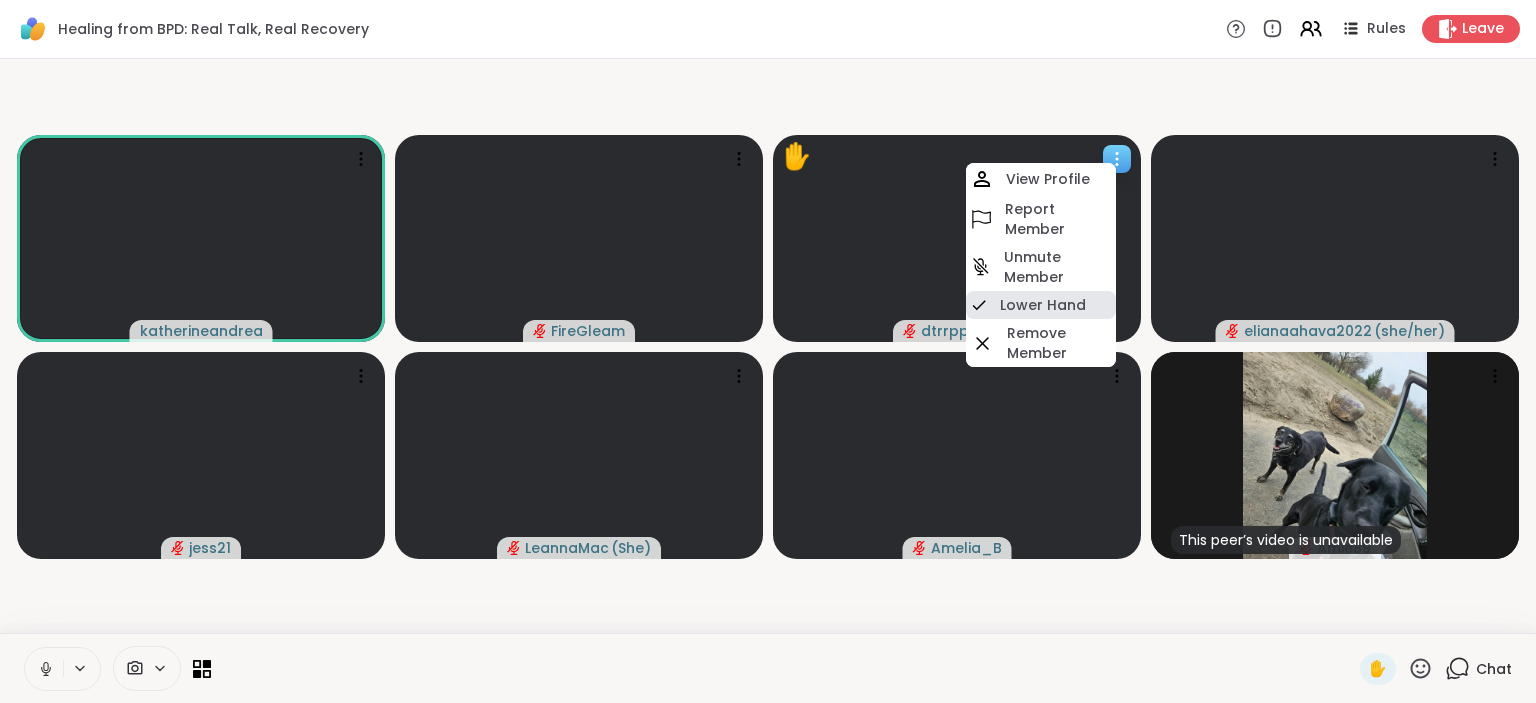 click on "Lower Hand" at bounding box center [1043, 305] 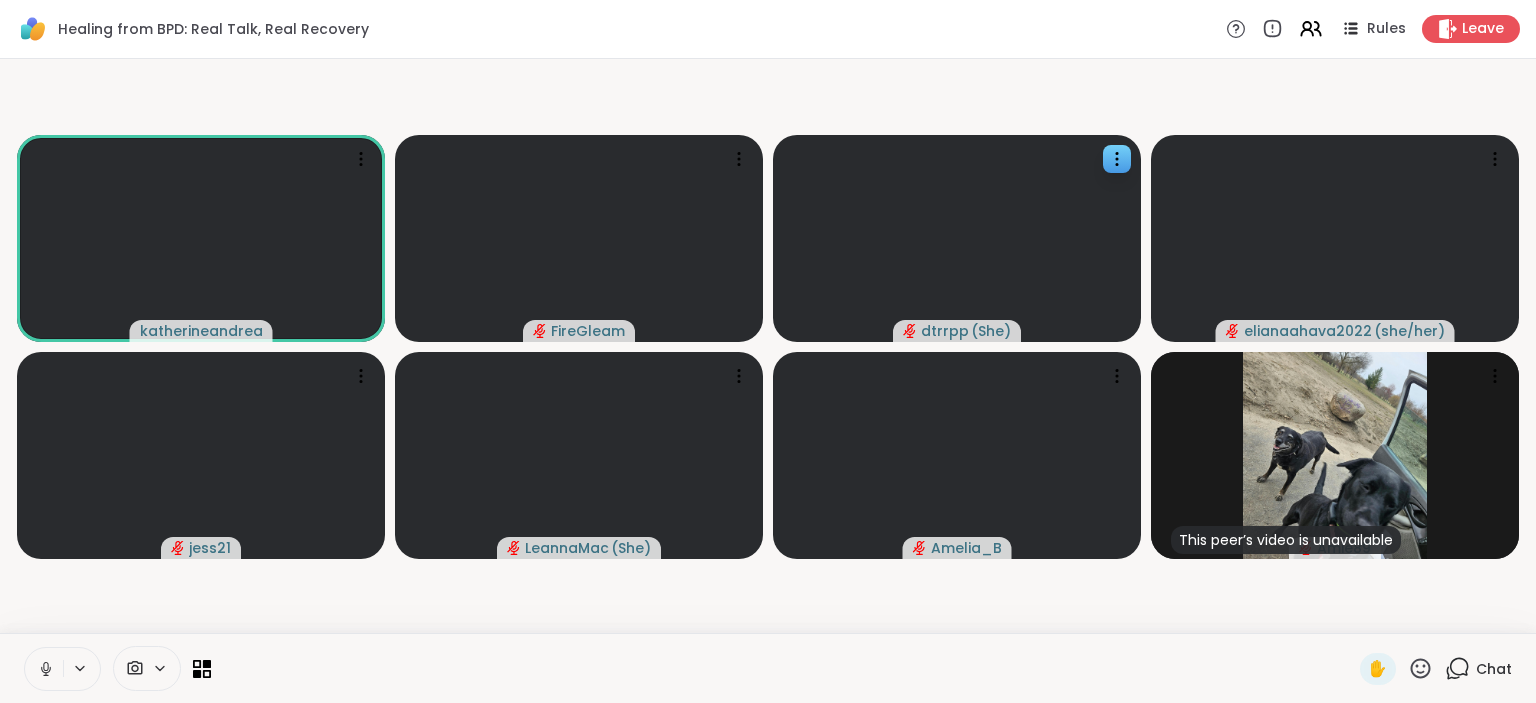 click 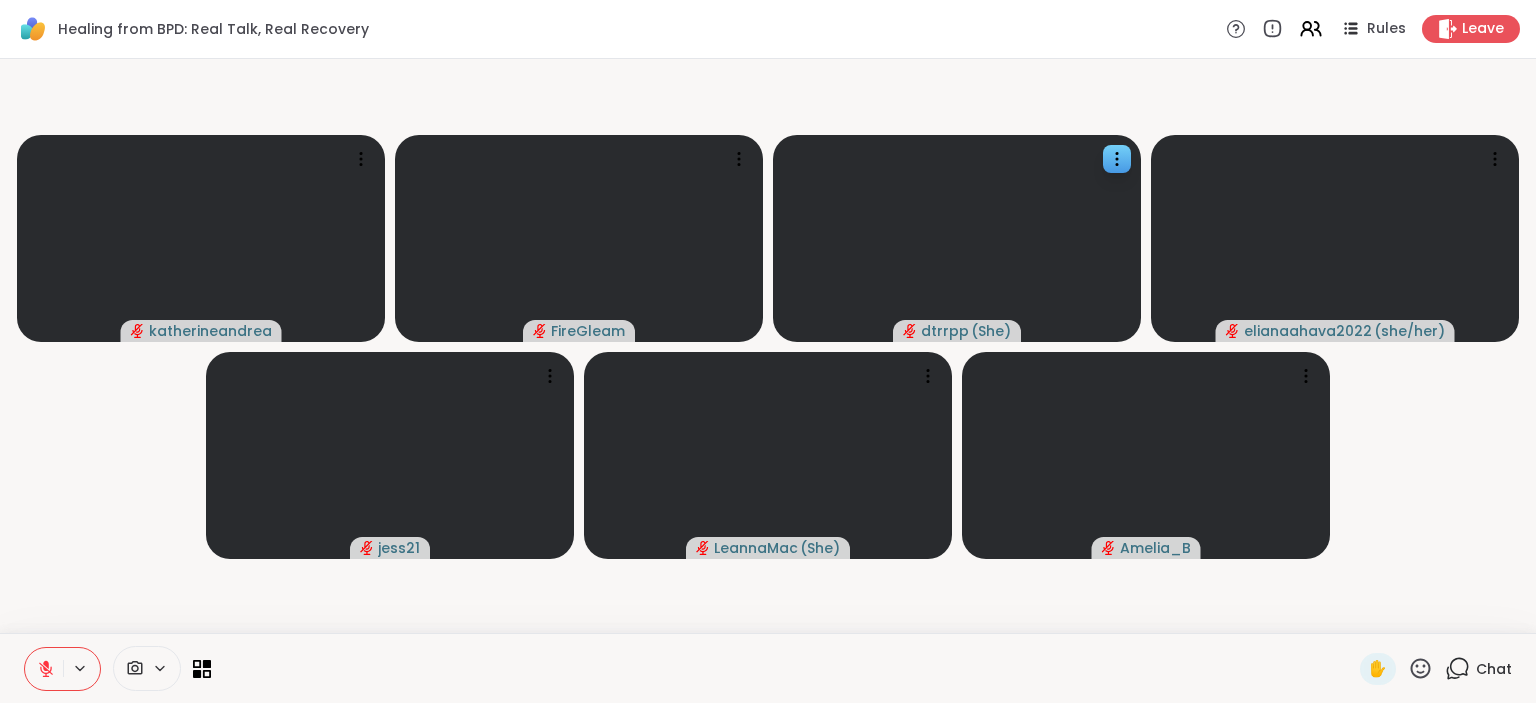 click 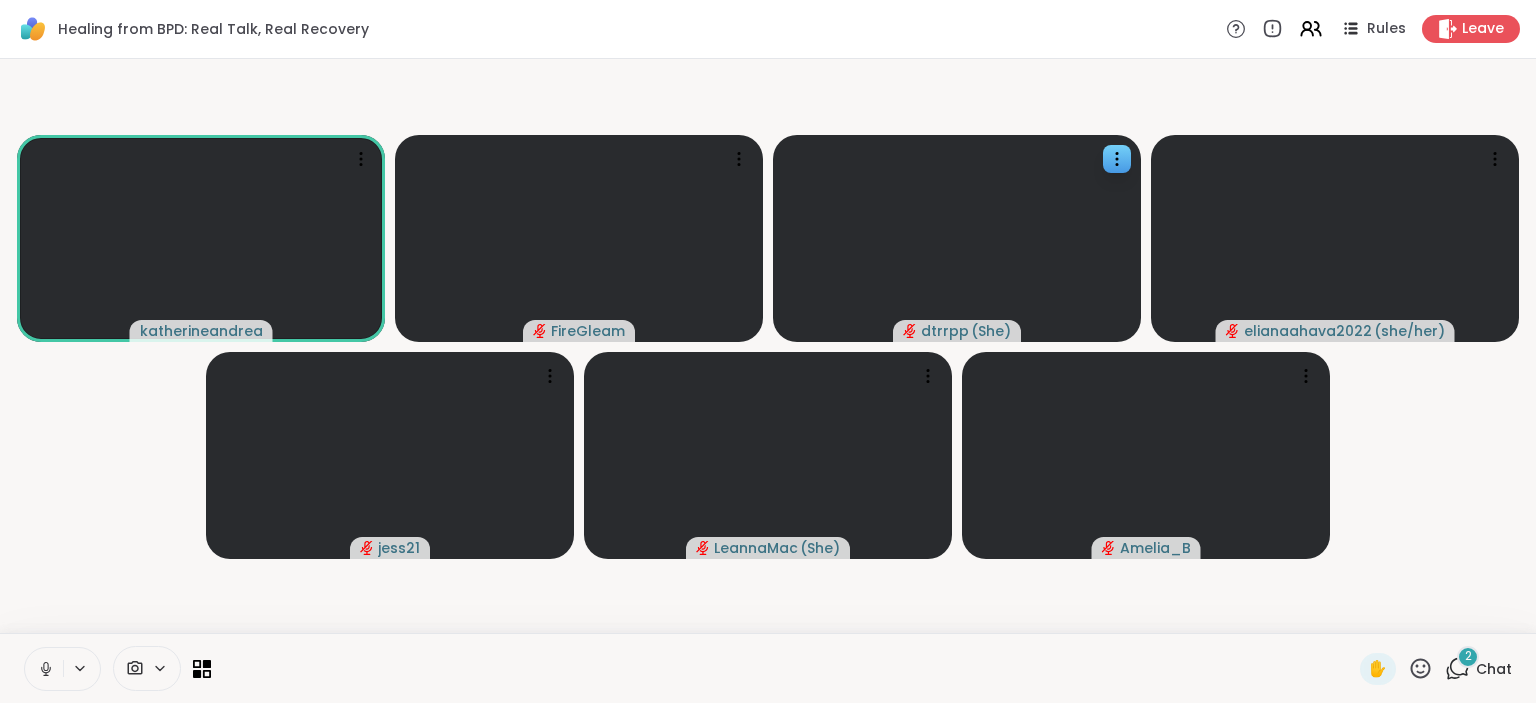 click on "2" at bounding box center (1468, 656) 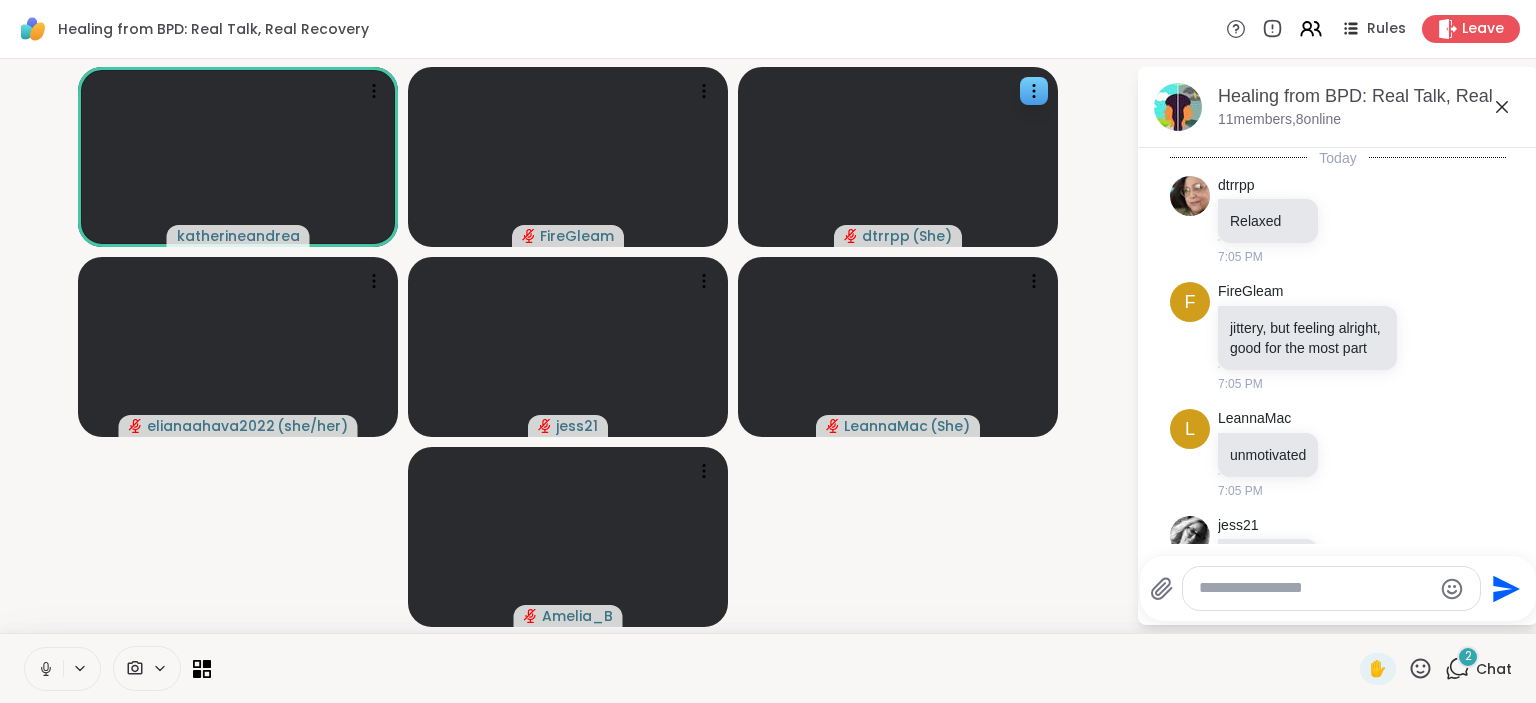 scroll, scrollTop: 1018, scrollLeft: 0, axis: vertical 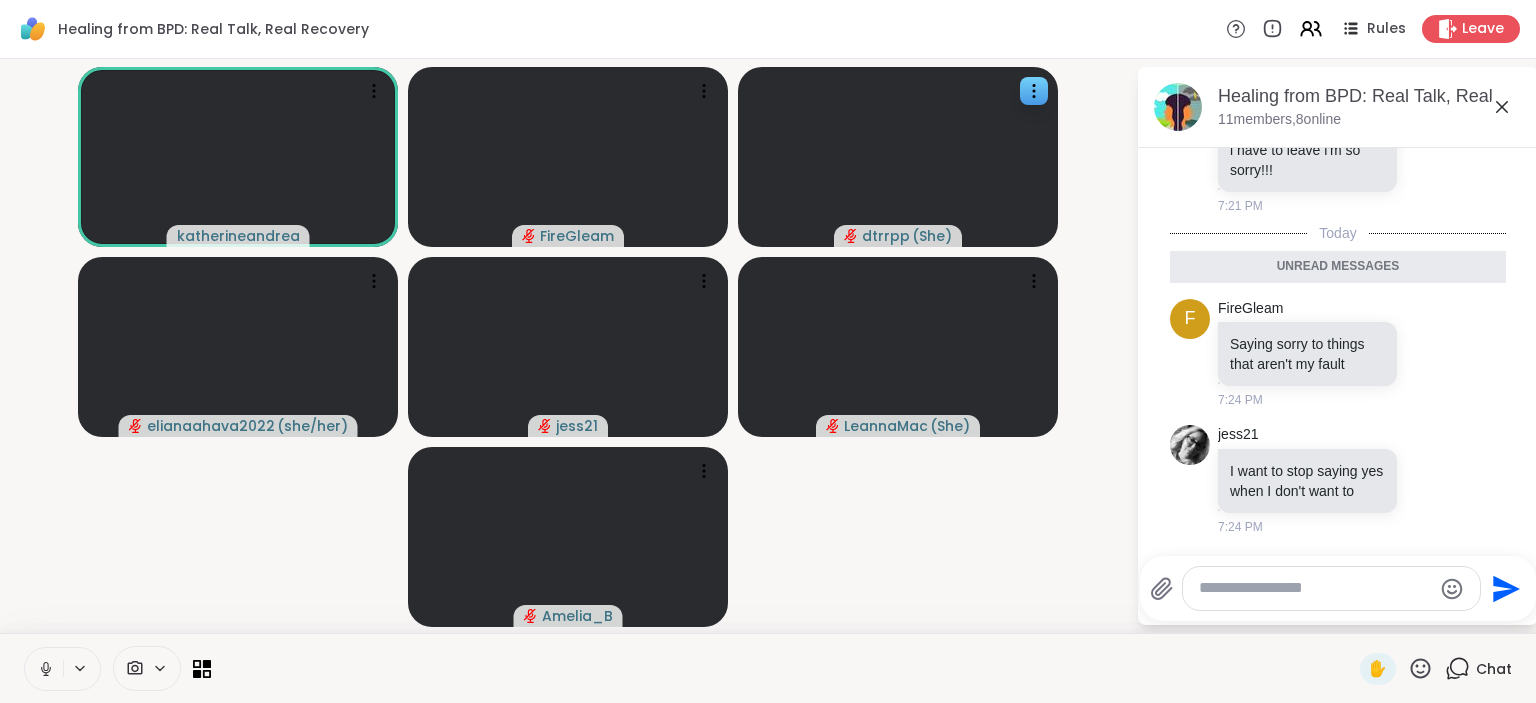 click on "[USERNAME] [USERNAME] [USERNAME] ( She ) [USERNAME] ( she/her ) [USERNAME] [USERNAME] [USERNAME]" at bounding box center [568, 346] 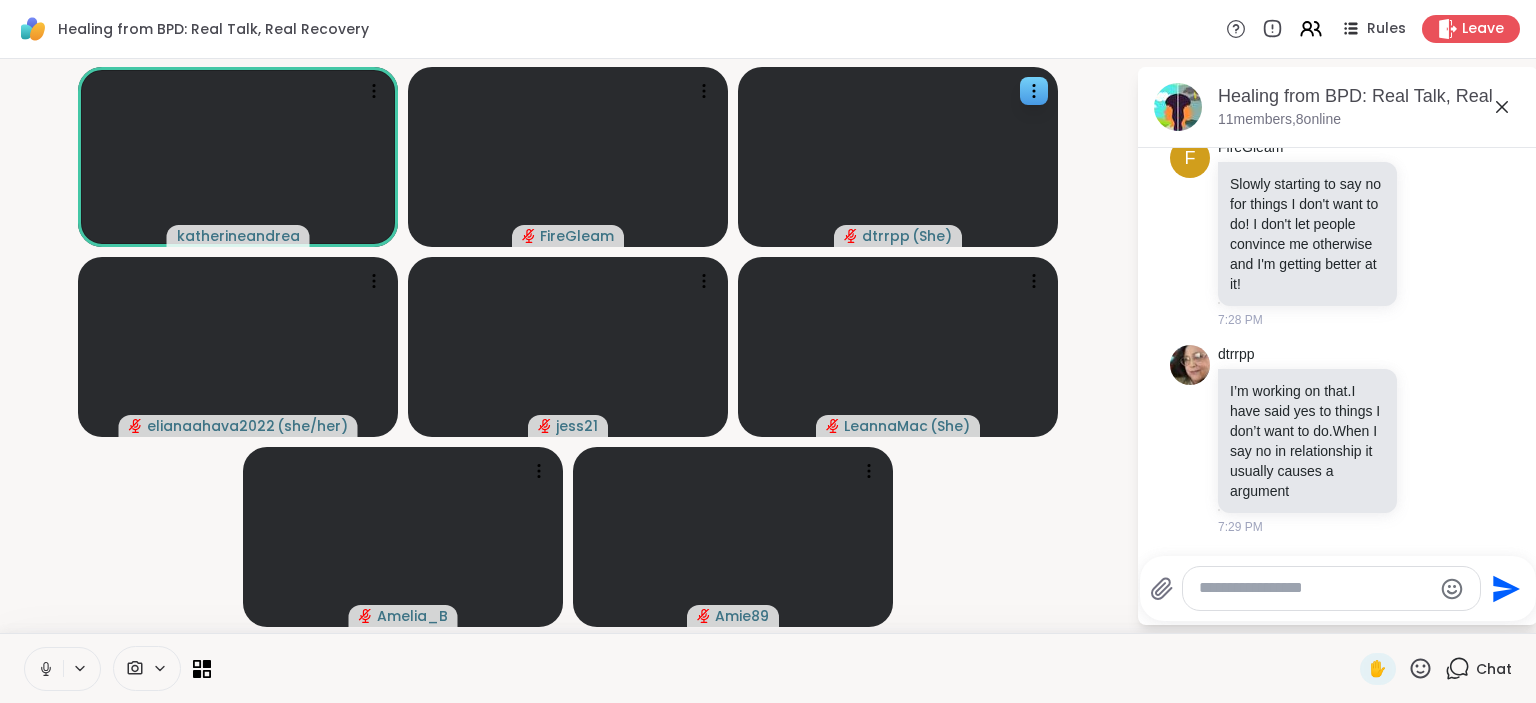 scroll, scrollTop: 1412, scrollLeft: 0, axis: vertical 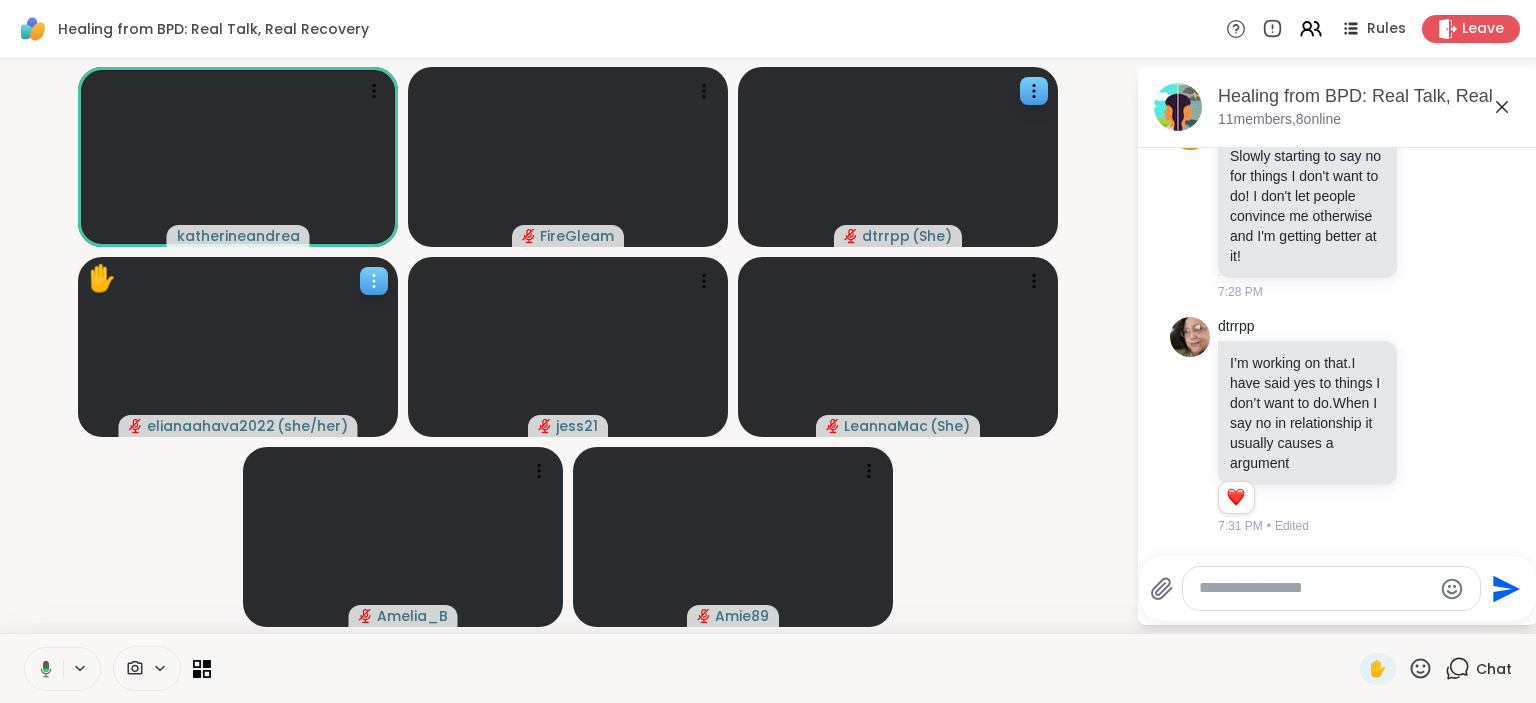 click 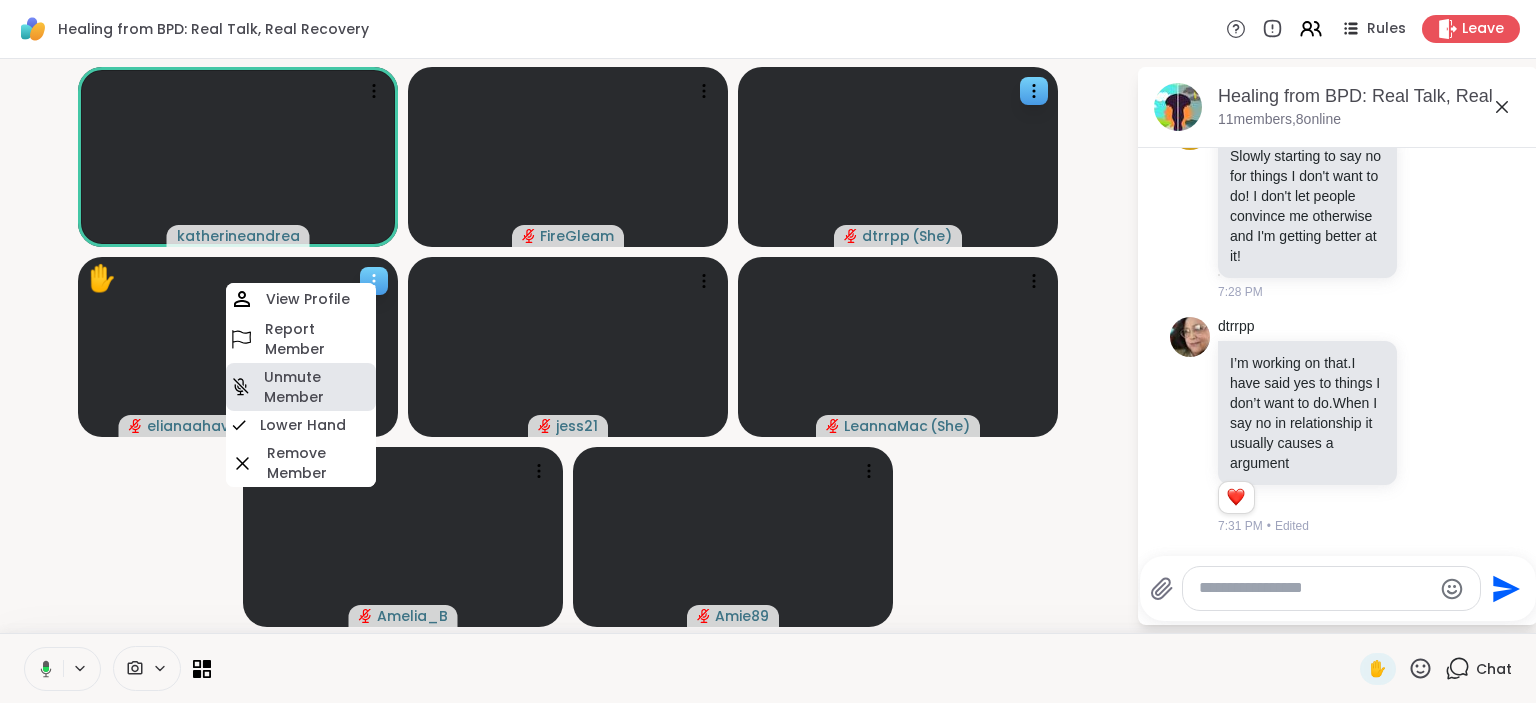 click on "Unmute Member" at bounding box center (318, 387) 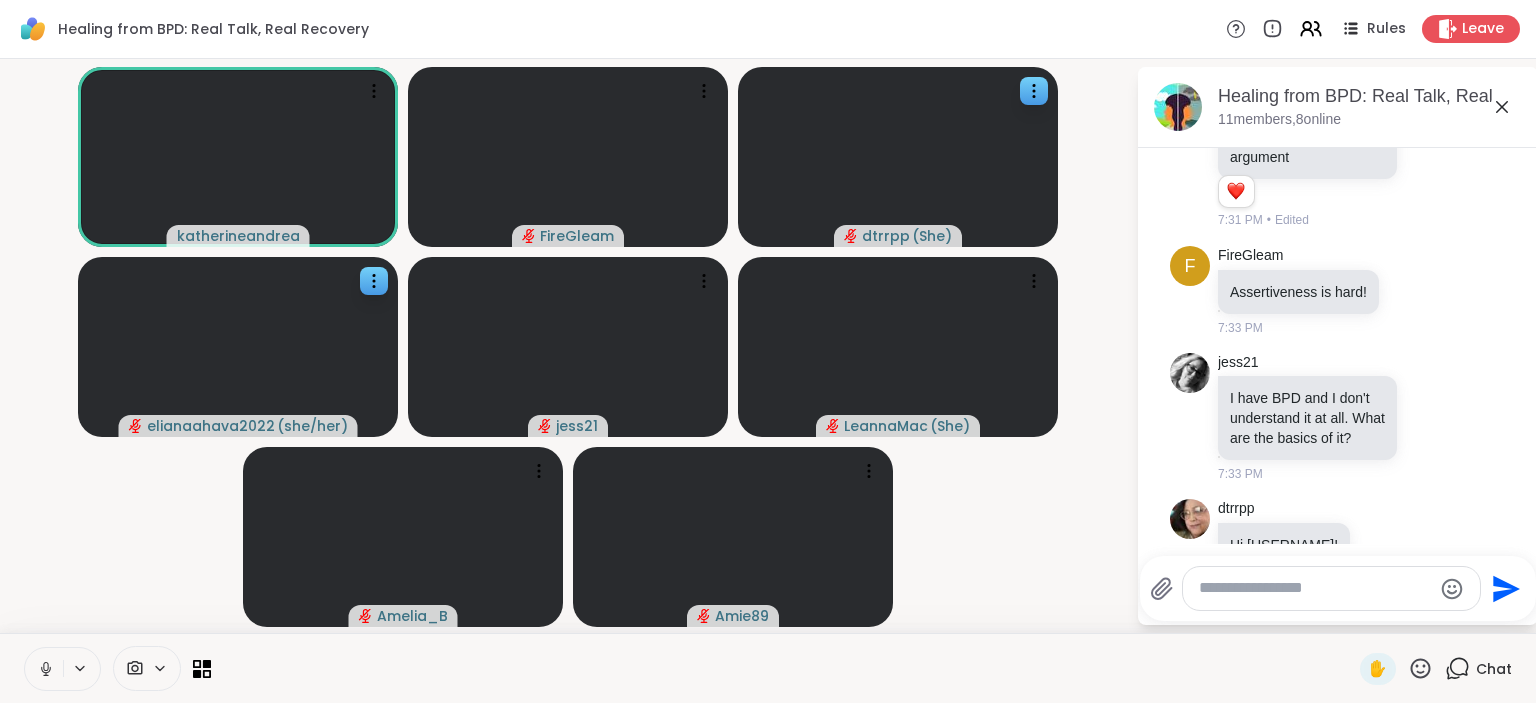 scroll, scrollTop: 1790, scrollLeft: 0, axis: vertical 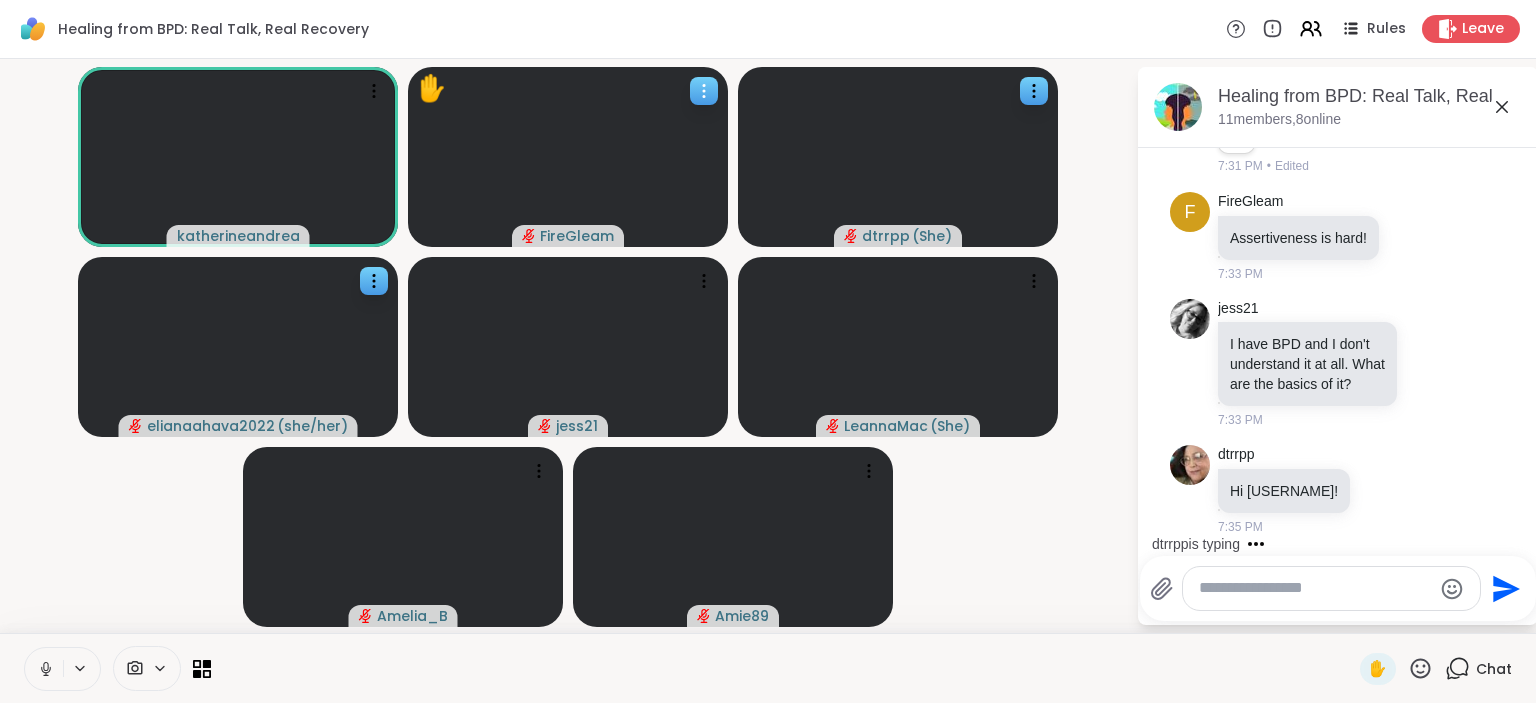 click 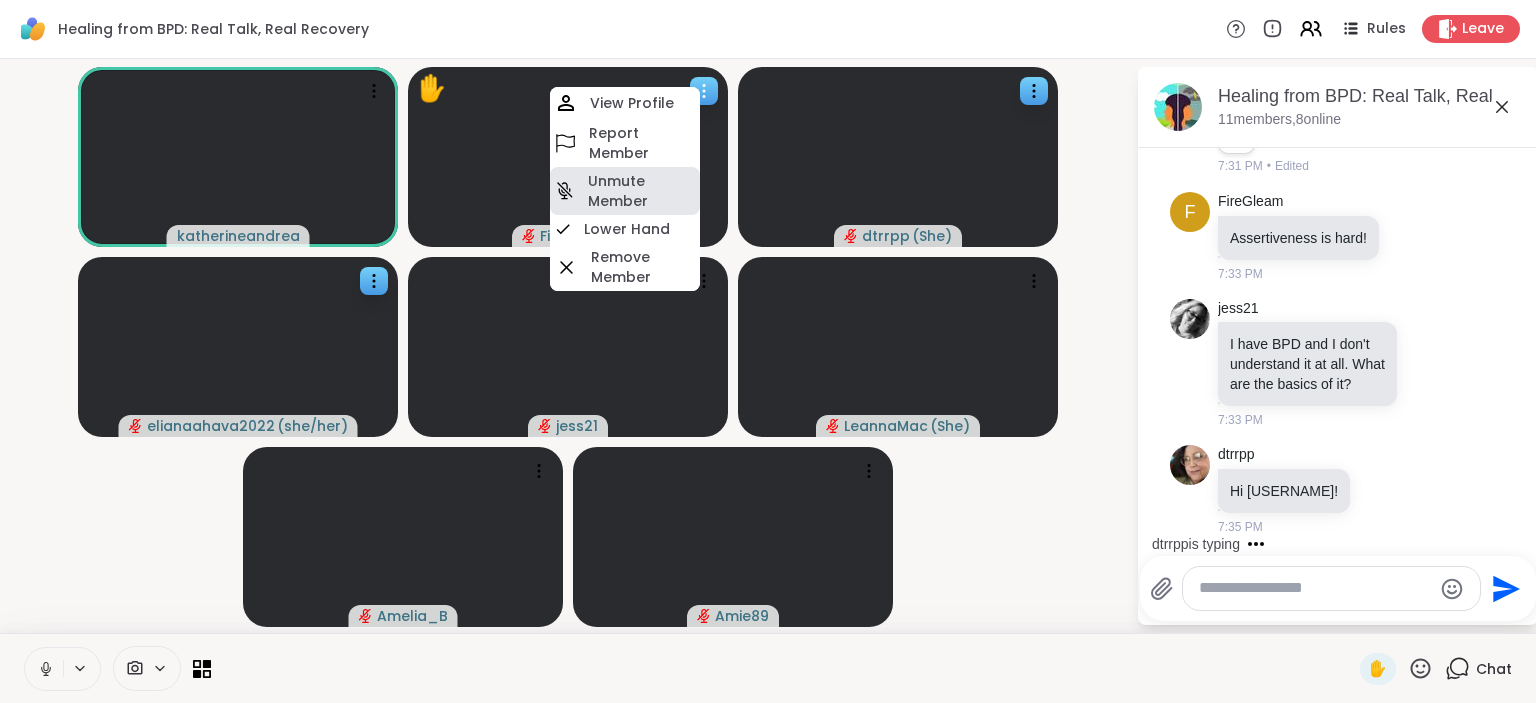 click on "Unmute Member" at bounding box center (642, 191) 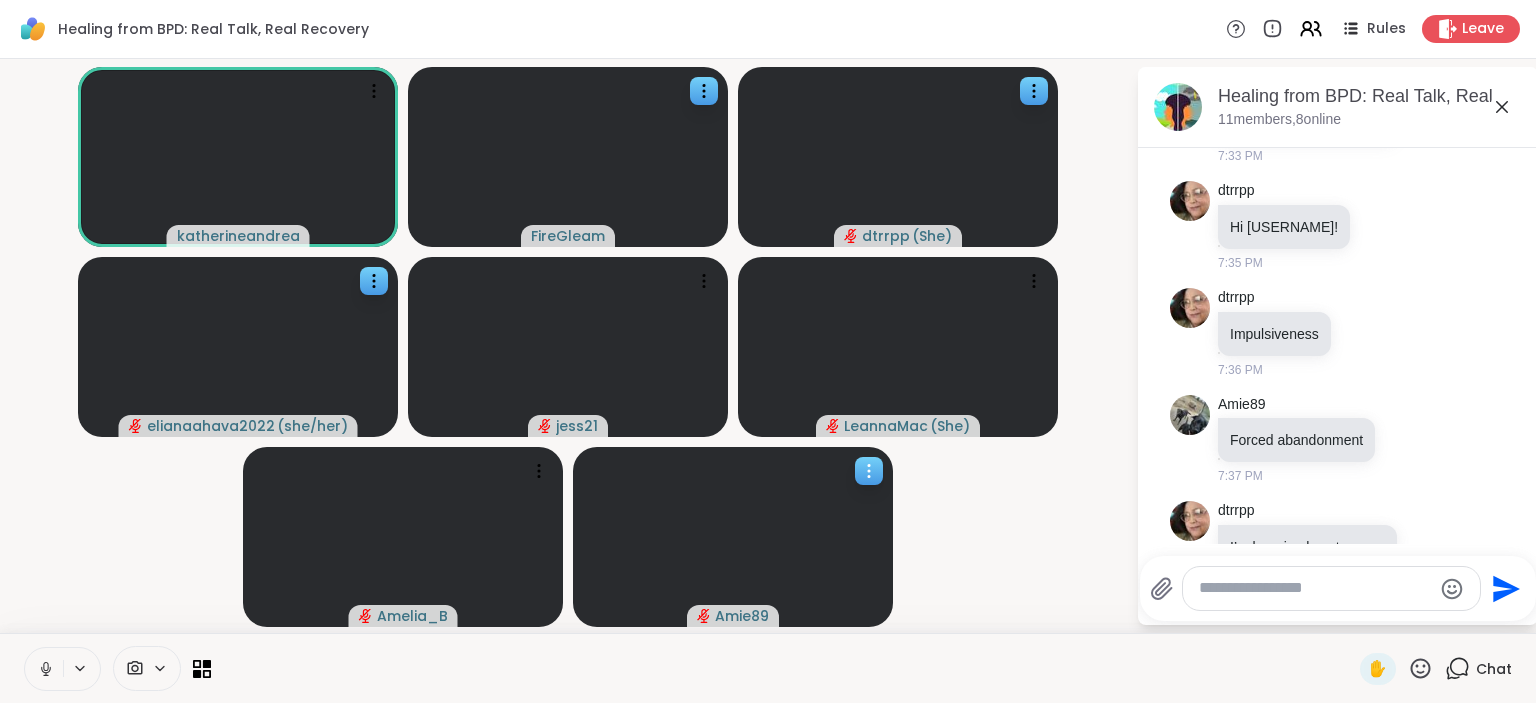scroll, scrollTop: 2148, scrollLeft: 0, axis: vertical 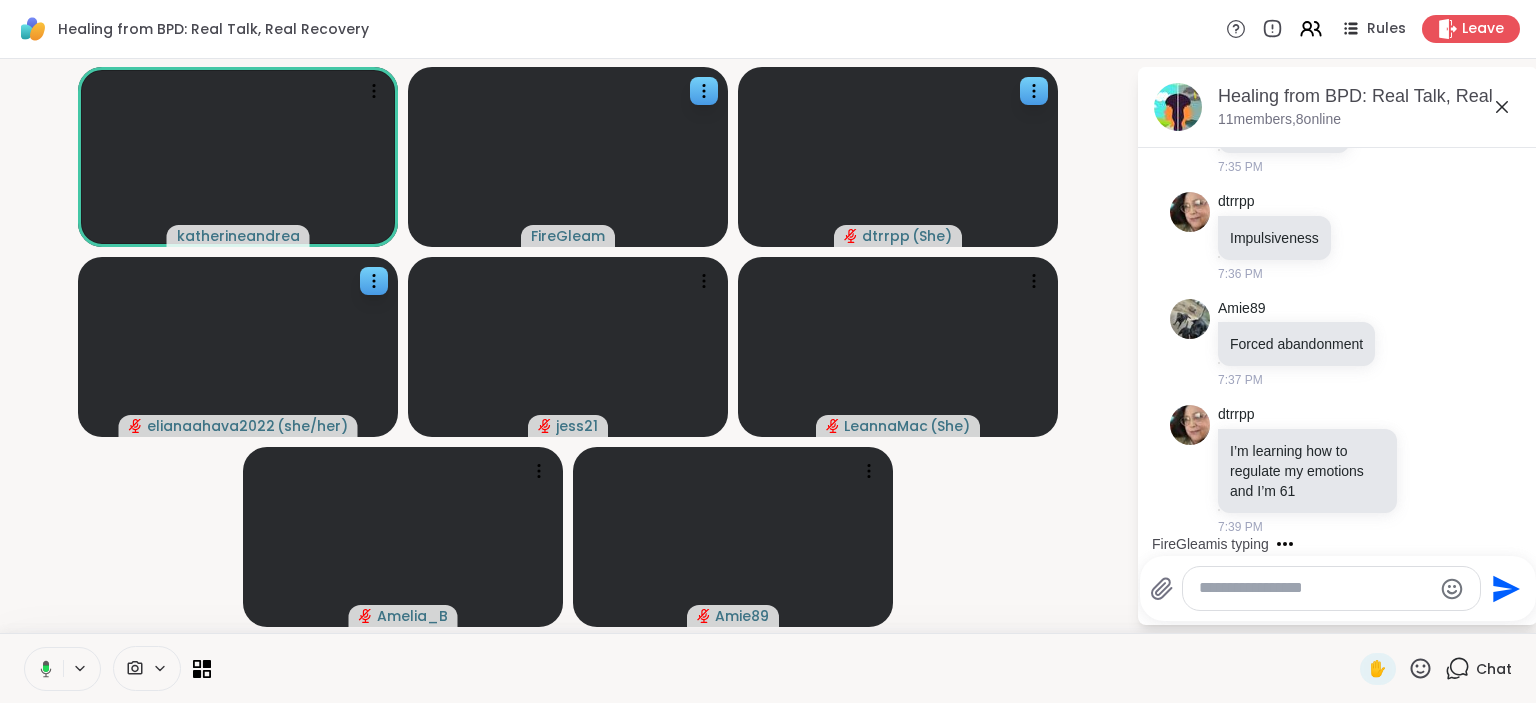 click on "Healing from BPD: Real Talk, Real Recovery Rules Leave [USERNAME] [USERNAME] ( She ) [USERNAME] ( she/her ) [USERNAME] [USERNAME] ( She ) [USERNAME] [USERNAME] Healing from BPD: Real Talk, Real Recovery, Aug 07 11  members,  8  online Today [USERNAME] Relaxed 7:05 PM F [USERNAME] jittery, but feeling alright, good for the most part 7:05 PM L [USERNAME] unmotivated 7:05 PM [USERNAME] I'm okay 7:05 PM [USERNAME] im neutral 7:05 PM [USERNAME] Tired 7:06 PM s [USERNAME] doing good 7:06 PM F [USERNAME] Just not saying things I don't mean to placate others 7:21 PM s [USERNAME] i have to leave i'm so sorry!!! 7:21 PM Today F [USERNAME] Saying sorry to things that aren't my fault 7:24 PM [USERNAME] I want to stop saying yes when I don't want to 7:24 PM F [USERNAME] Slowly starting to say no for things I don't want to do!
I don't let people convince me otherwise and I'm getting better at it! 7:28 PM [USERNAME]  1 1 7:31 PM • Edited F [USERNAME] Assertiveness is hard! 7:33 PM [USERNAME]" at bounding box center [768, 351] 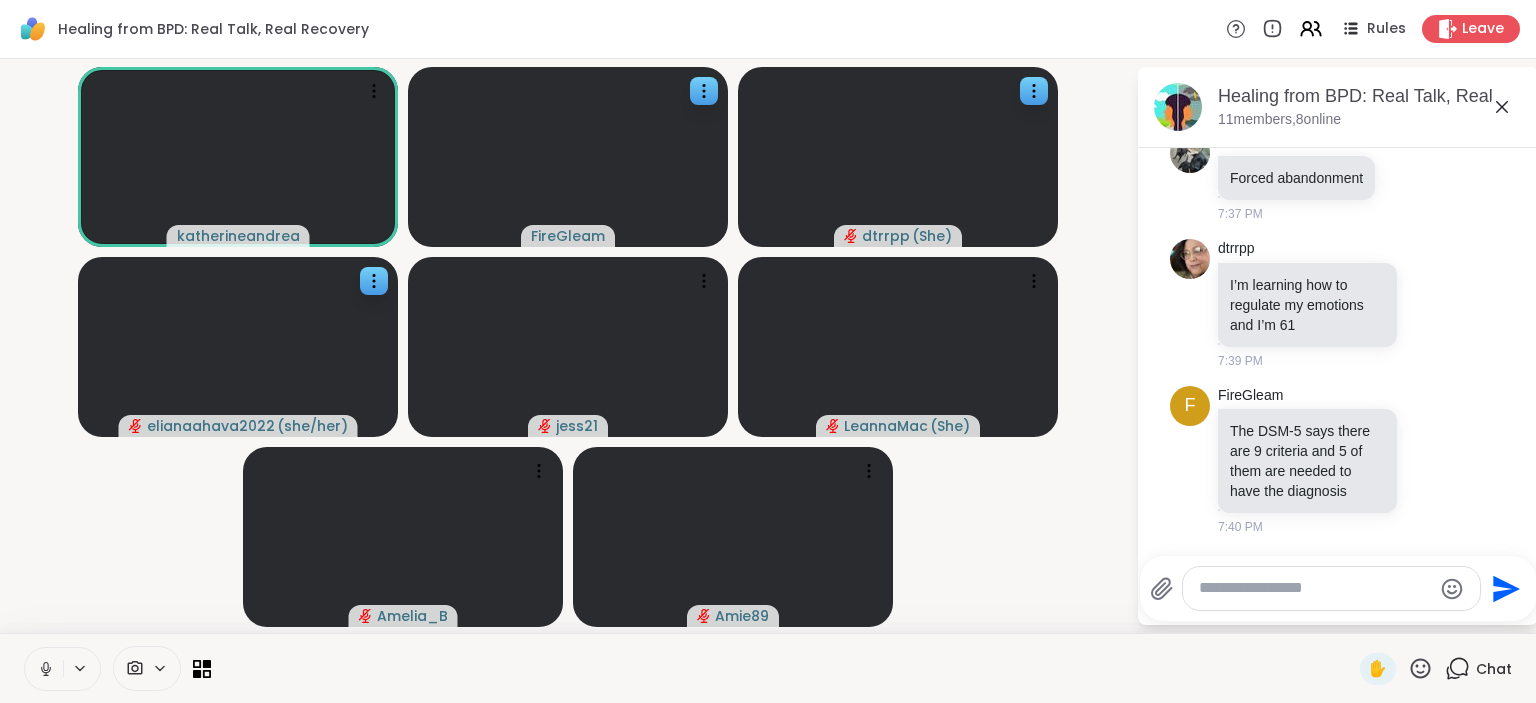 scroll, scrollTop: 2335, scrollLeft: 0, axis: vertical 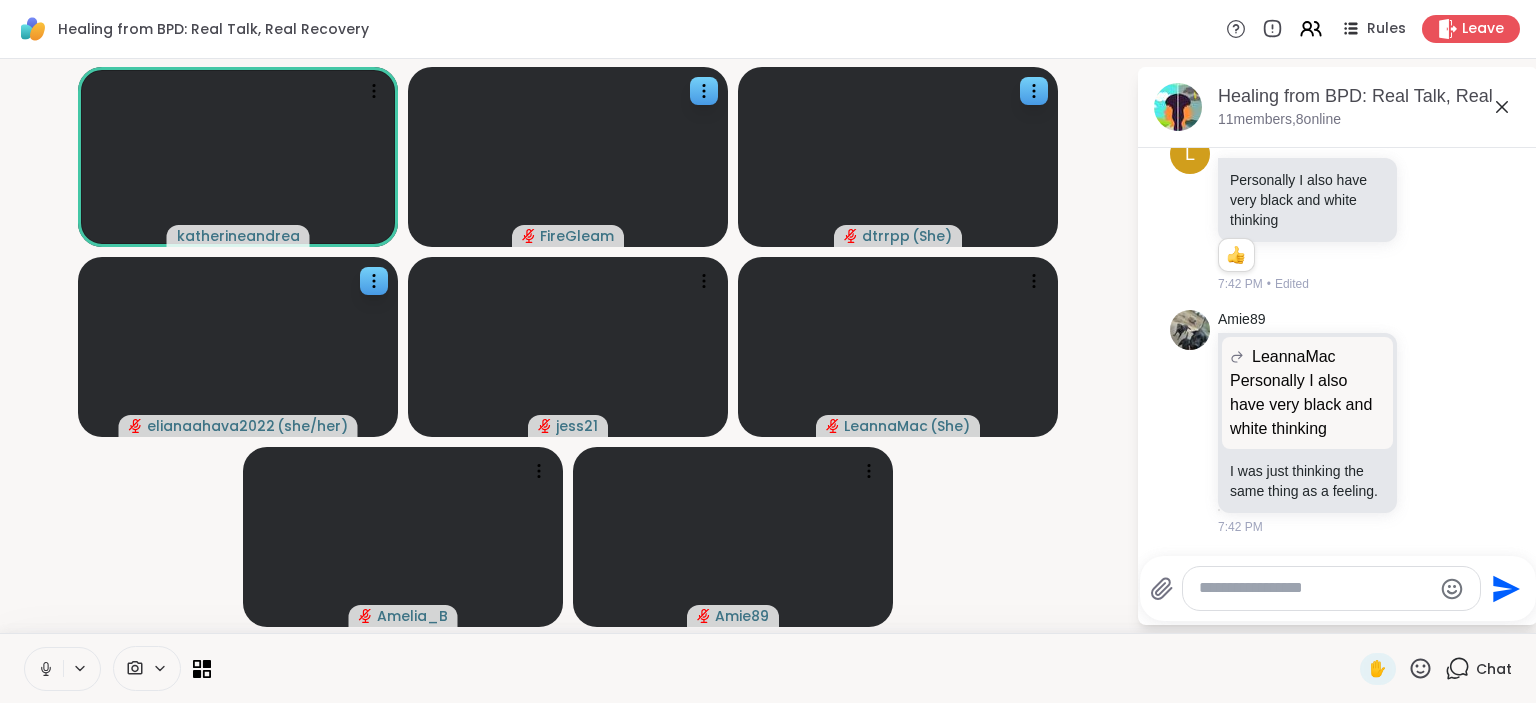 click on "Today [USERNAME] Relaxed 7:05 PM F [USERNAME] jittery, but feeling alright, good for the most part 7:05 PM L [USERNAME] unmotivated 7:05 PM [USERNAME] I'm okay 7:05 PM [USERNAME] im neutral 7:05 PM [USERNAME] Tired 7:06 PM s [USERNAME] doing good 7:06 PM F [USERNAME] Just not saying things I don't mean to placate others 7:21 PM s [USERNAME] i have to leave i'm so sorry!!! 7:21 PM Today F [USERNAME] Saying sorry to things that aren't my fault 7:24 PM [USERNAME] I want to stop saying yes when I don't want to 7:24 PM F [USERNAME] Slowly starting to say no for things I don't want to do!
I don't let people convince me otherwise and I'm getting better at it! 7:28 PM [USERNAME] I’m working on that.I have said yes to things I don’t want to do.When I say no in relationship it usually causes a argument  1 1 7:31 PM • Edited F [USERNAME] Assertiveness is hard! 7:33 PM [USERNAME] I have BPD and I don't understand it at all. What are the basics of it? 7:33 PM [USERNAME] Hi [USERNAME]! 7:35 PM [USERNAME] Impulsiveness 7:36 PM [USERNAME]" at bounding box center [1338, -995] 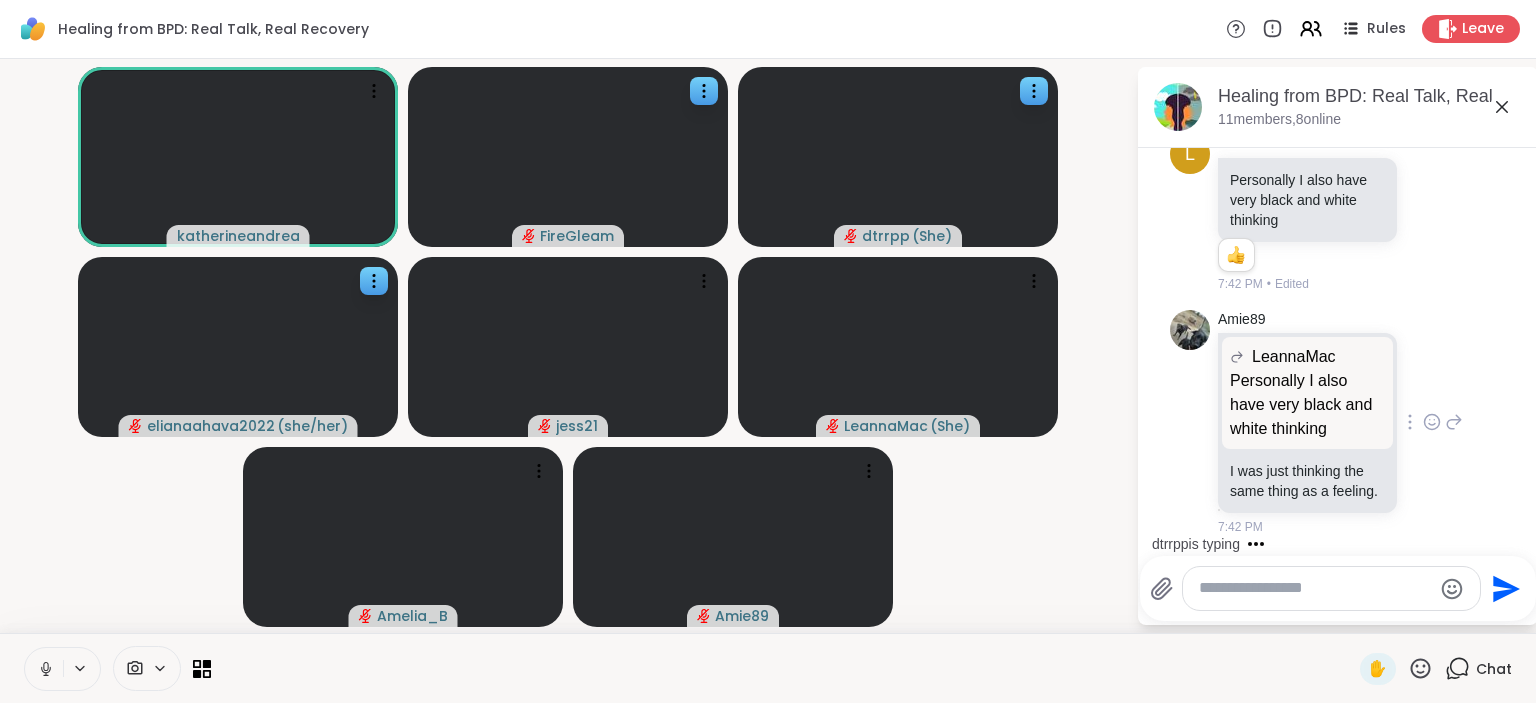 drag, startPoint x: 1399, startPoint y: 475, endPoint x: 1427, endPoint y: 483, distance: 29.12044 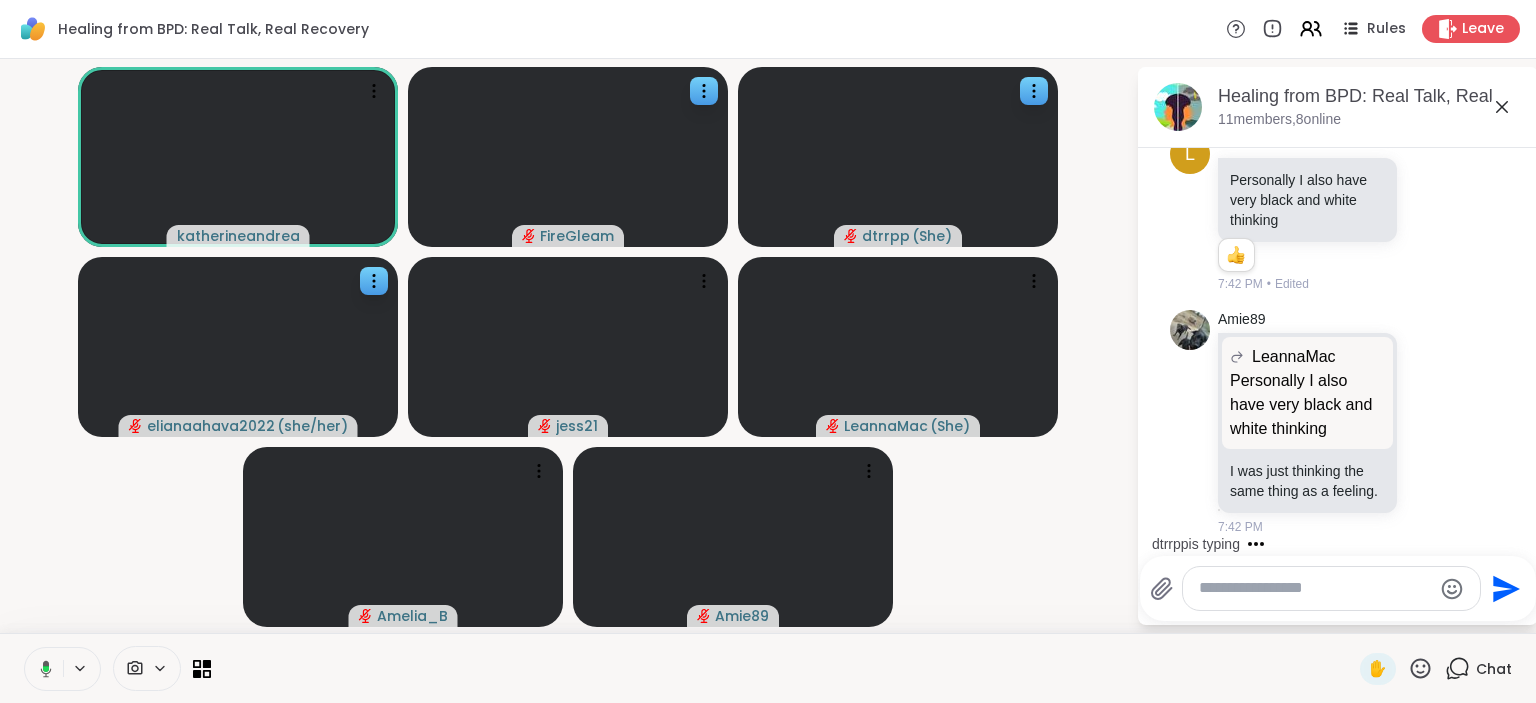 scroll, scrollTop: 2772, scrollLeft: 0, axis: vertical 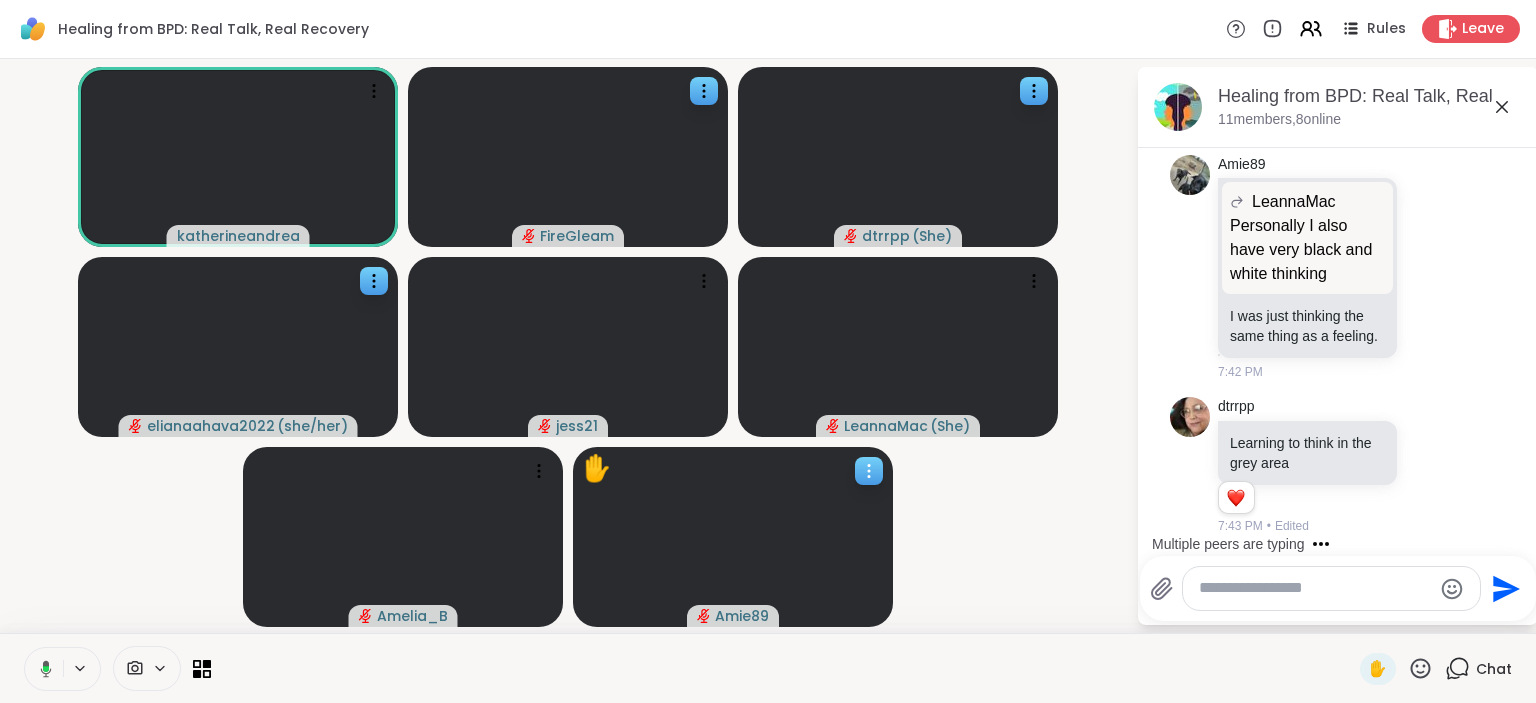 click at bounding box center [869, 471] 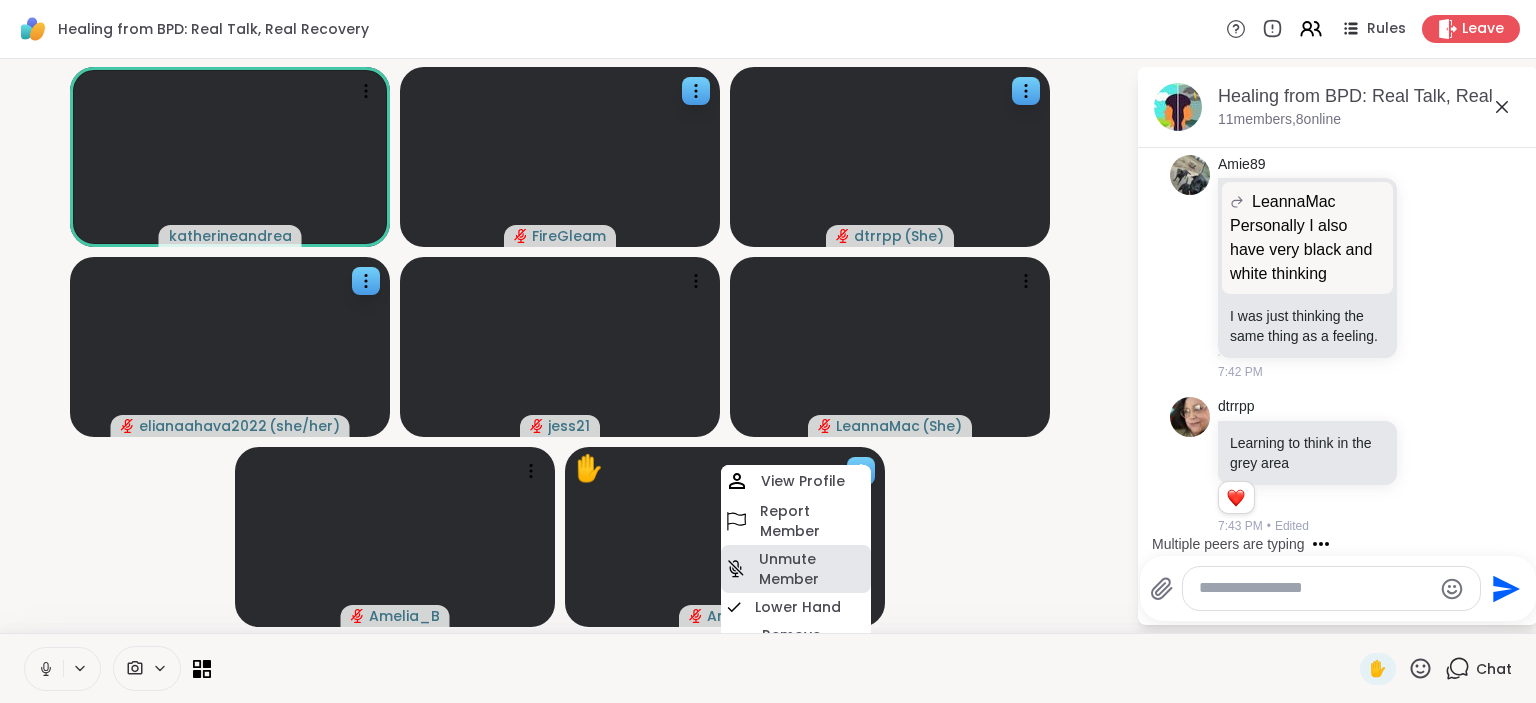 click on "Unmute Member" at bounding box center [813, 569] 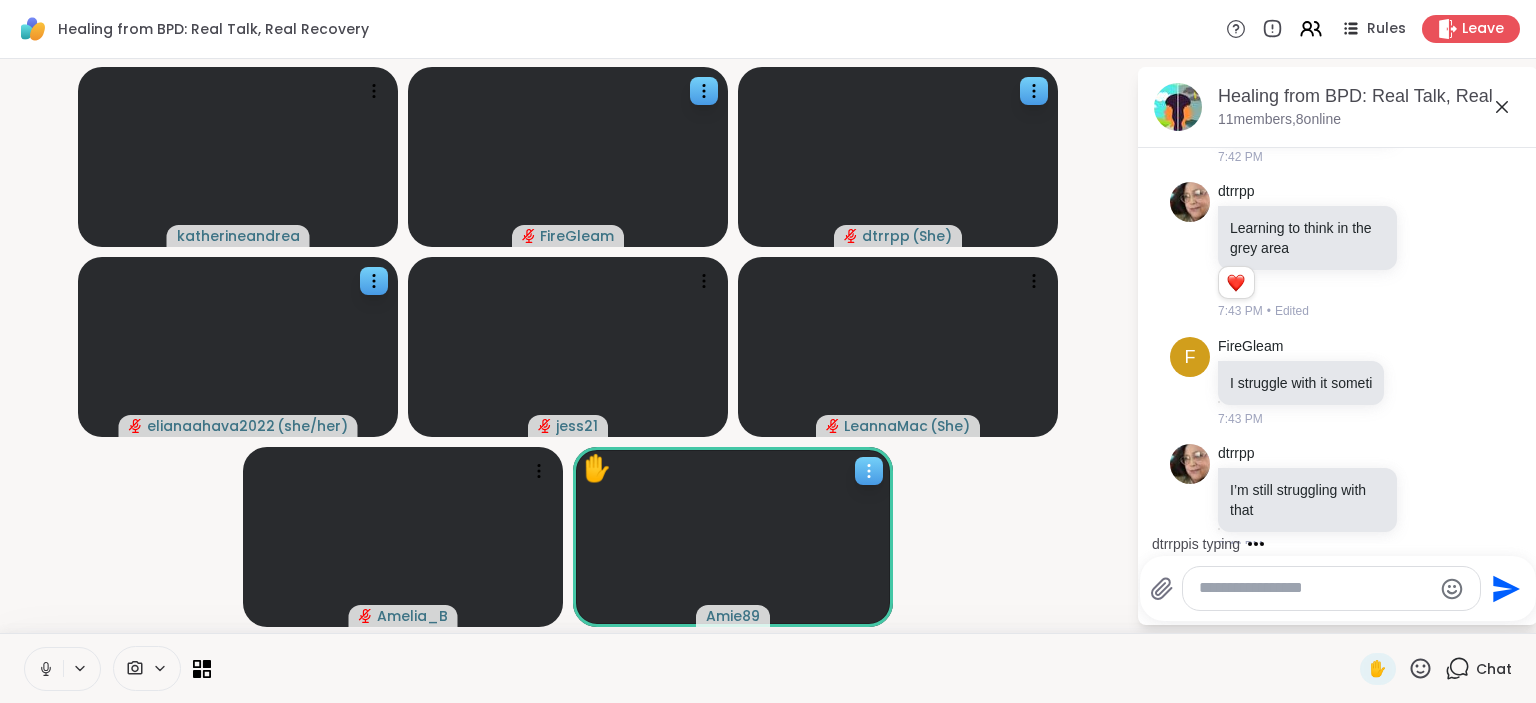scroll, scrollTop: 3179, scrollLeft: 0, axis: vertical 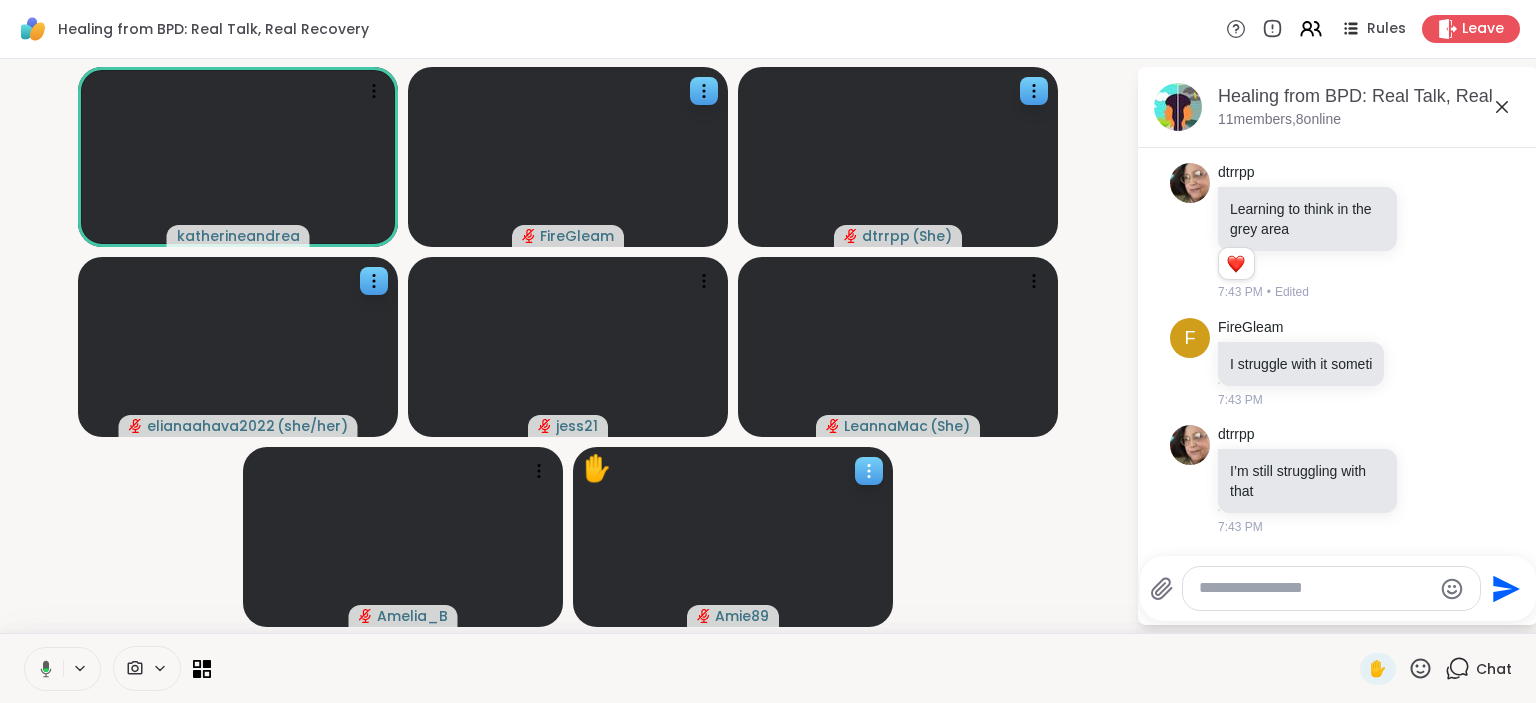 click 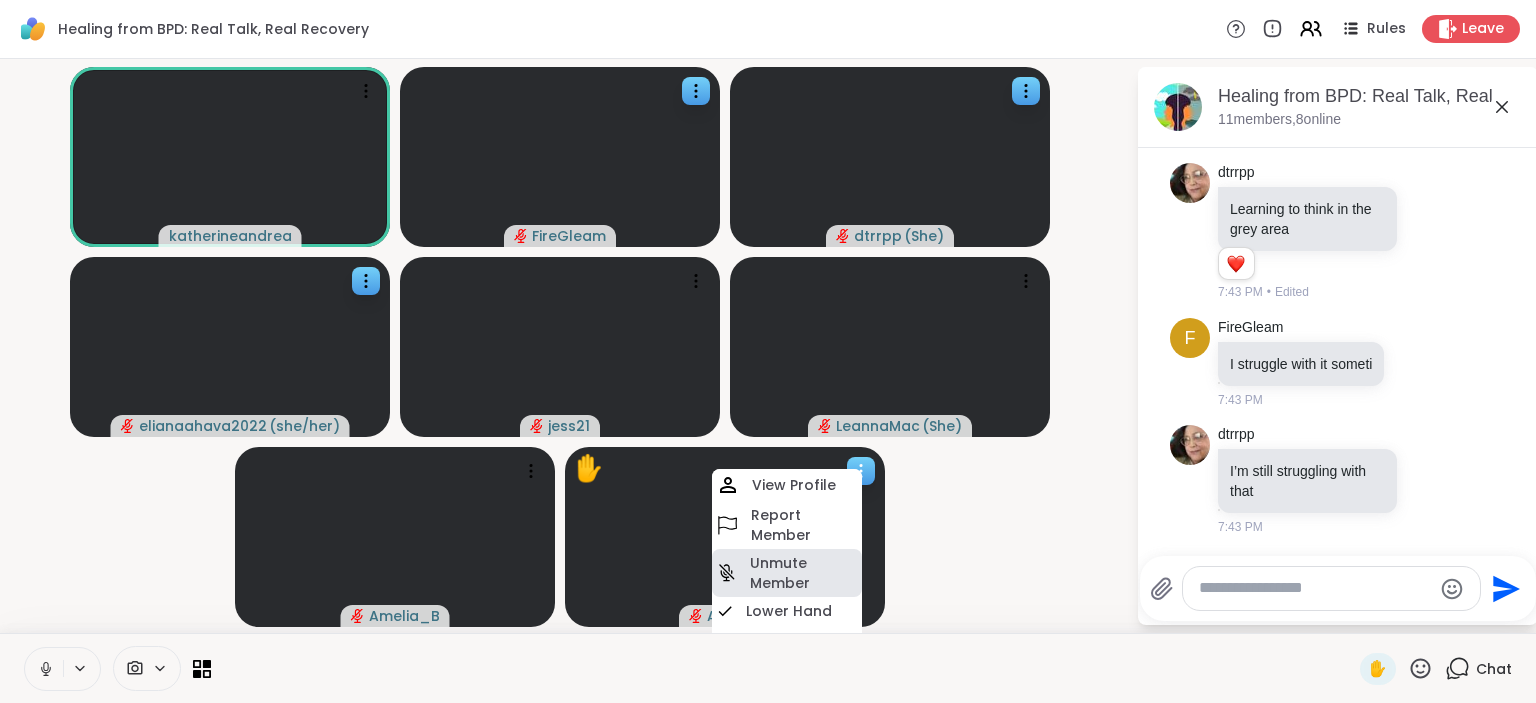 click on "Unmute Member" at bounding box center (804, 573) 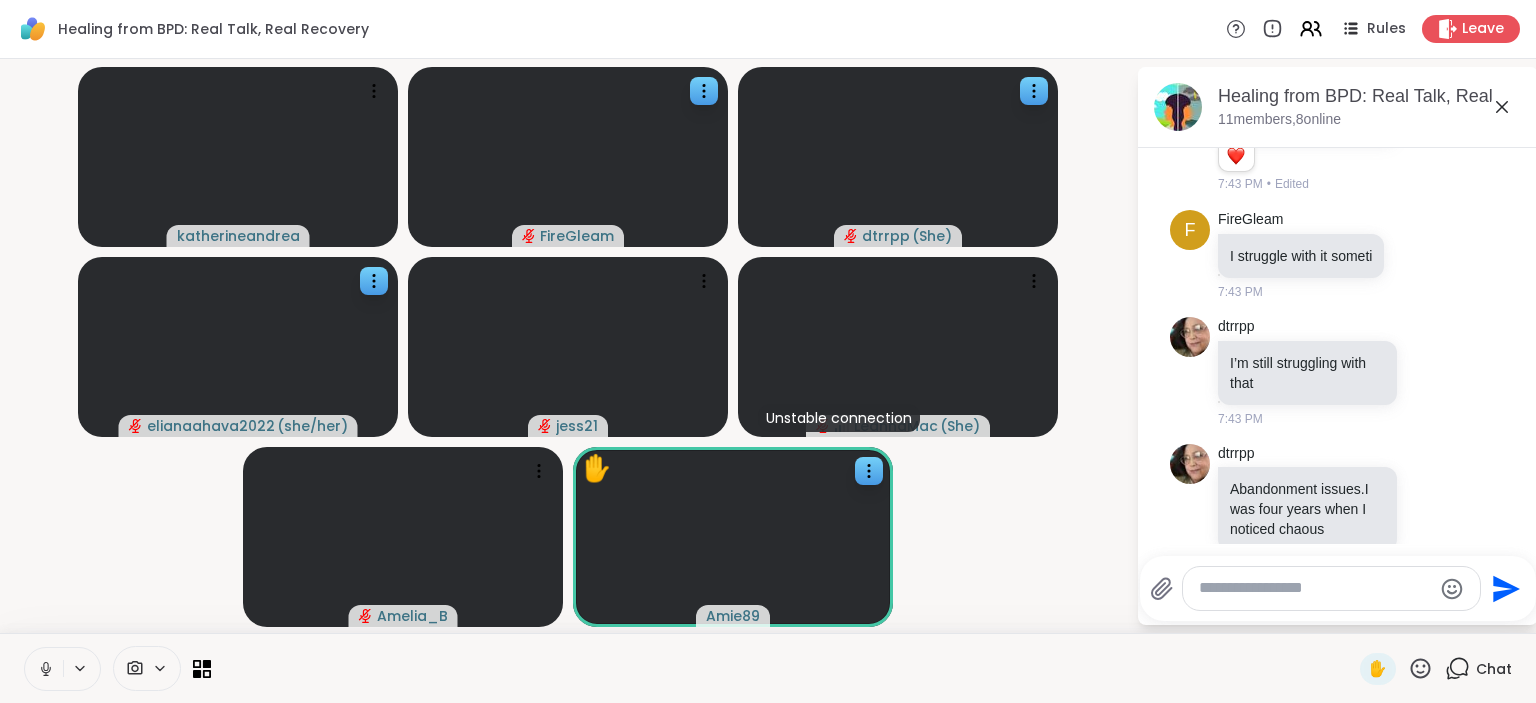 scroll, scrollTop: 3345, scrollLeft: 0, axis: vertical 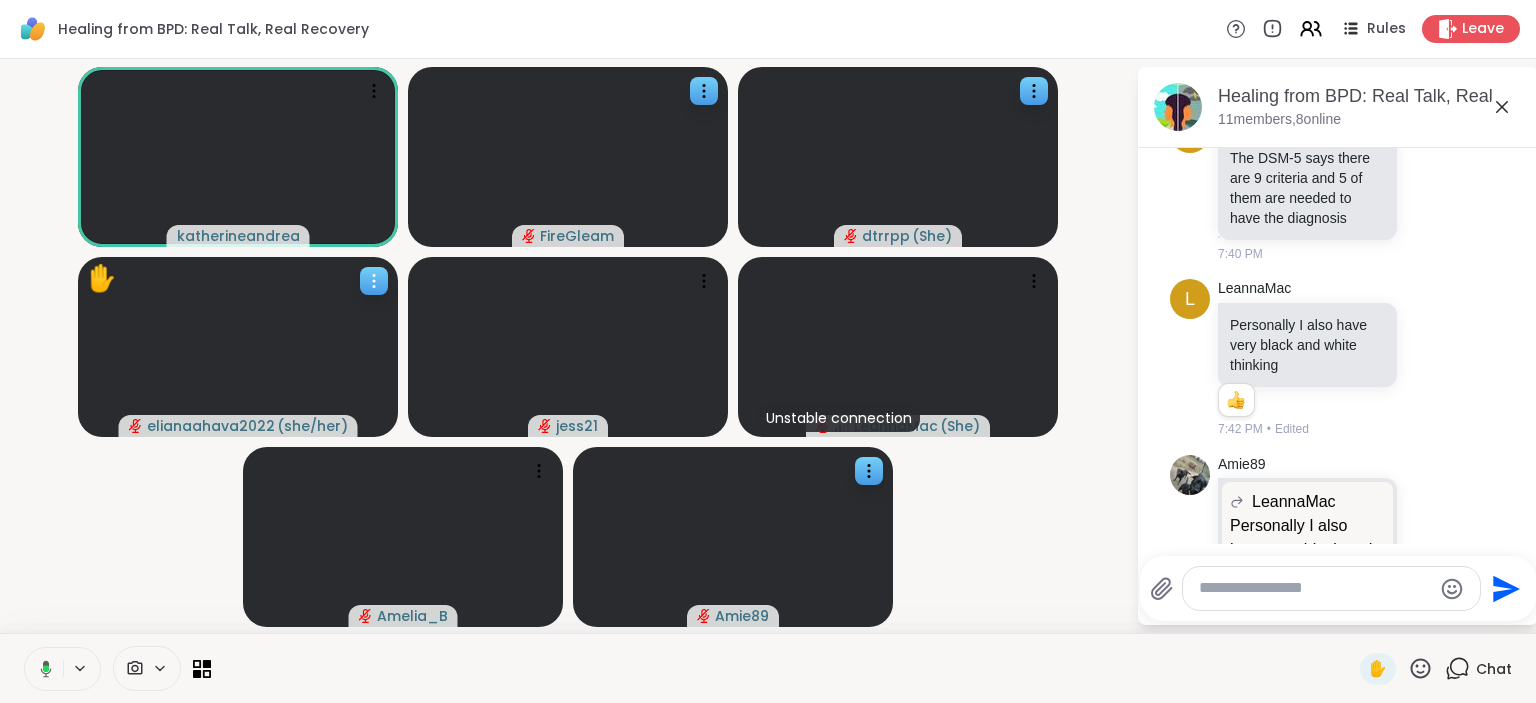 click 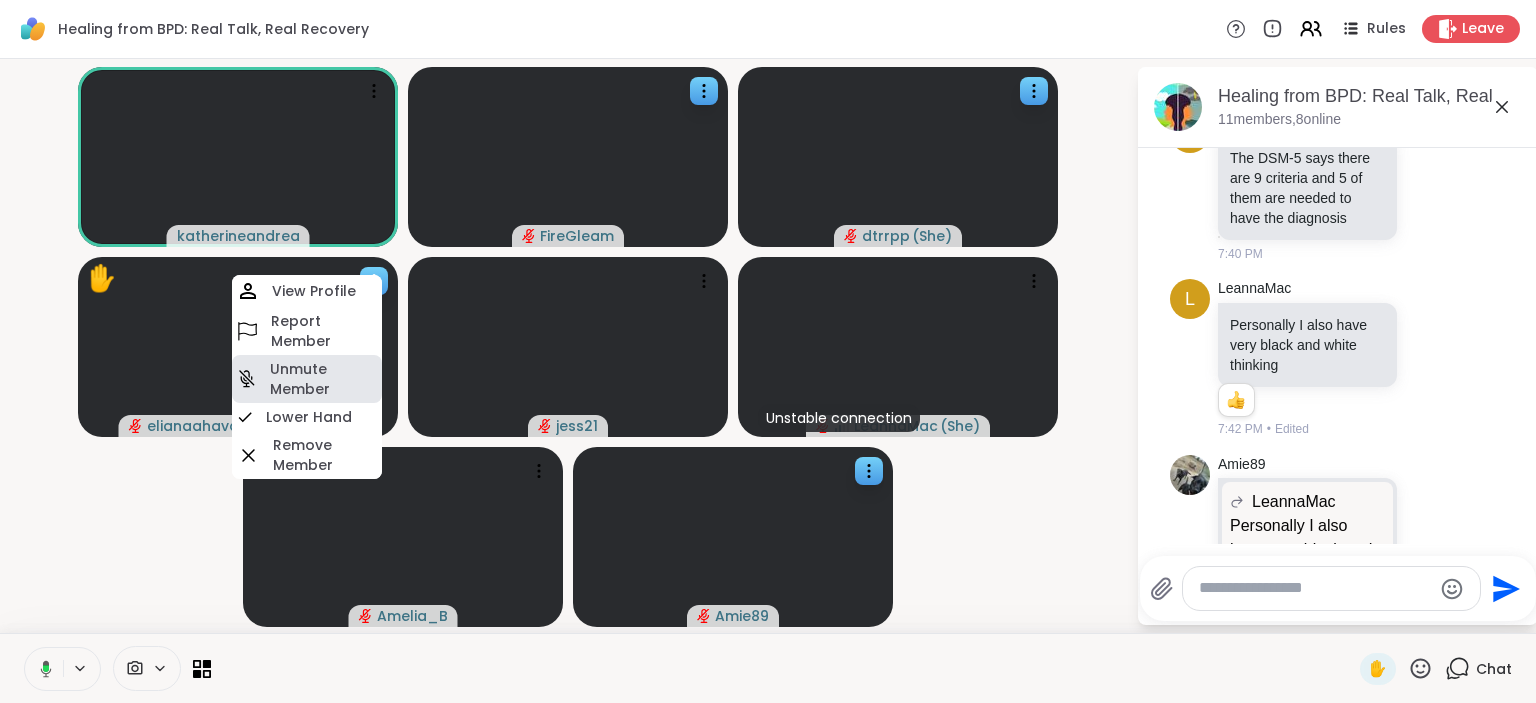 click on "Unmute Member" at bounding box center (324, 379) 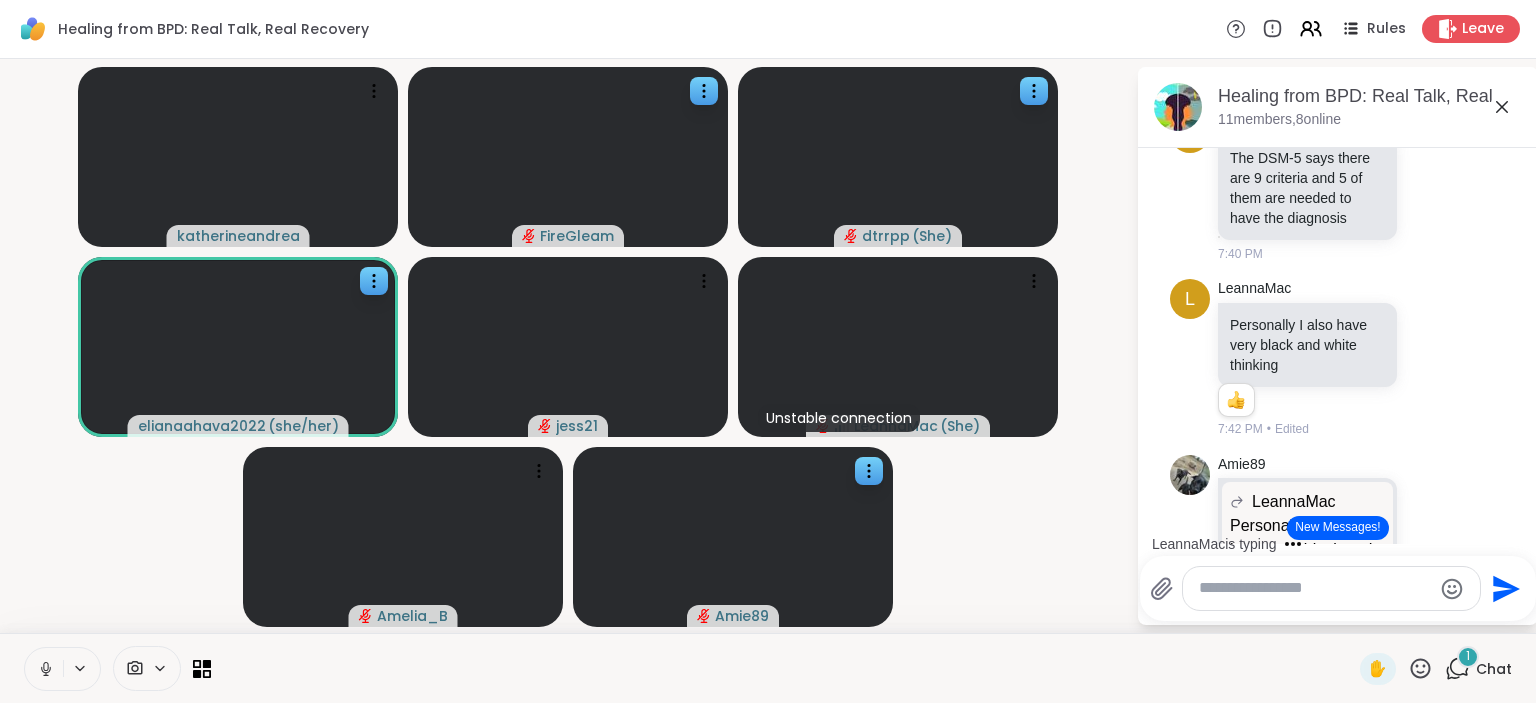 drag, startPoint x: 1522, startPoint y: 379, endPoint x: 1512, endPoint y: 460, distance: 81.61495 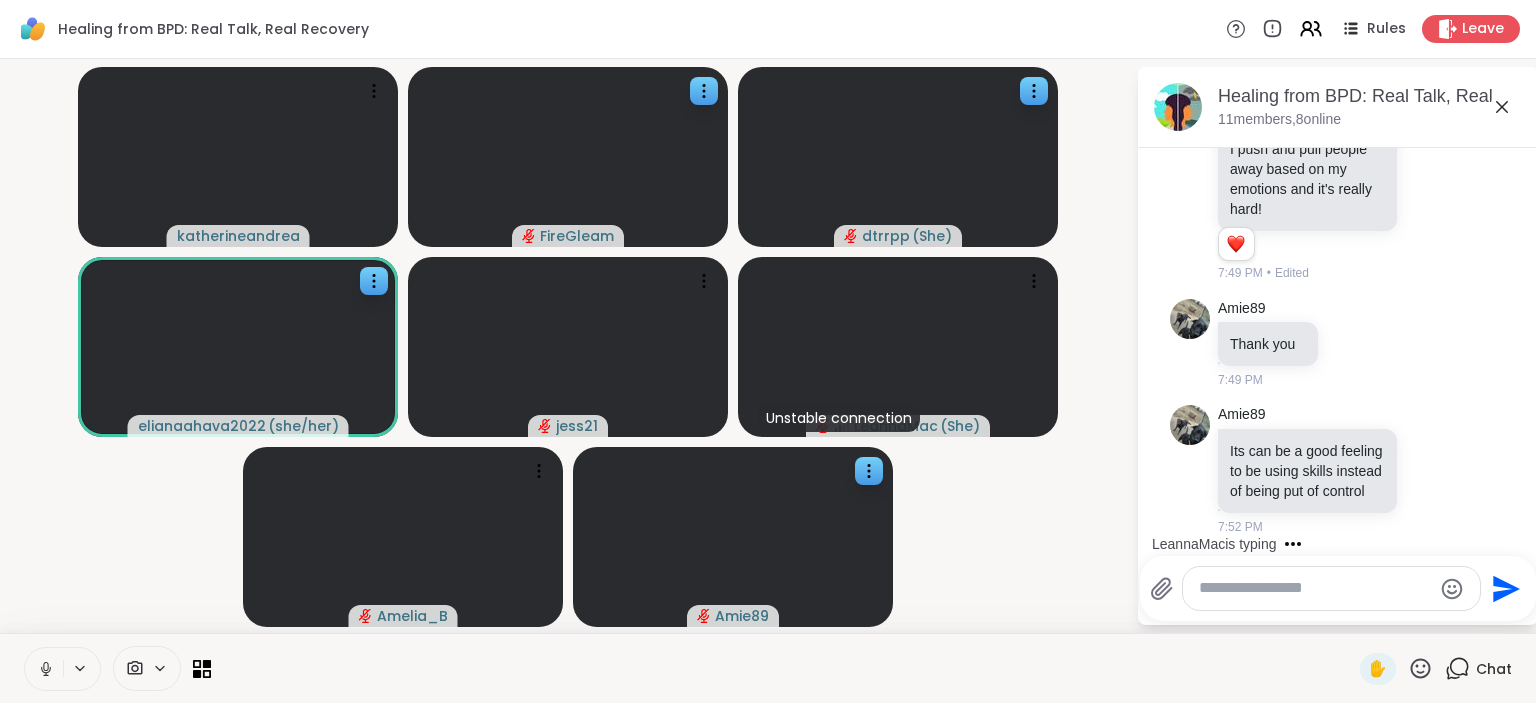 scroll, scrollTop: 4122, scrollLeft: 0, axis: vertical 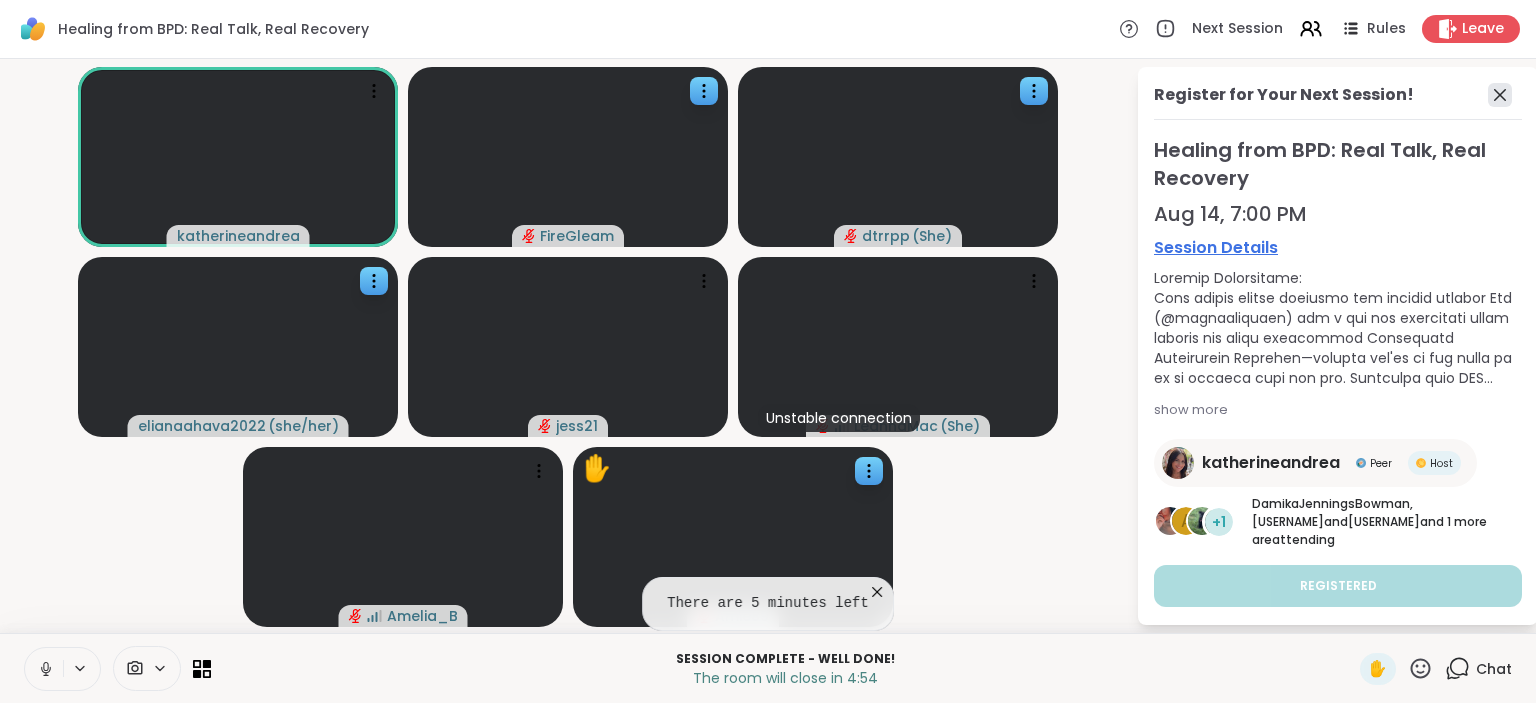 click 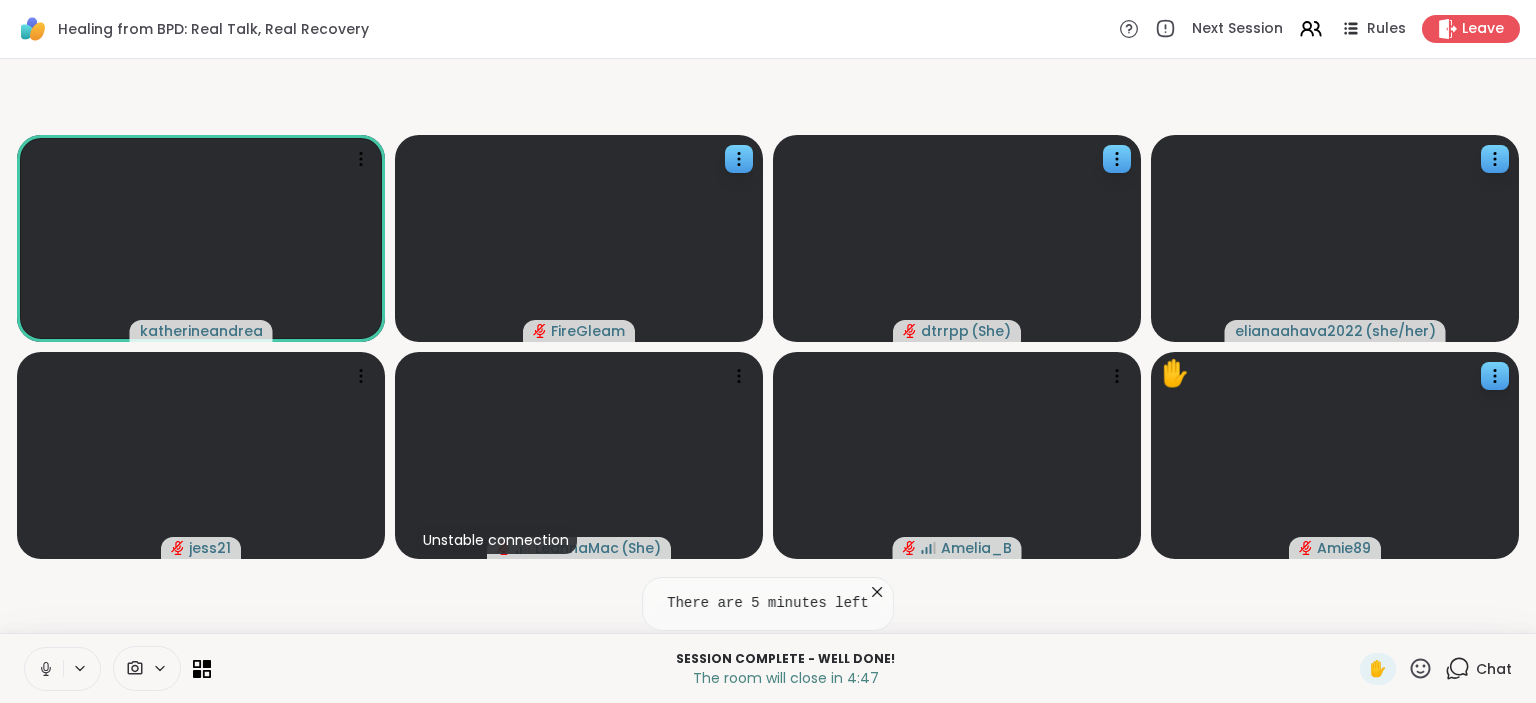 click 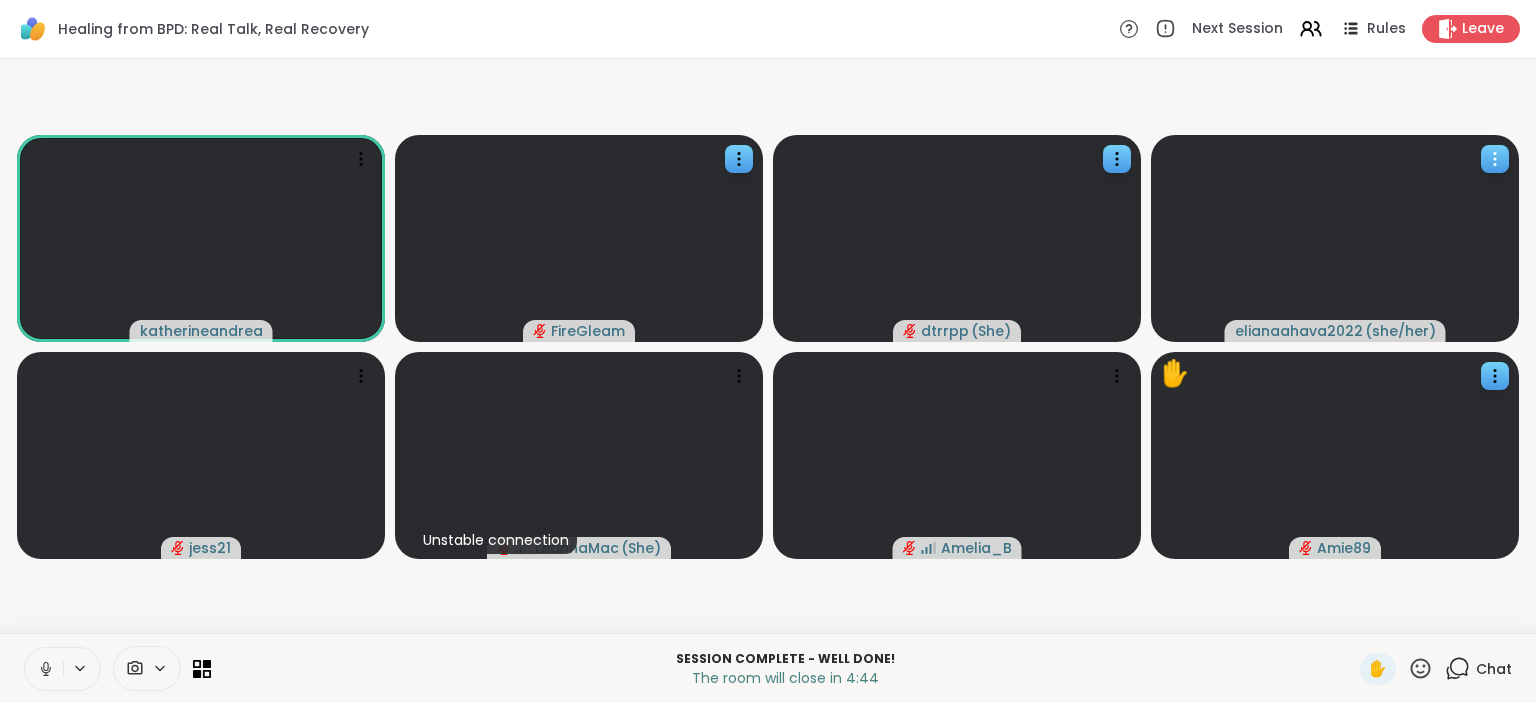 click 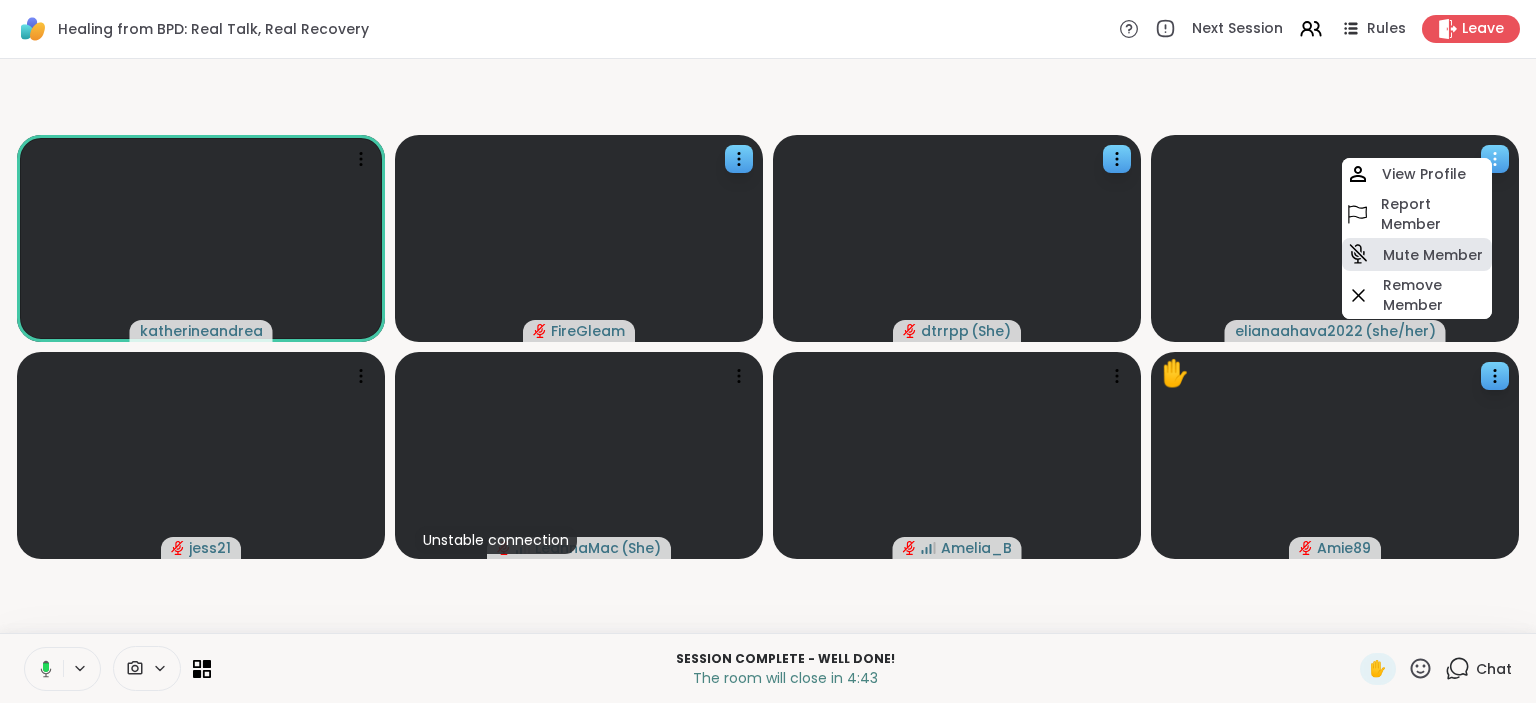click on "Mute Member" at bounding box center (1433, 255) 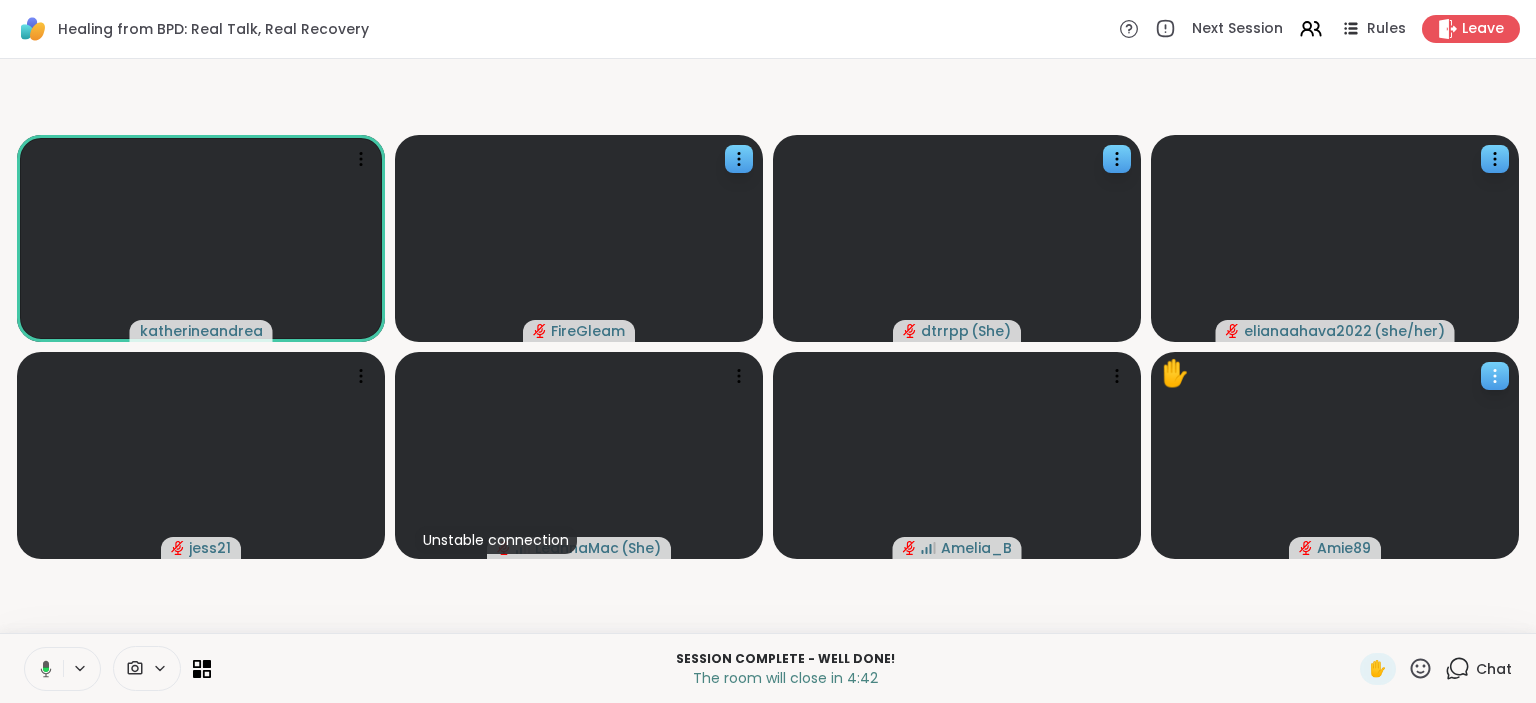 click at bounding box center (1495, 376) 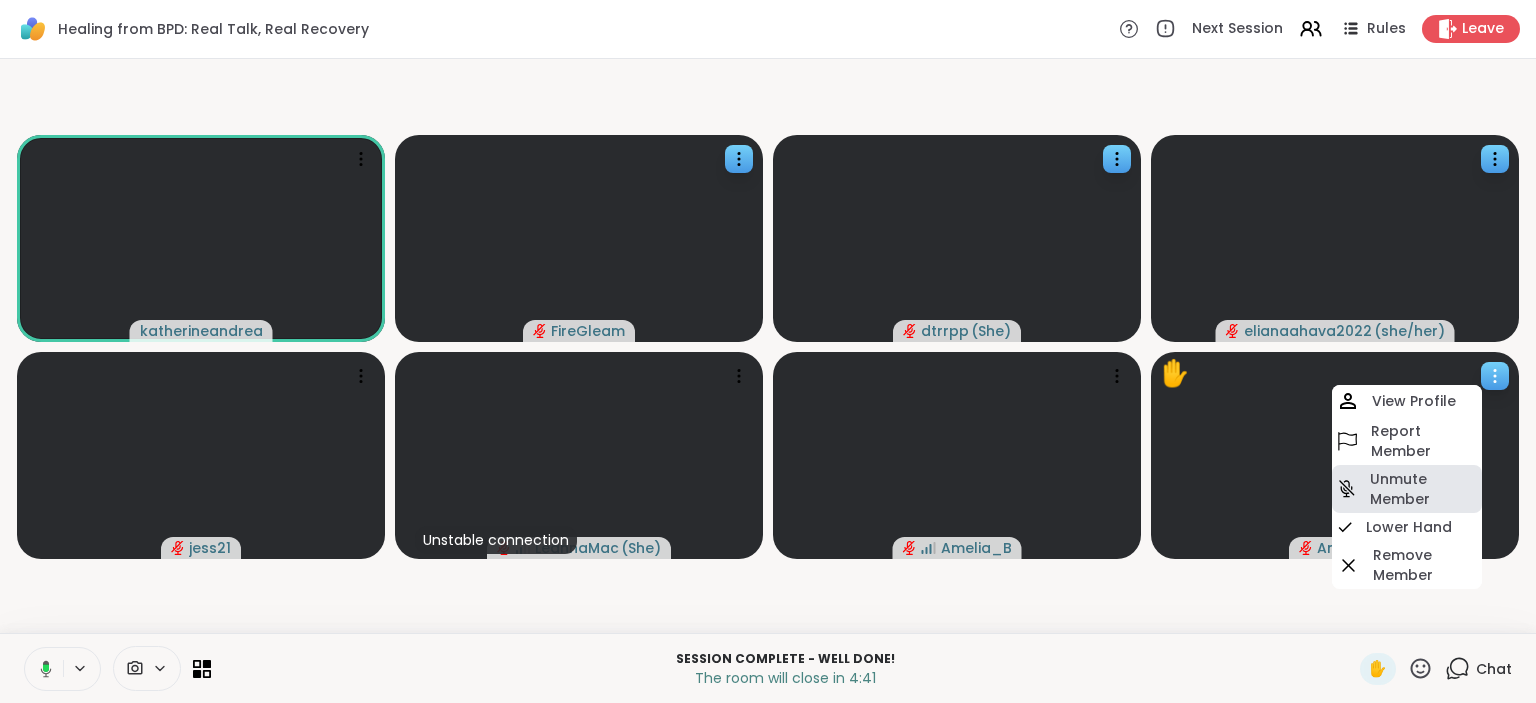 click on "Unmute Member" at bounding box center (1424, 489) 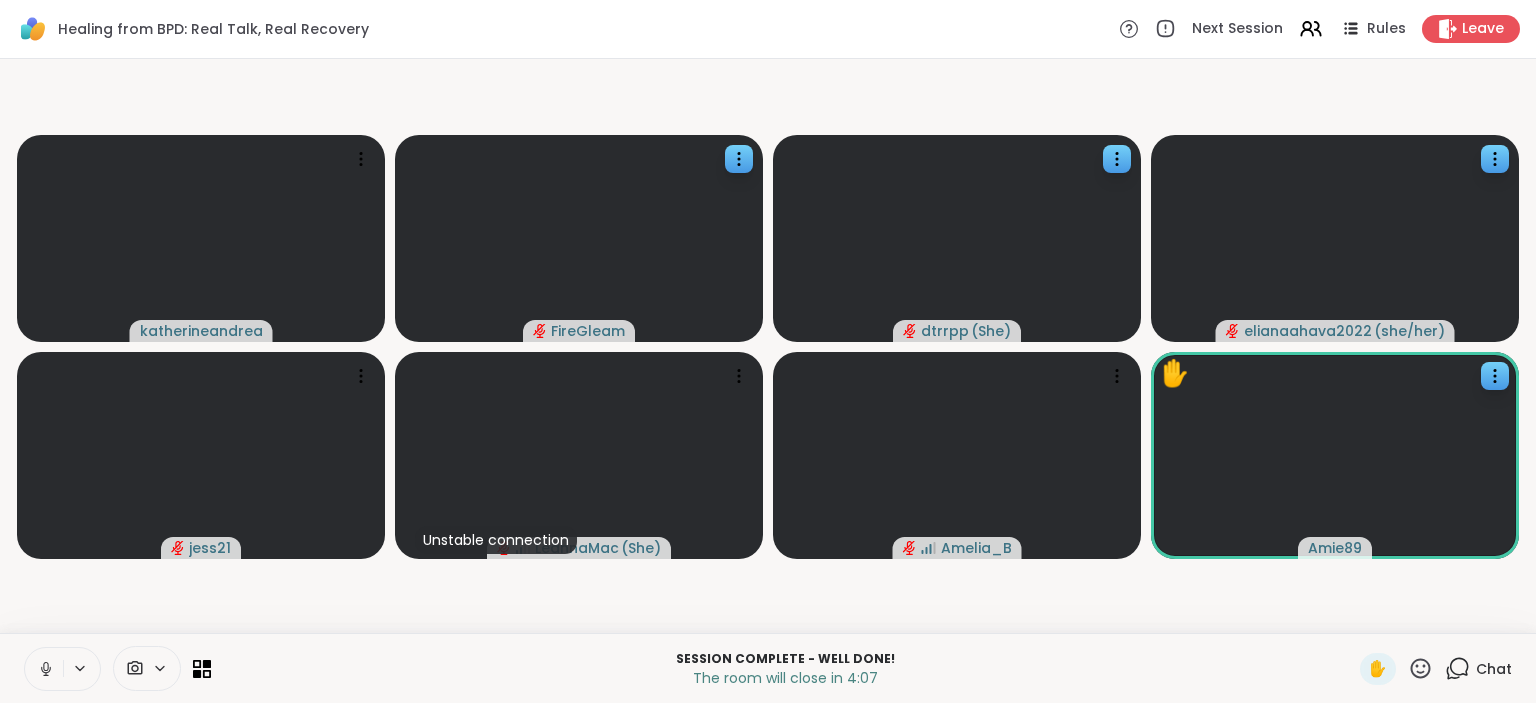 click on "Chat" at bounding box center [1494, 669] 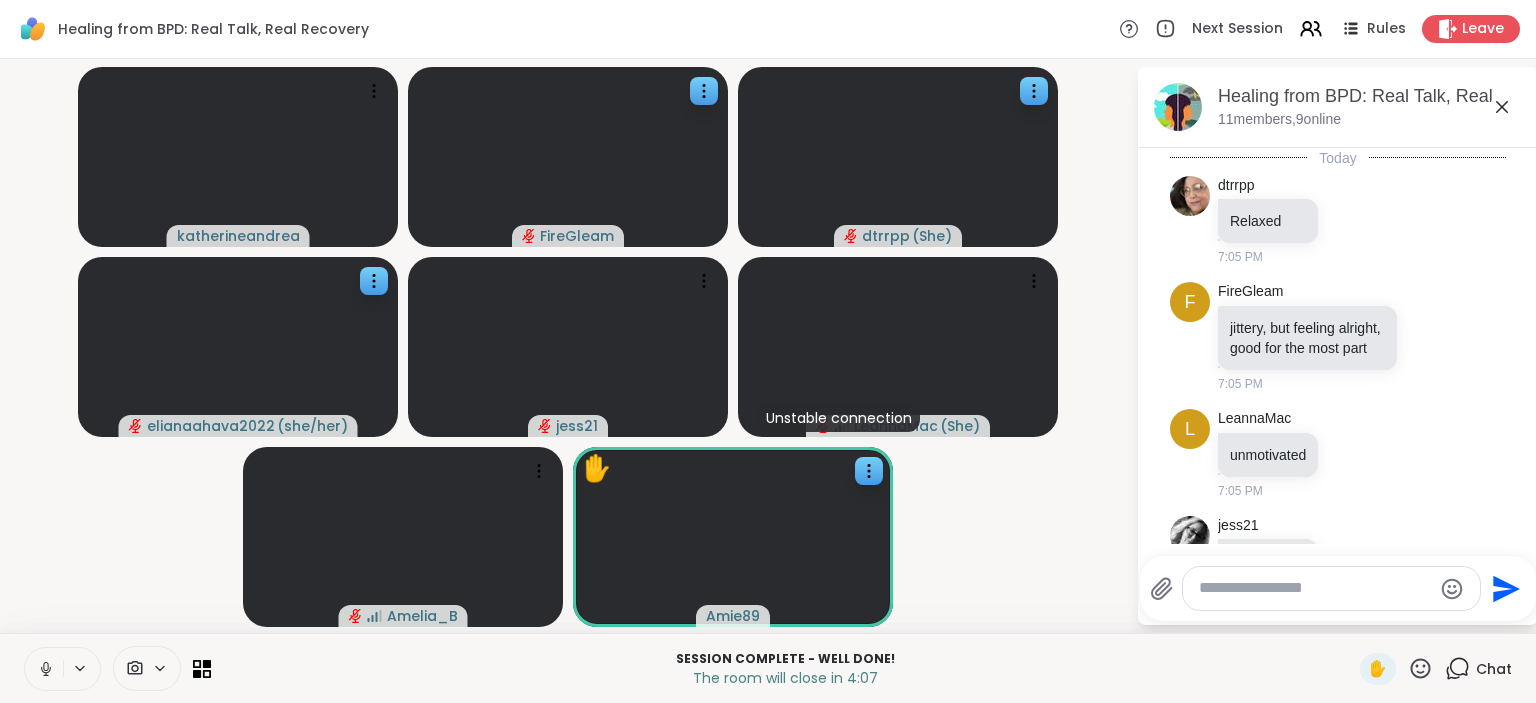 scroll, scrollTop: 4228, scrollLeft: 0, axis: vertical 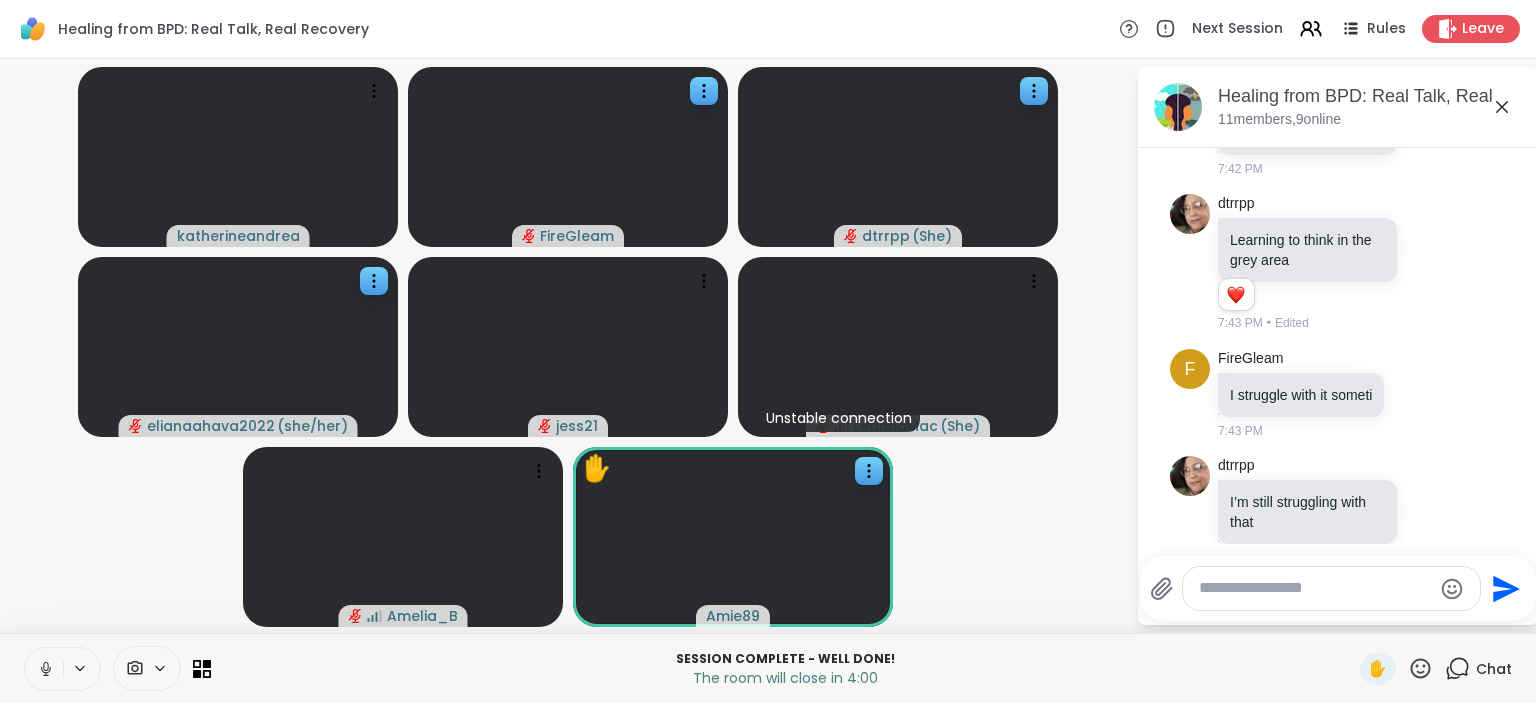 click 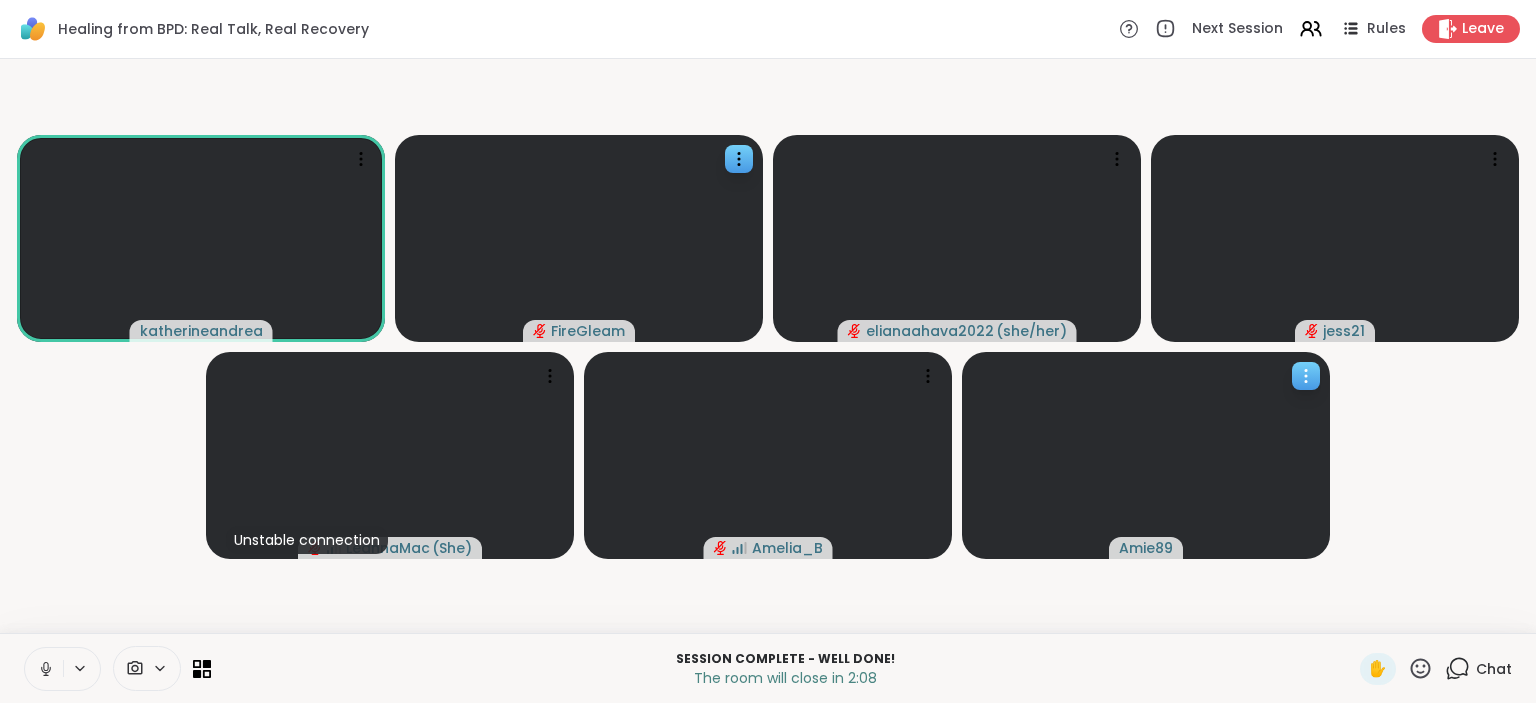 click 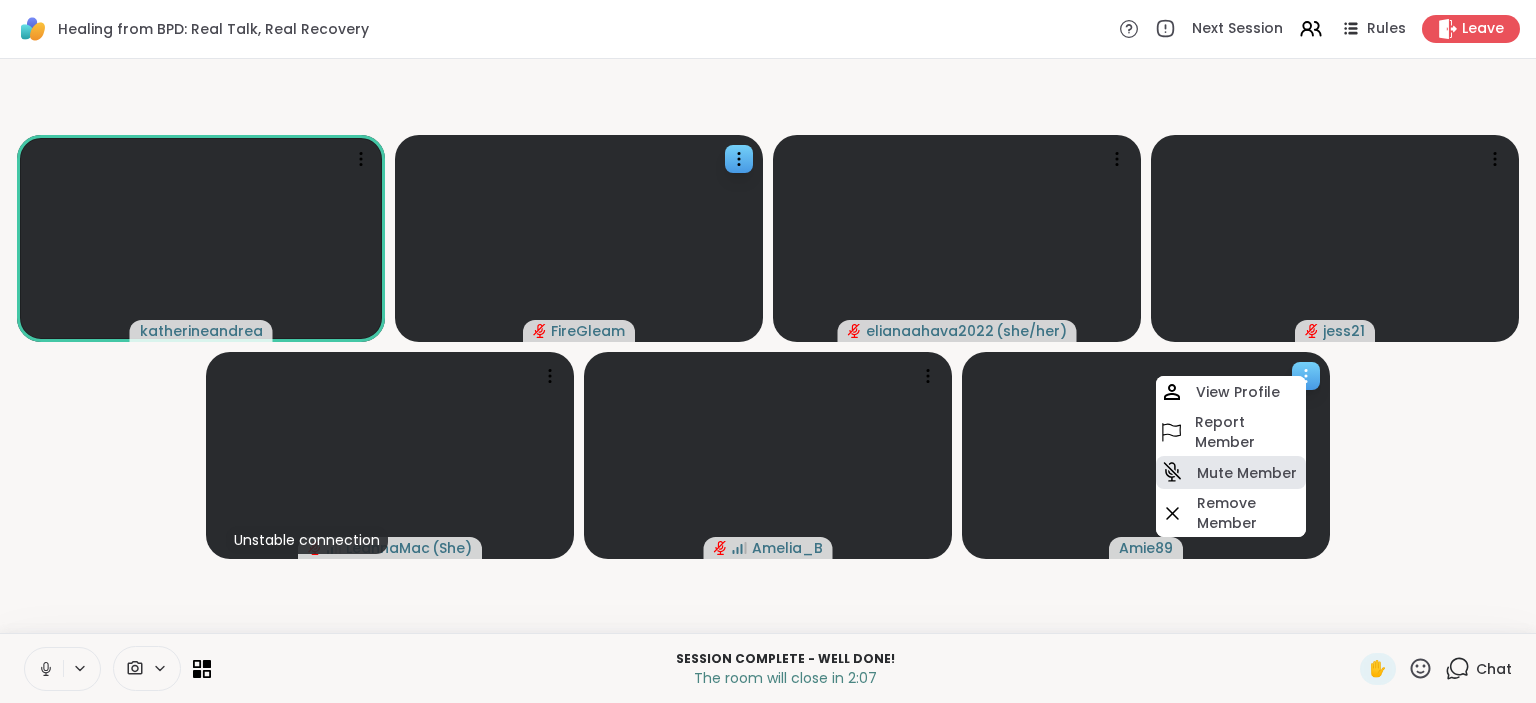 click on "Mute Member" at bounding box center (1231, 472) 